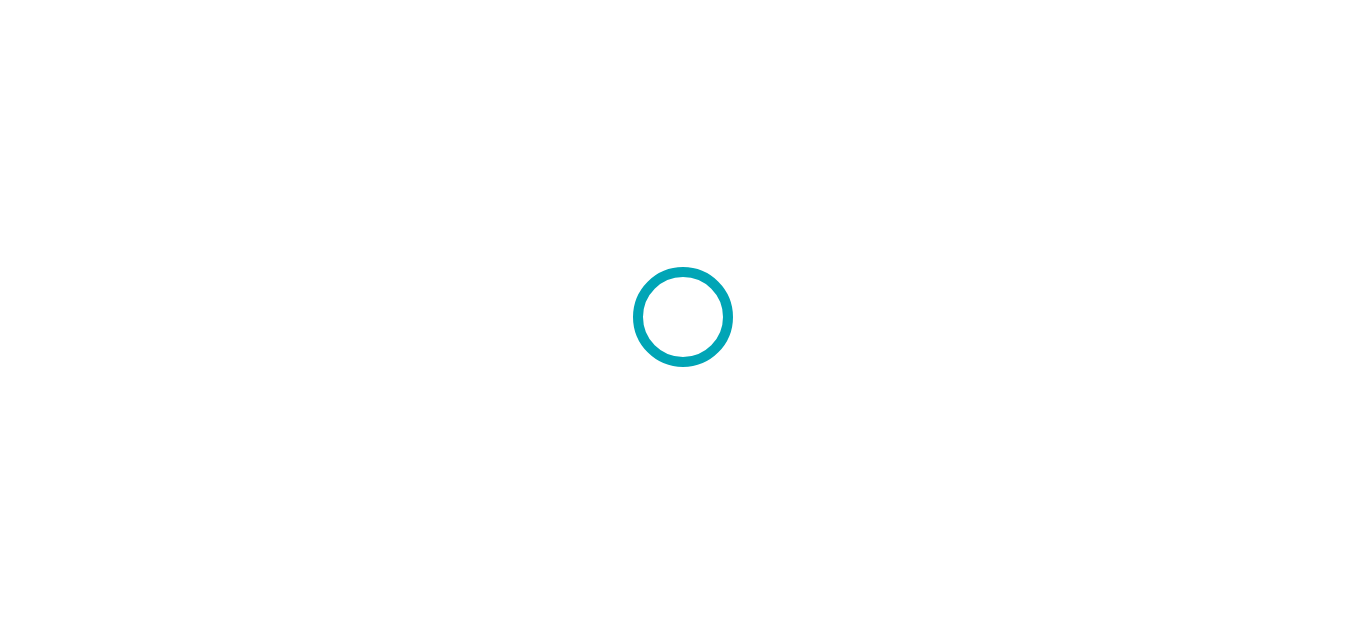 scroll, scrollTop: 0, scrollLeft: 0, axis: both 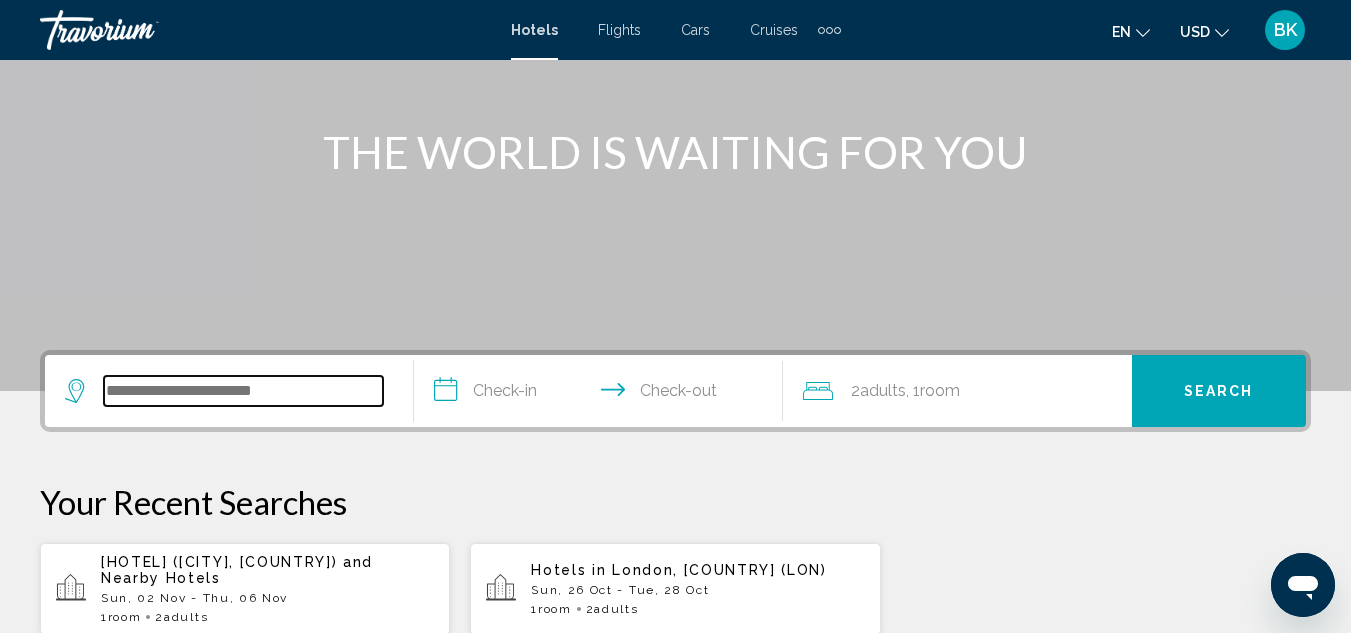 click at bounding box center [243, 391] 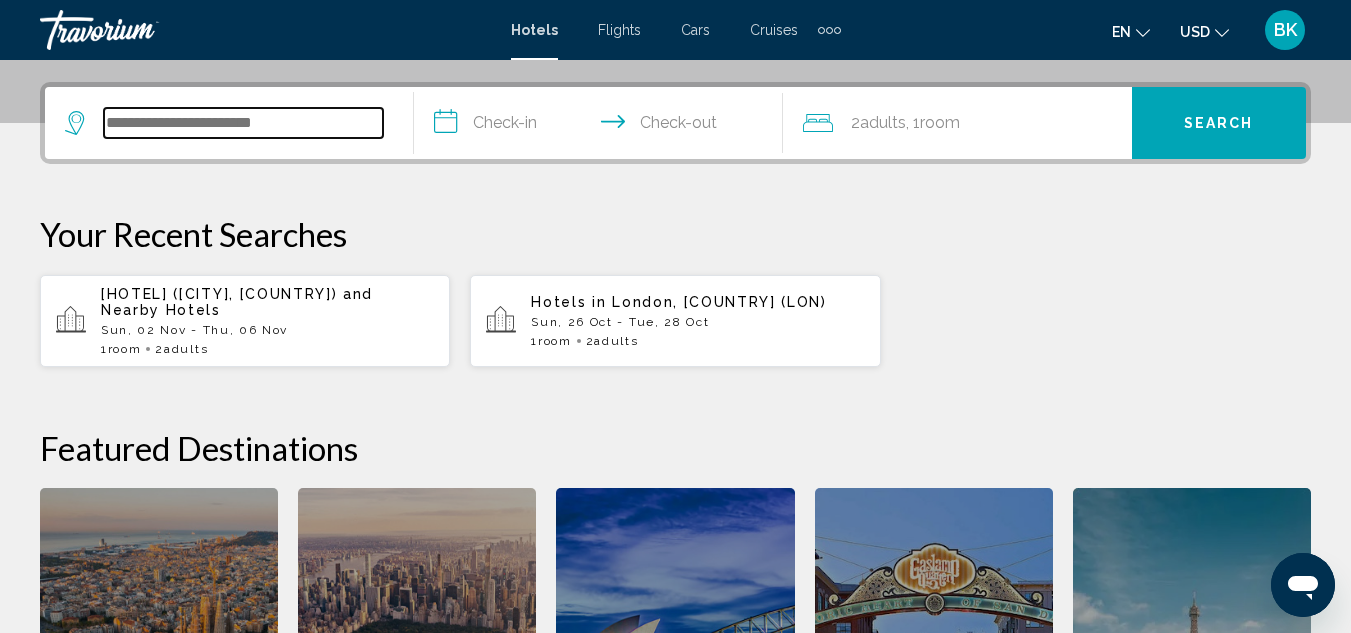 scroll, scrollTop: 494, scrollLeft: 0, axis: vertical 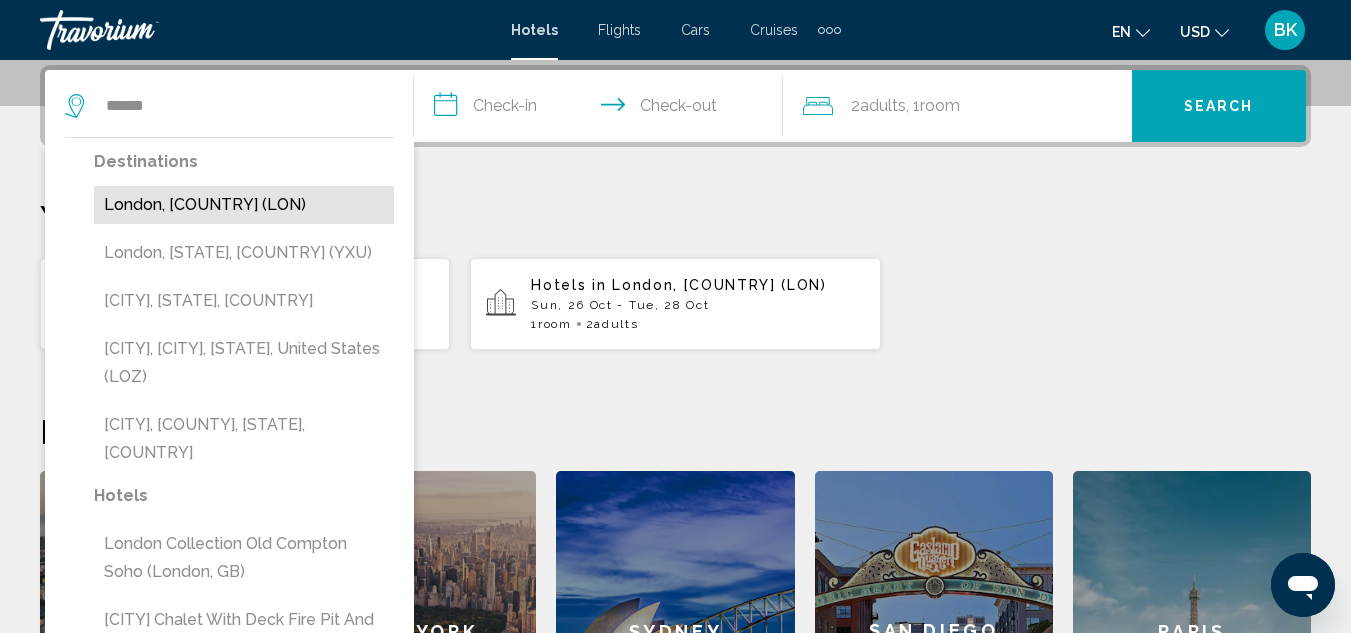 click on "London, [COUNTRY] (LON)" at bounding box center (244, 205) 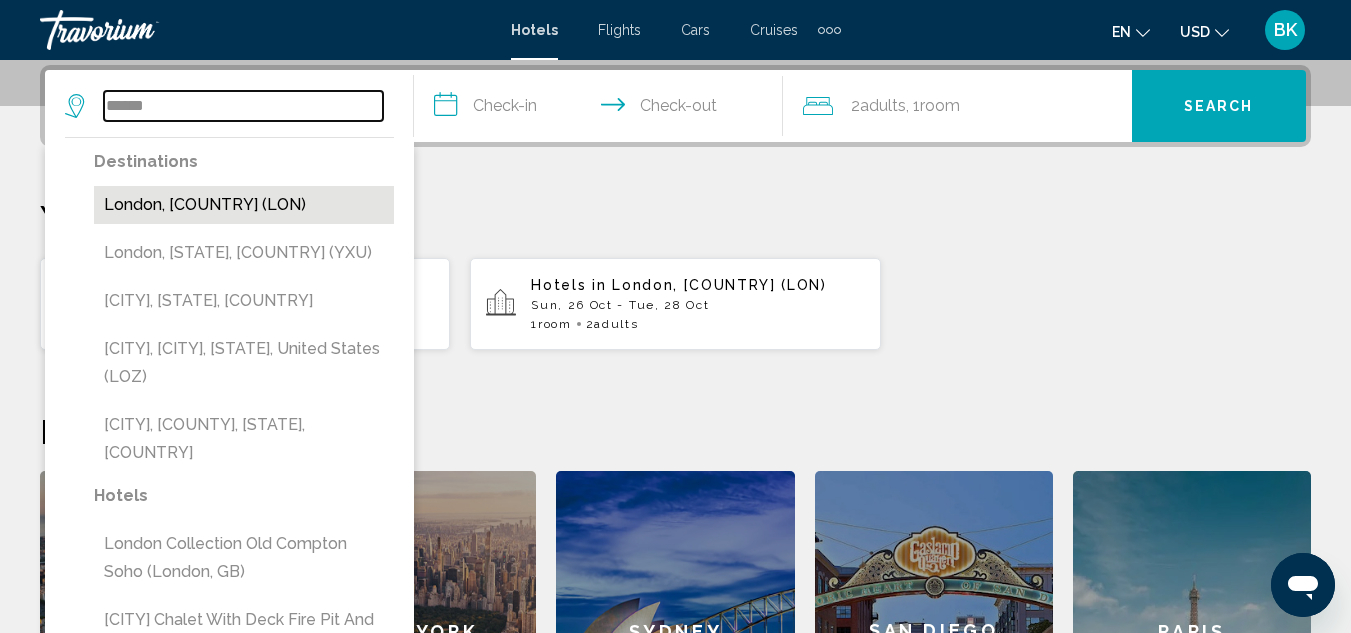 type on "**********" 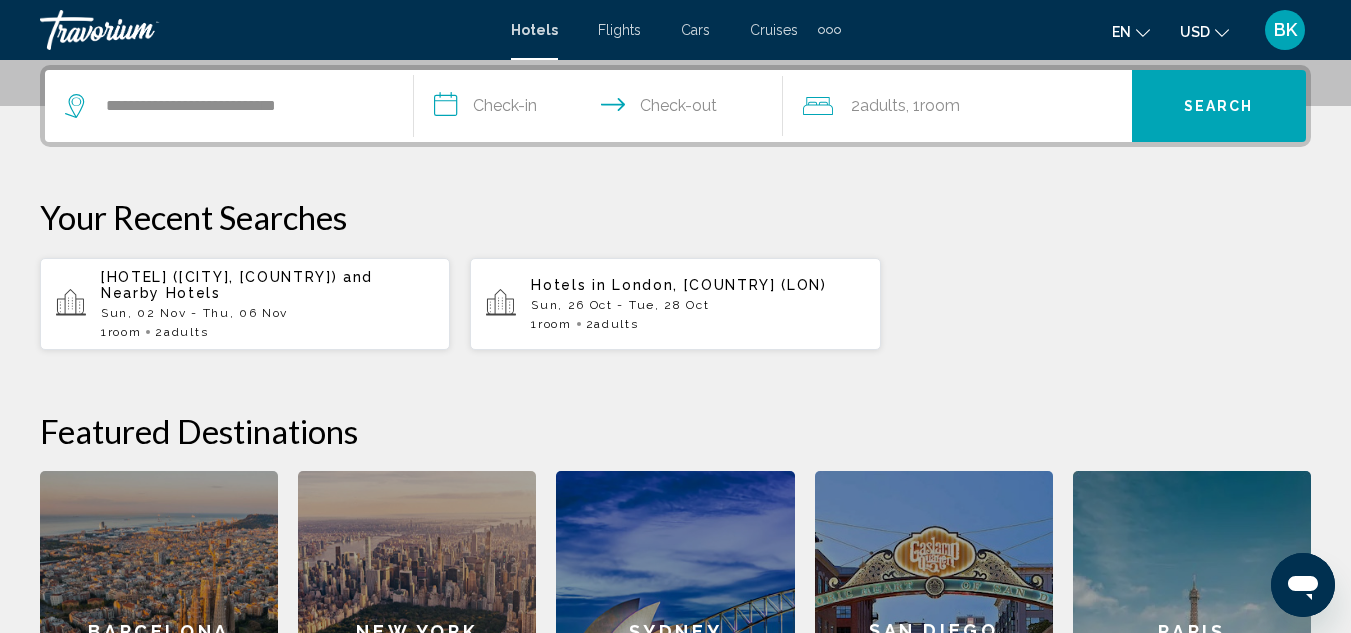 click on "**********" at bounding box center (602, 109) 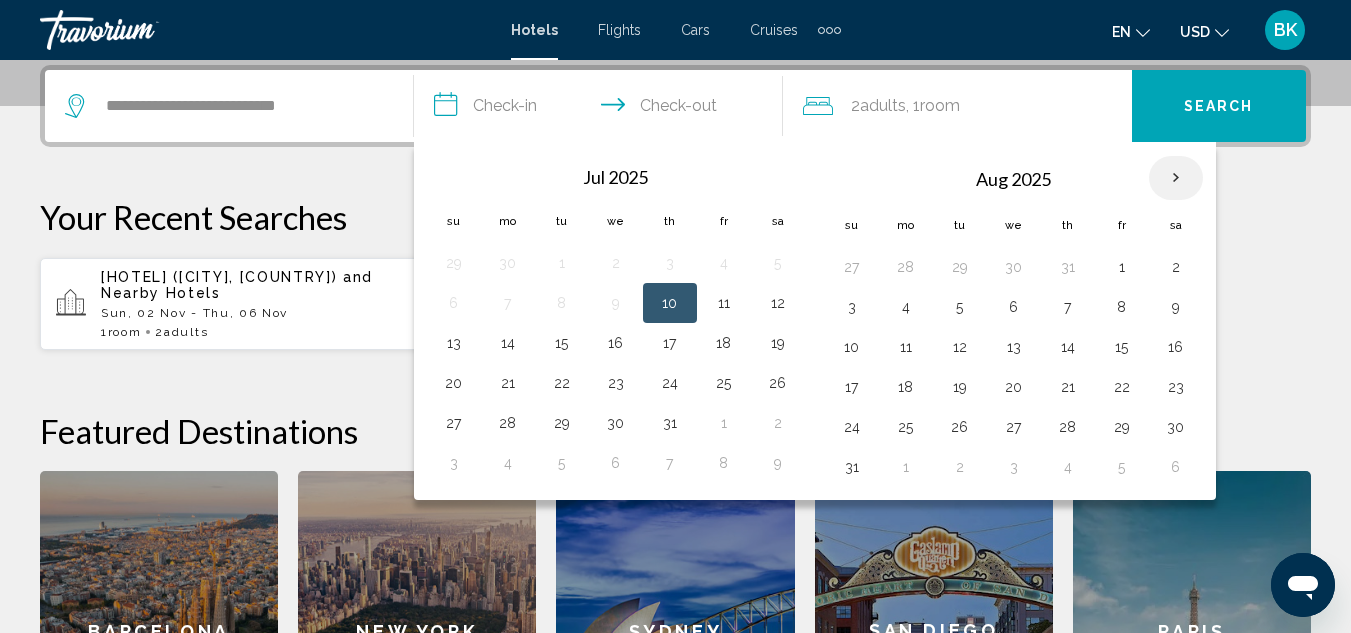 click at bounding box center (1176, 178) 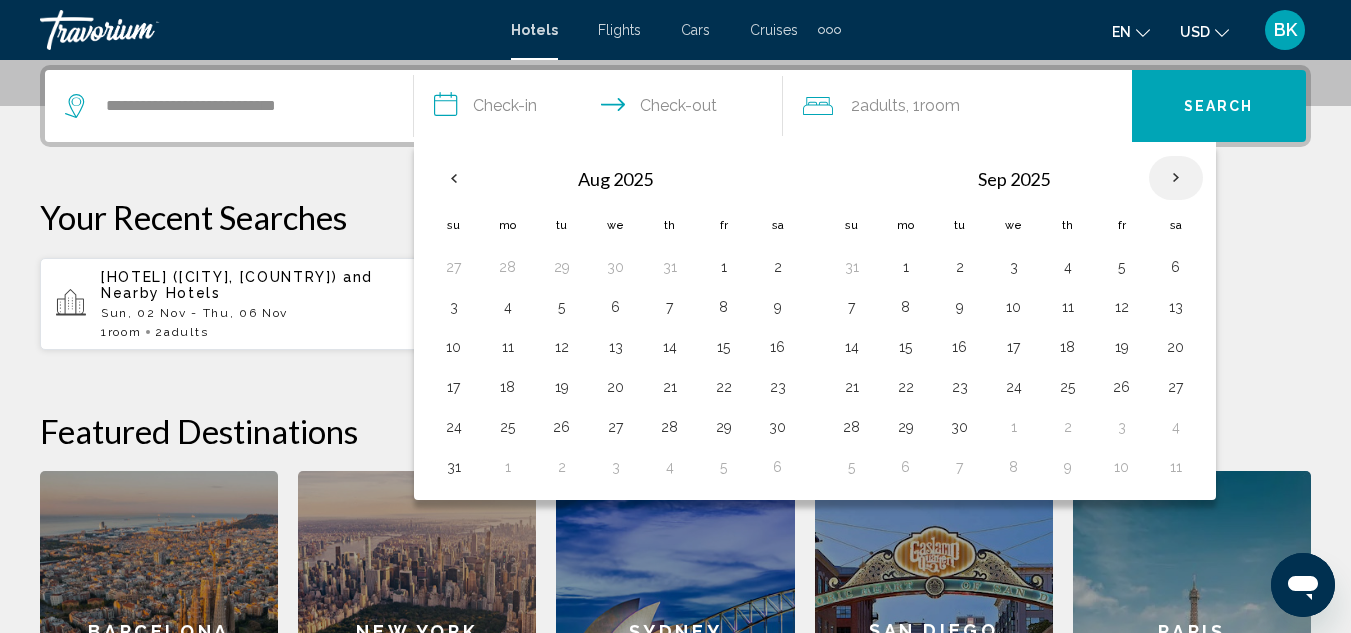 click at bounding box center [1176, 178] 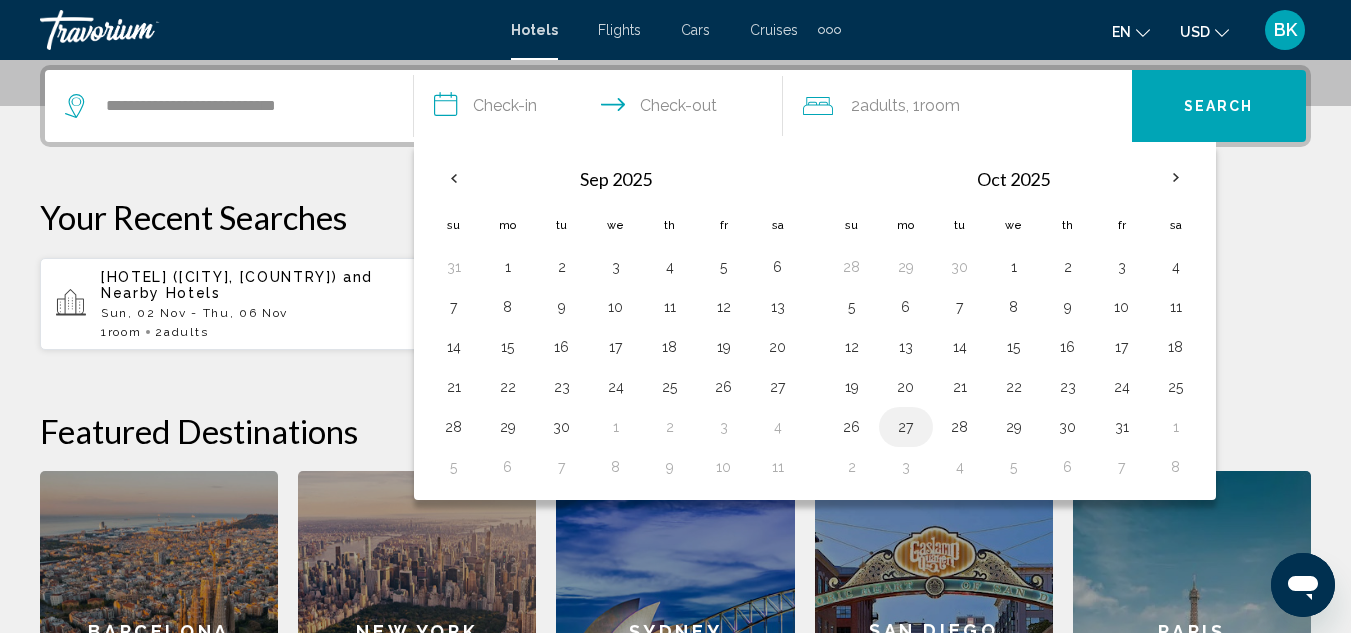 click on "27" at bounding box center (906, 427) 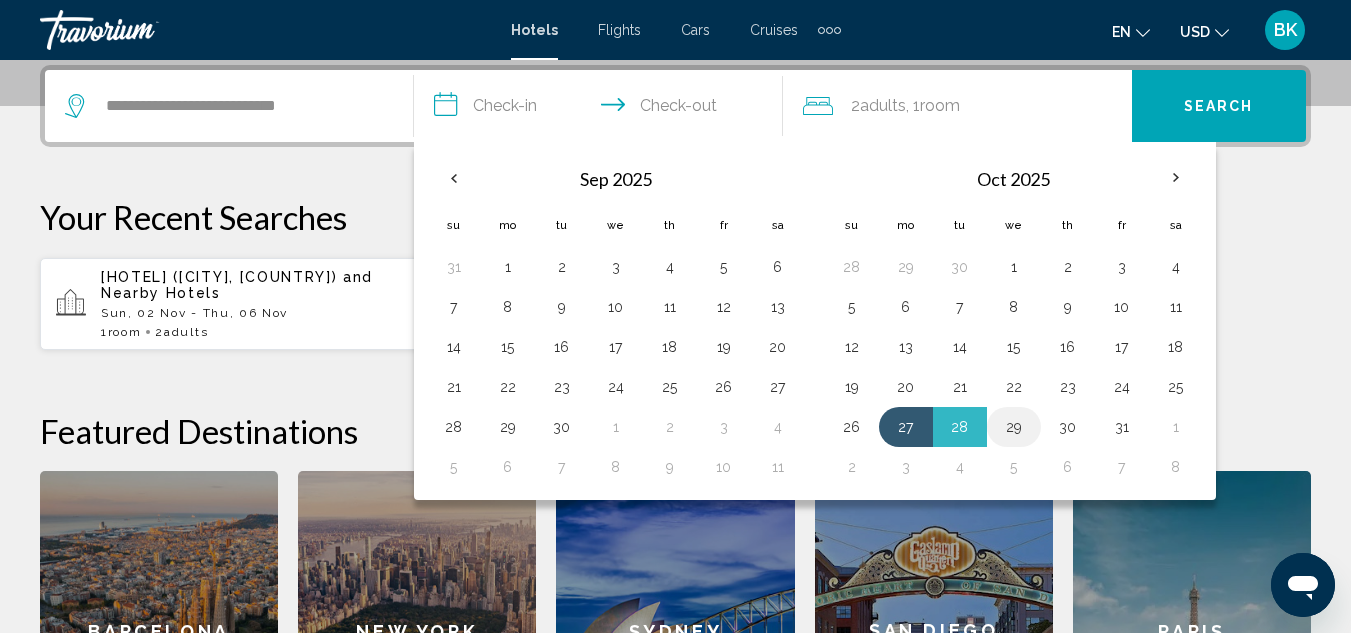 click on "29" at bounding box center [1014, 427] 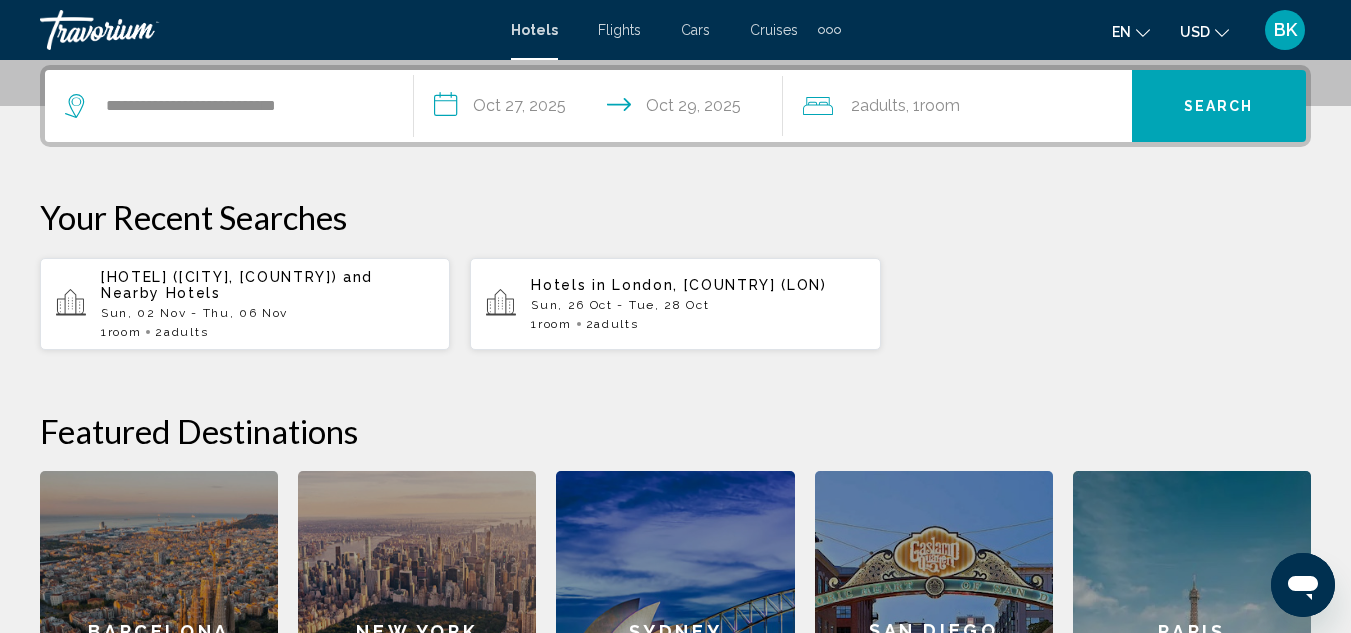 click on "Search" at bounding box center (1219, 106) 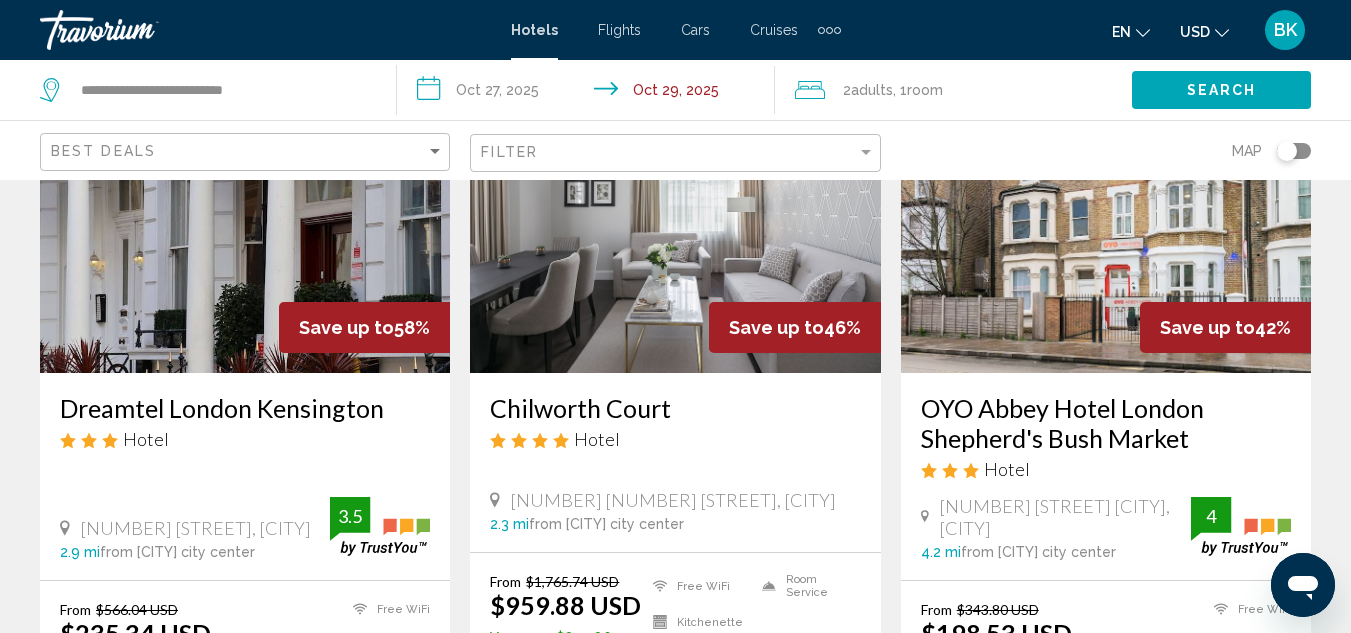 scroll, scrollTop: 200, scrollLeft: 0, axis: vertical 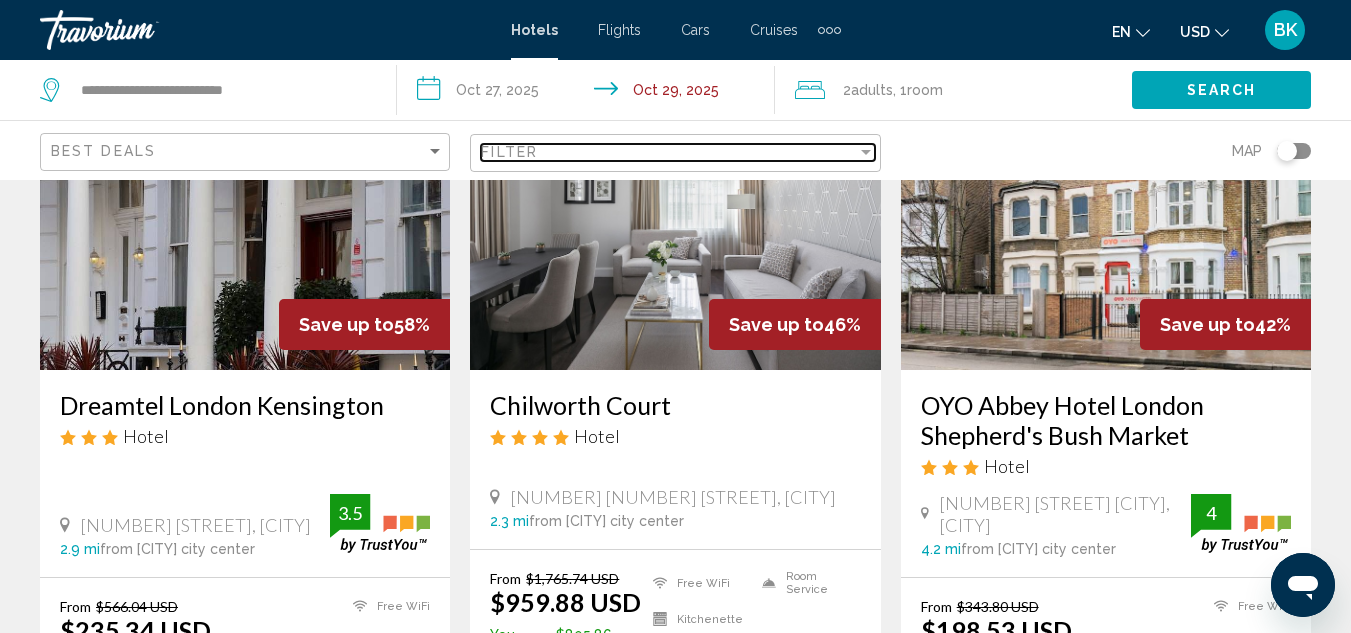 click on "Filter" at bounding box center [668, 152] 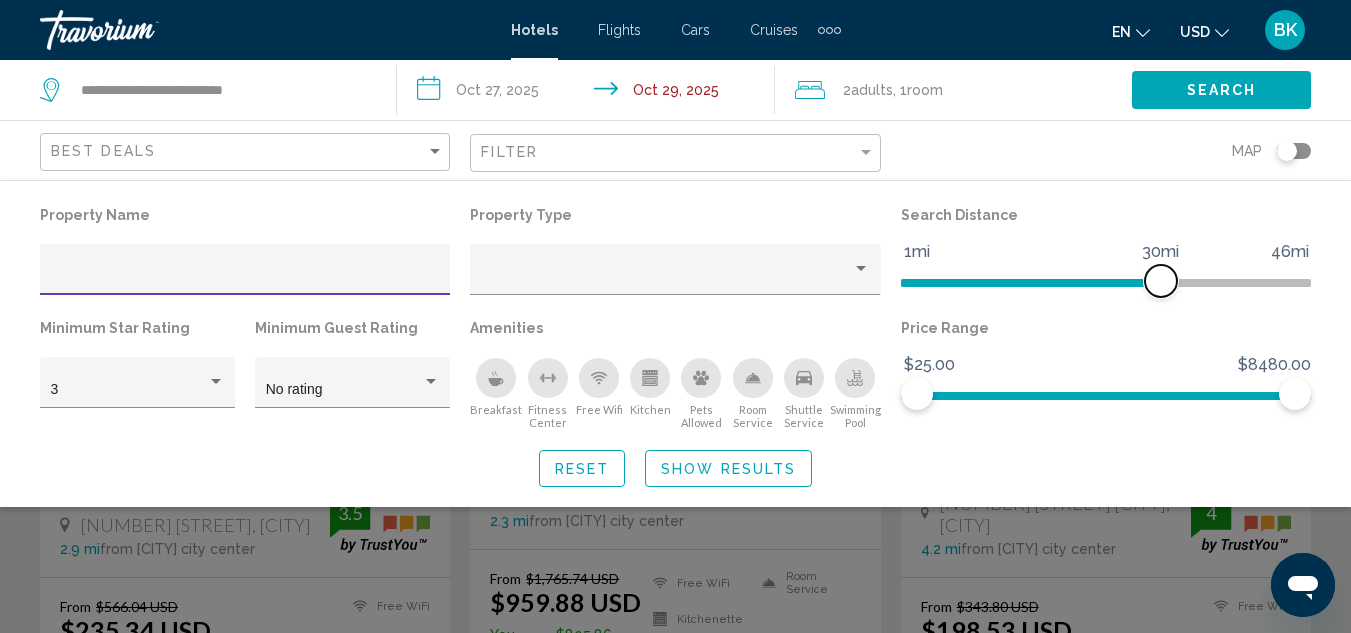 click 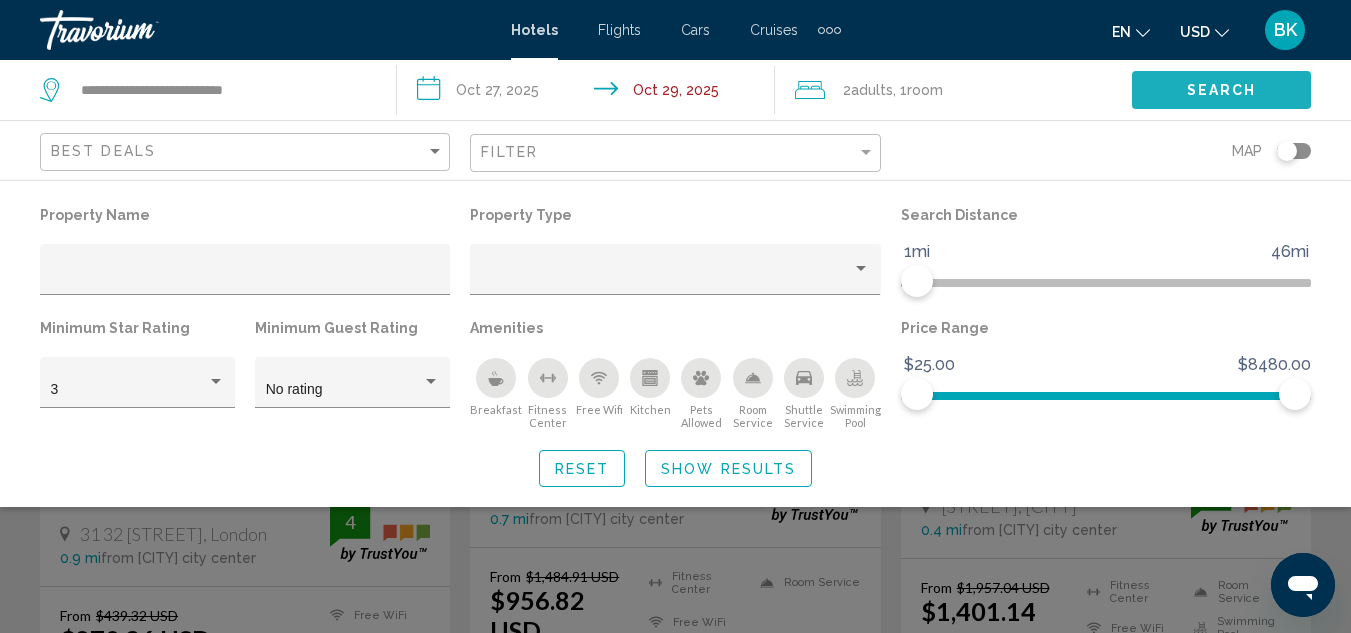 click on "Search" 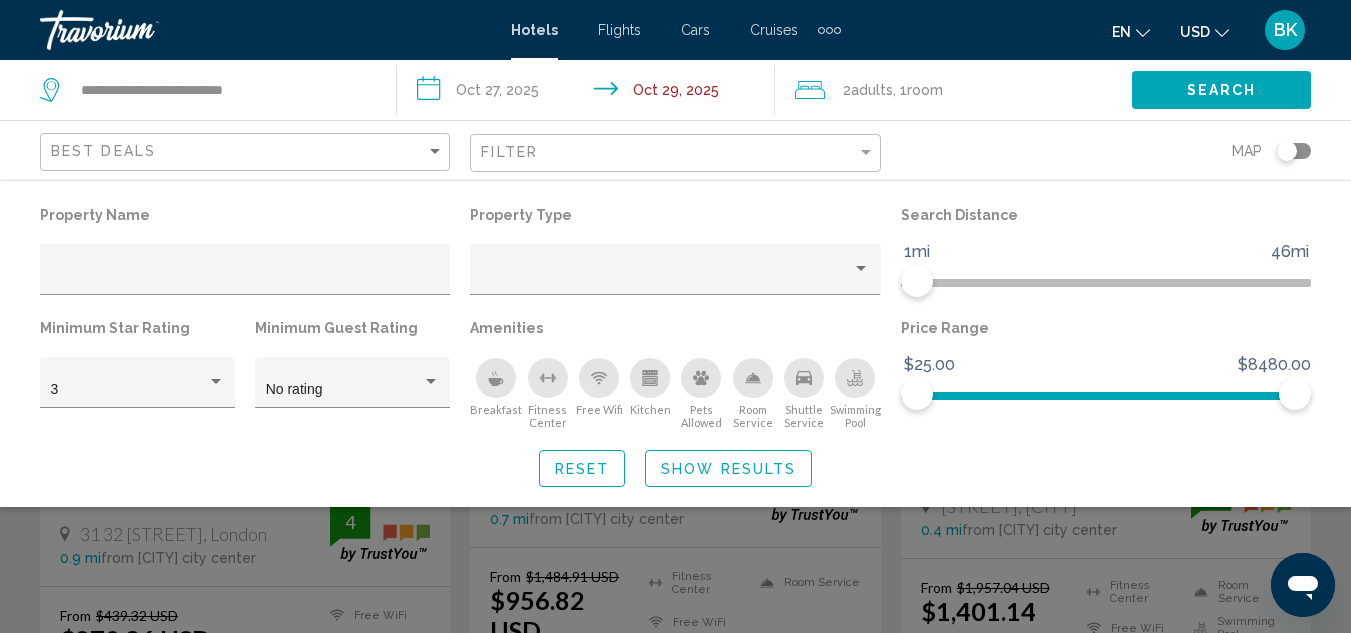 click on "Search" 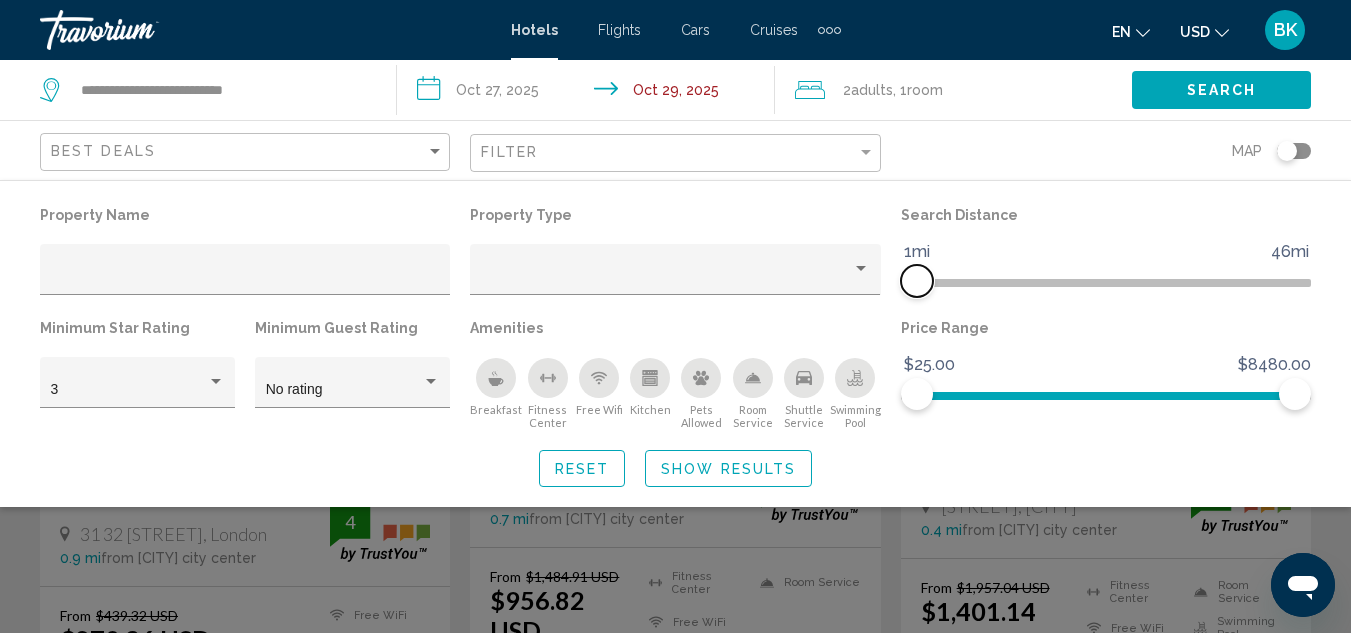 drag, startPoint x: 911, startPoint y: 278, endPoint x: 882, endPoint y: 278, distance: 29 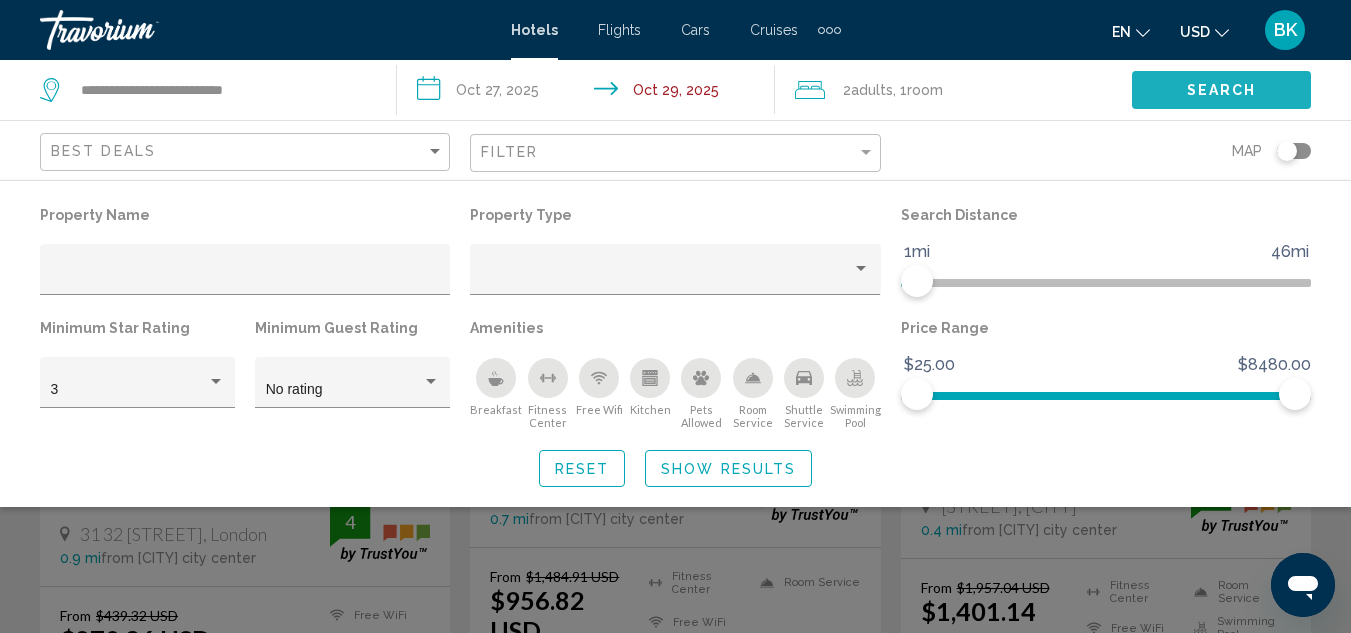 click on "Search" 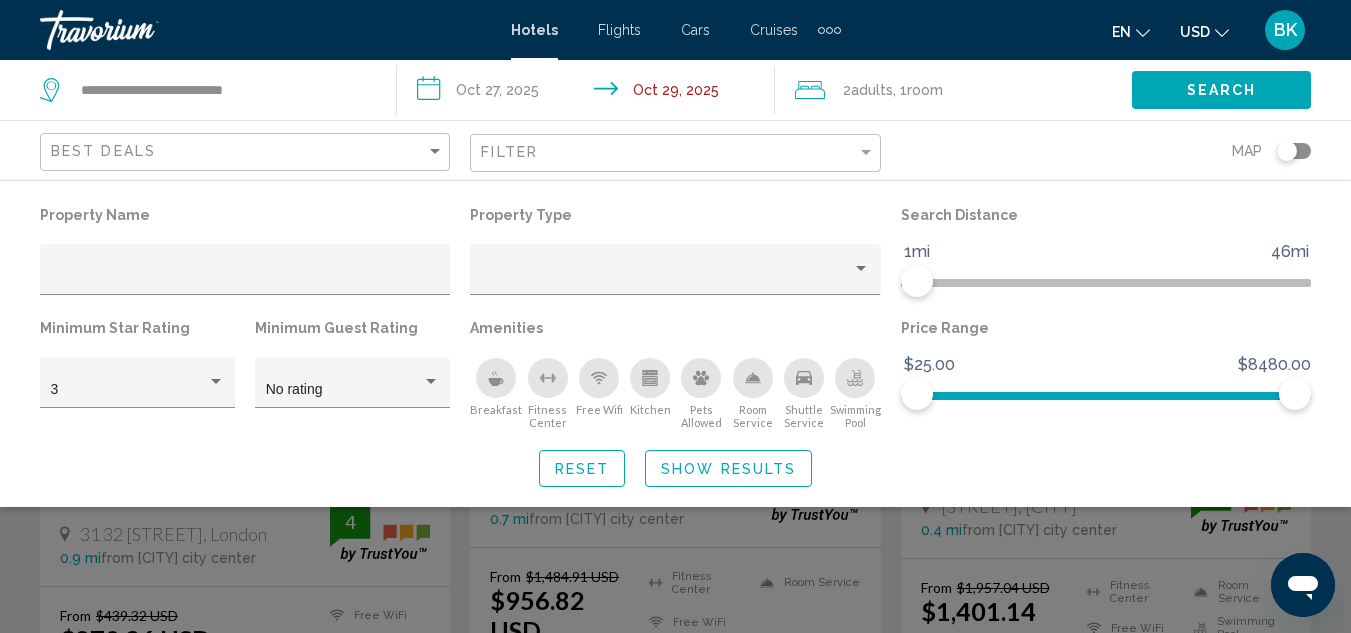 click 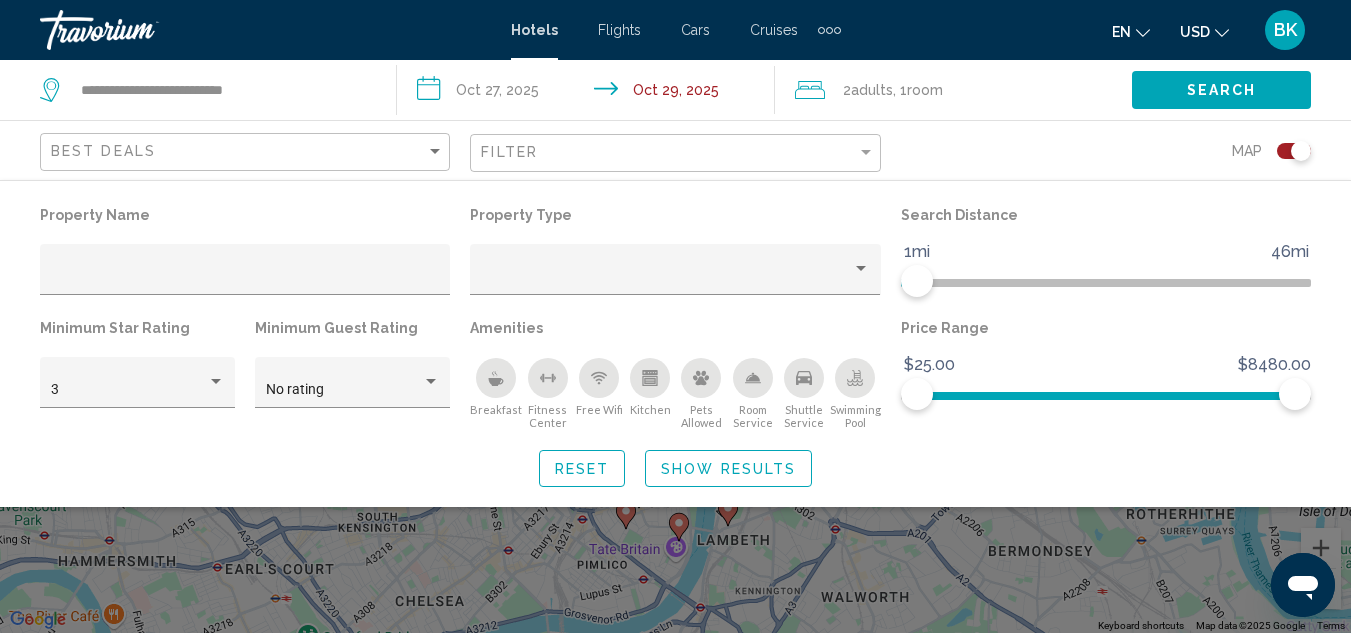 click 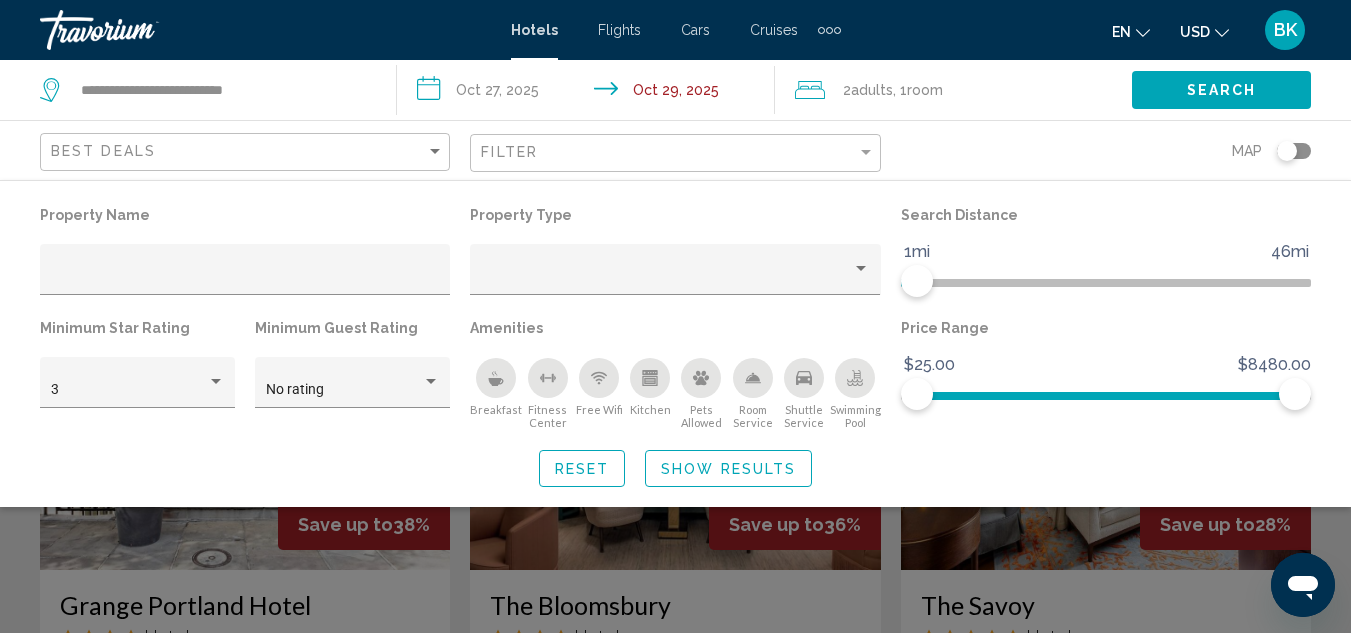 click 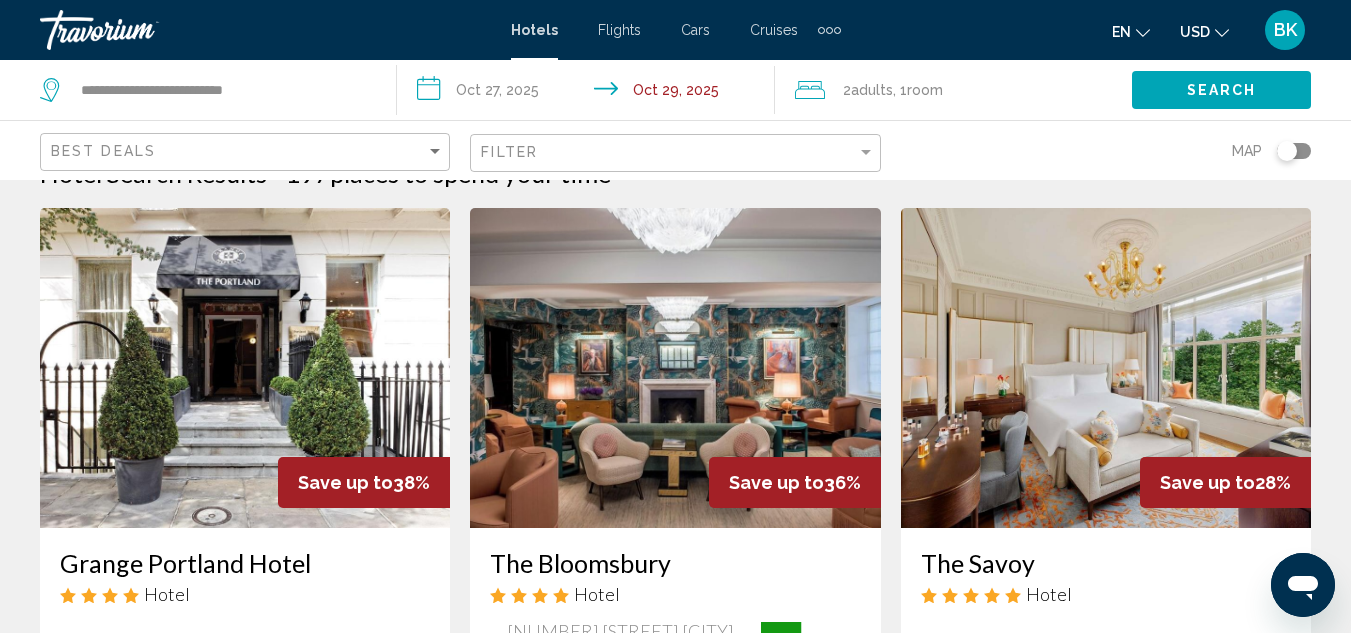 scroll, scrollTop: 0, scrollLeft: 0, axis: both 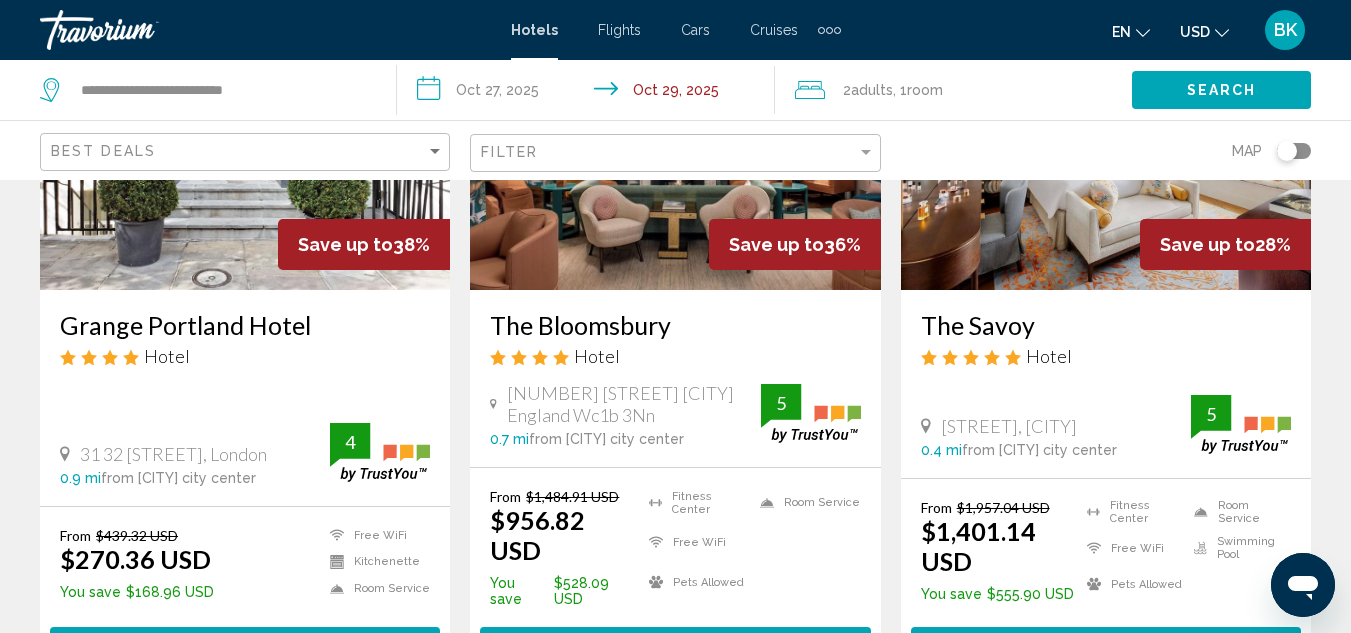 click at bounding box center [245, 130] 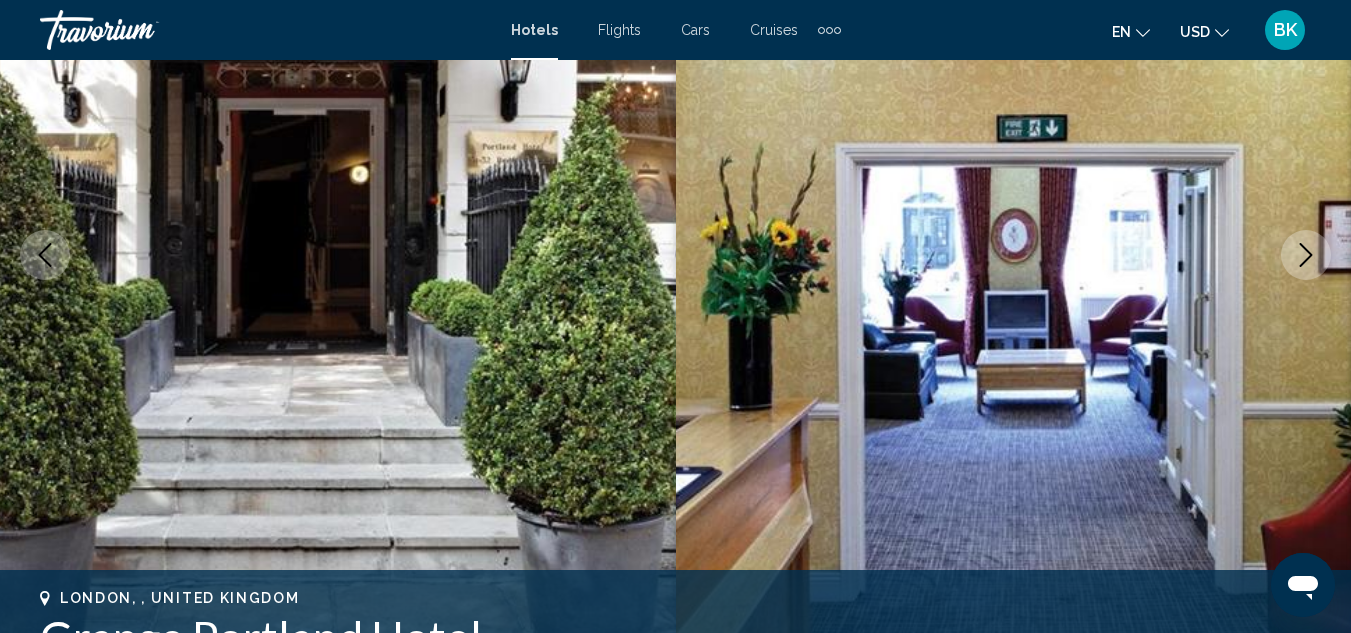 scroll, scrollTop: 219, scrollLeft: 0, axis: vertical 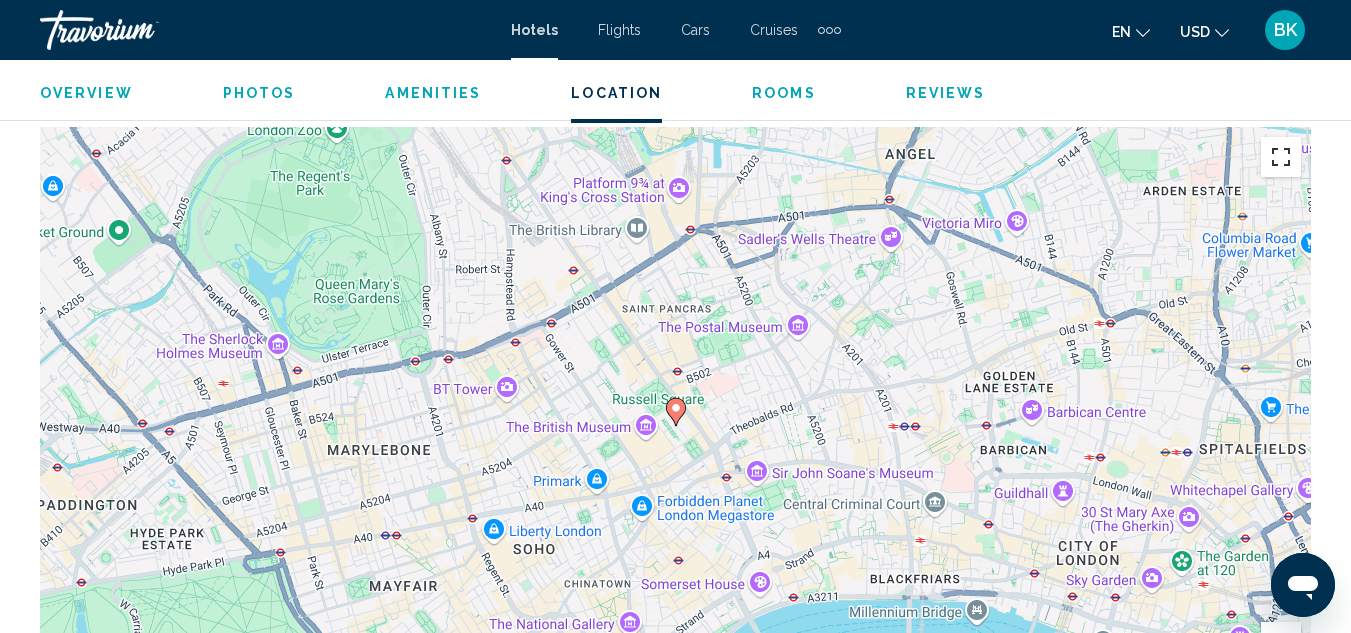 click at bounding box center [1281, 157] 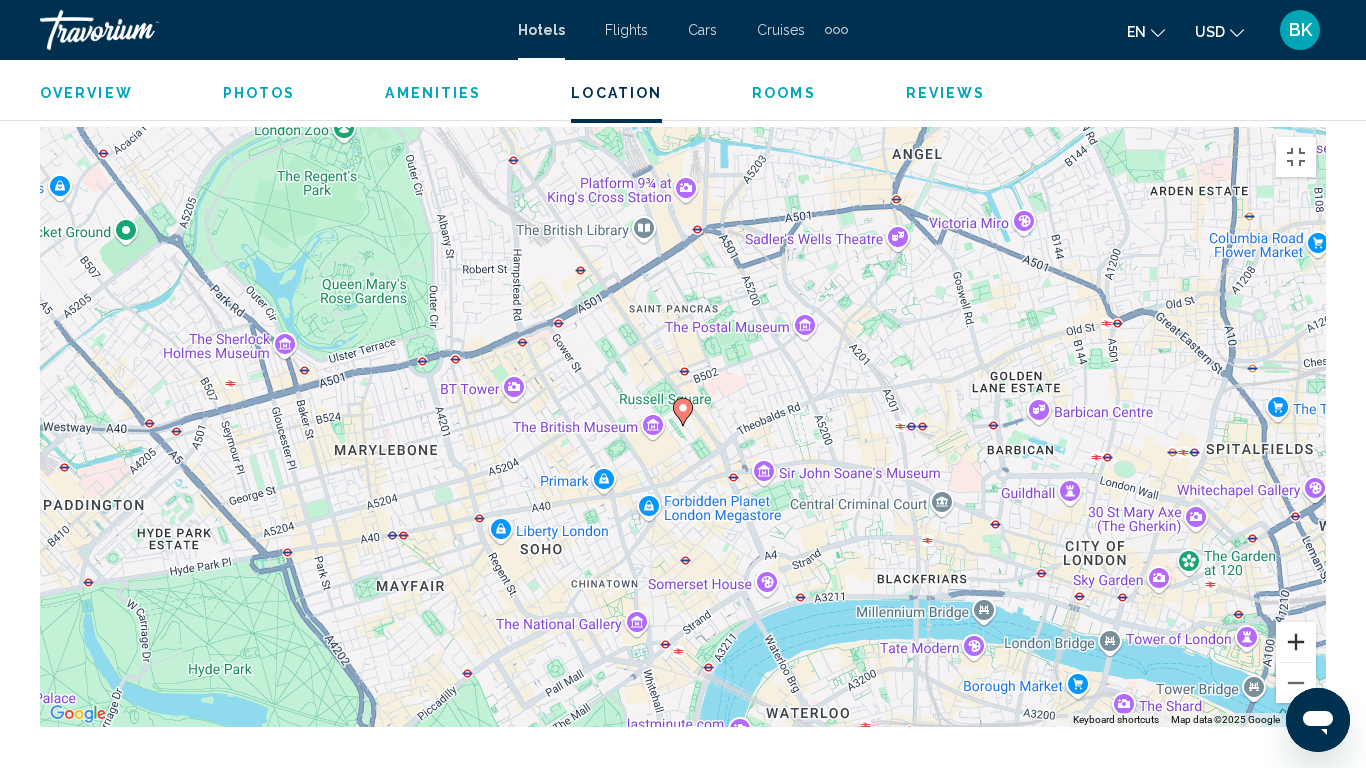click at bounding box center [1296, 642] 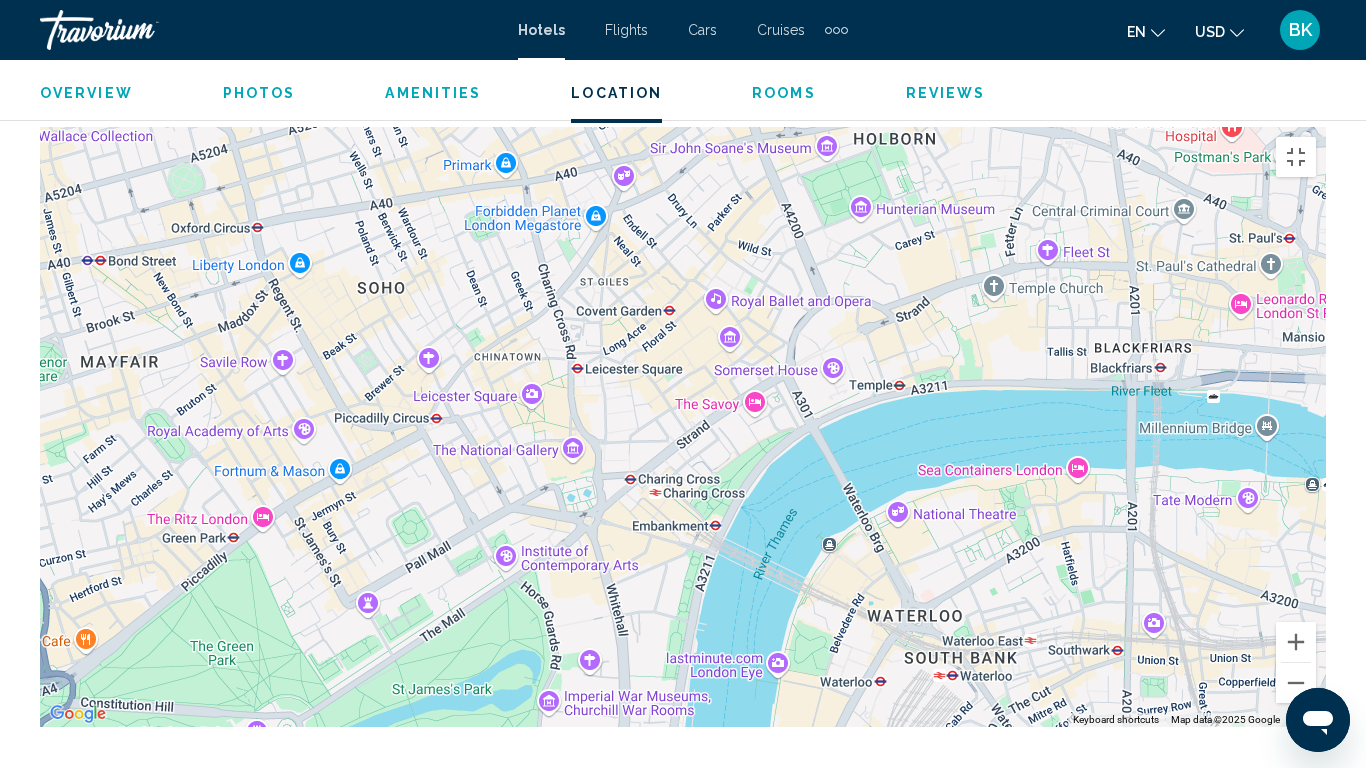 drag, startPoint x: 1115, startPoint y: 597, endPoint x: 1095, endPoint y: 212, distance: 385.51913 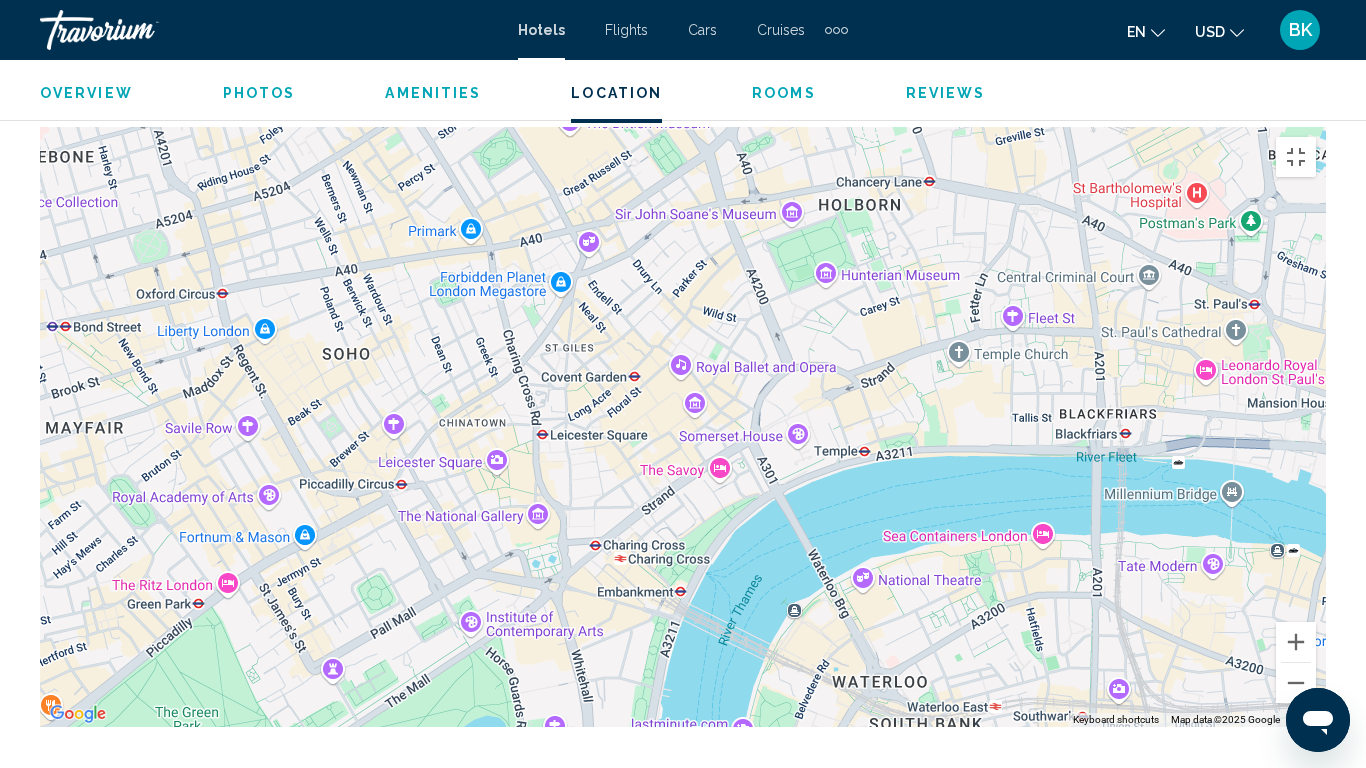 drag, startPoint x: 1076, startPoint y: 236, endPoint x: 1035, endPoint y: 292, distance: 69.40461 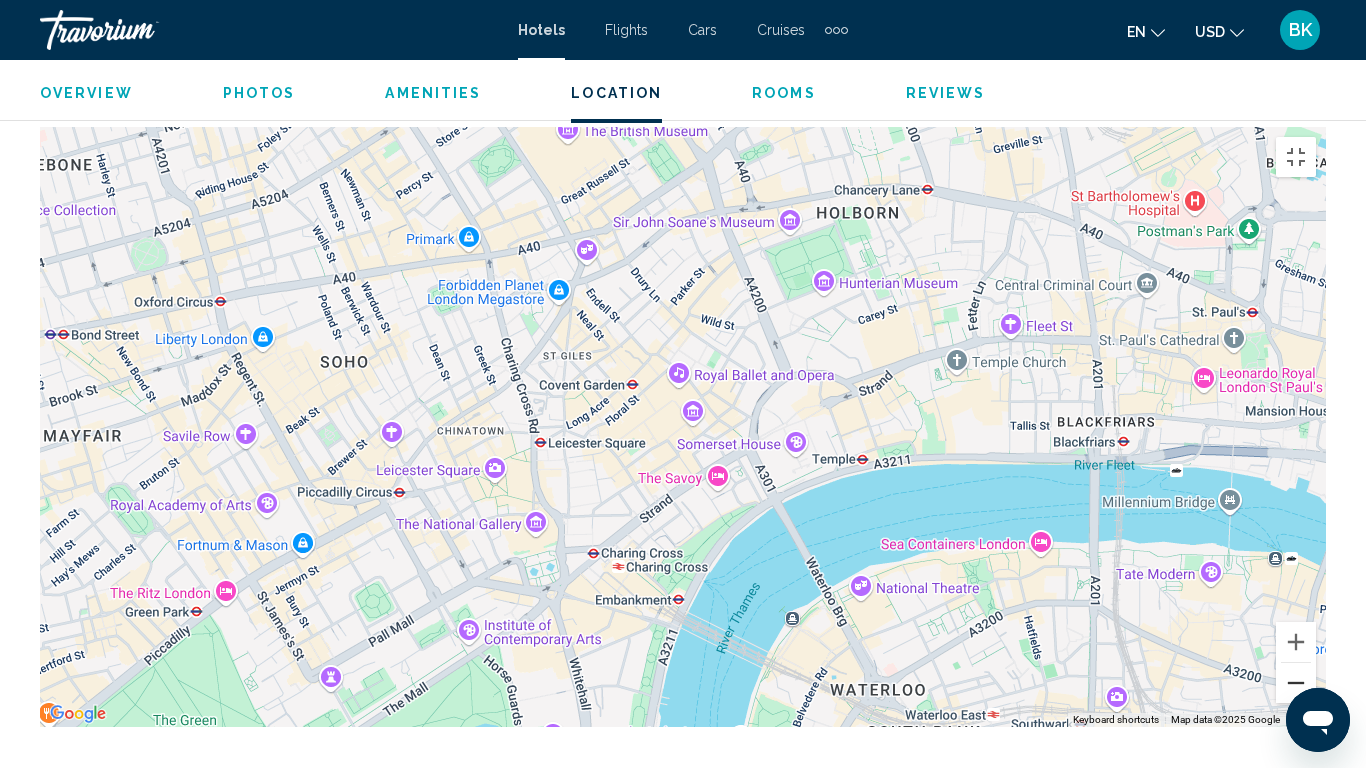 click at bounding box center (1296, 683) 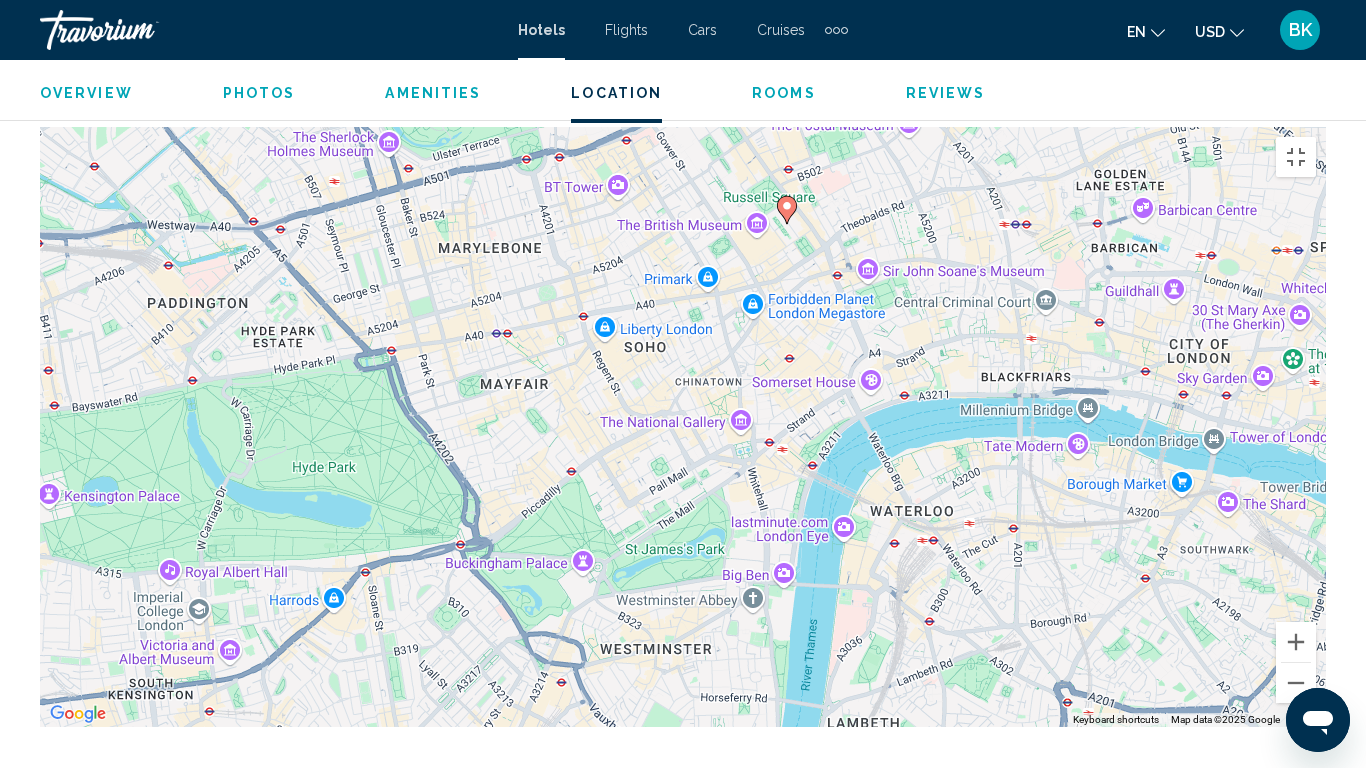 drag, startPoint x: 469, startPoint y: 324, endPoint x: 600, endPoint y: 274, distance: 140.21768 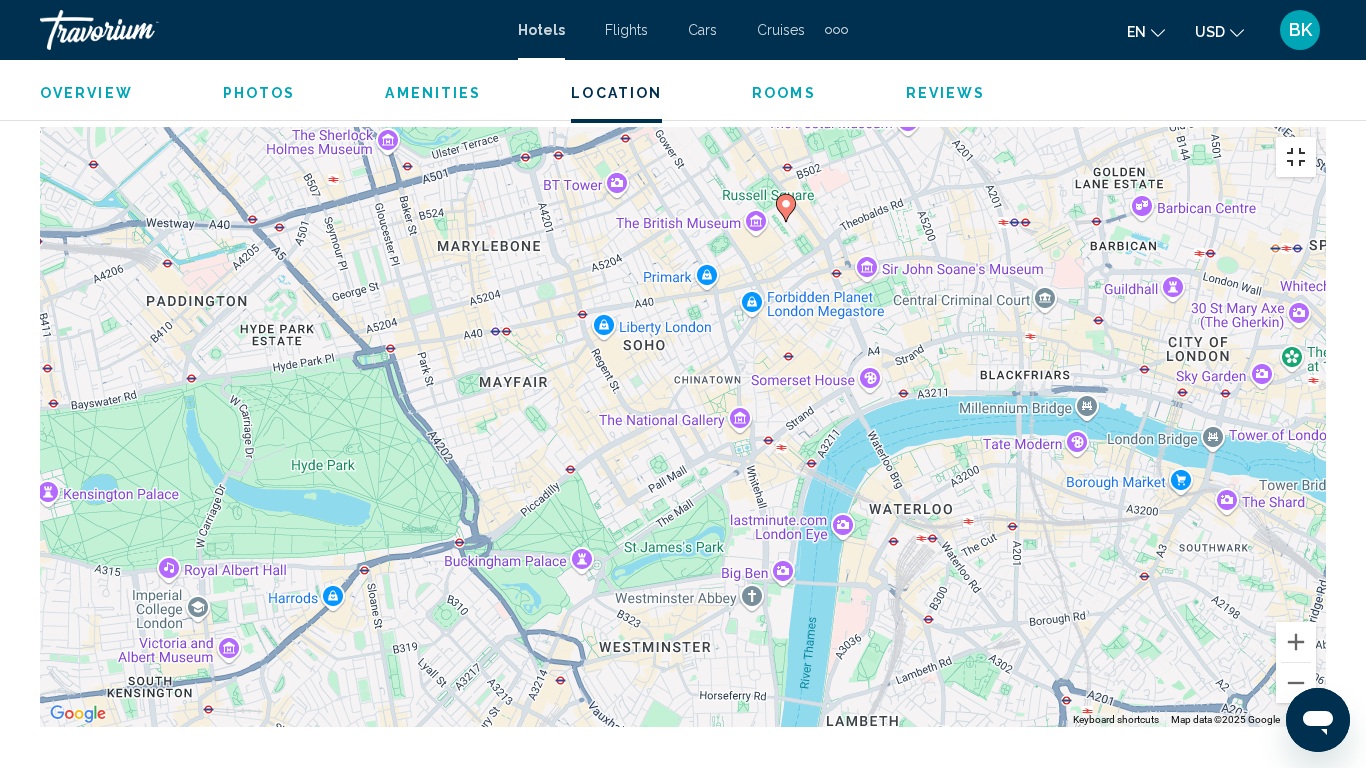 click at bounding box center [1296, 157] 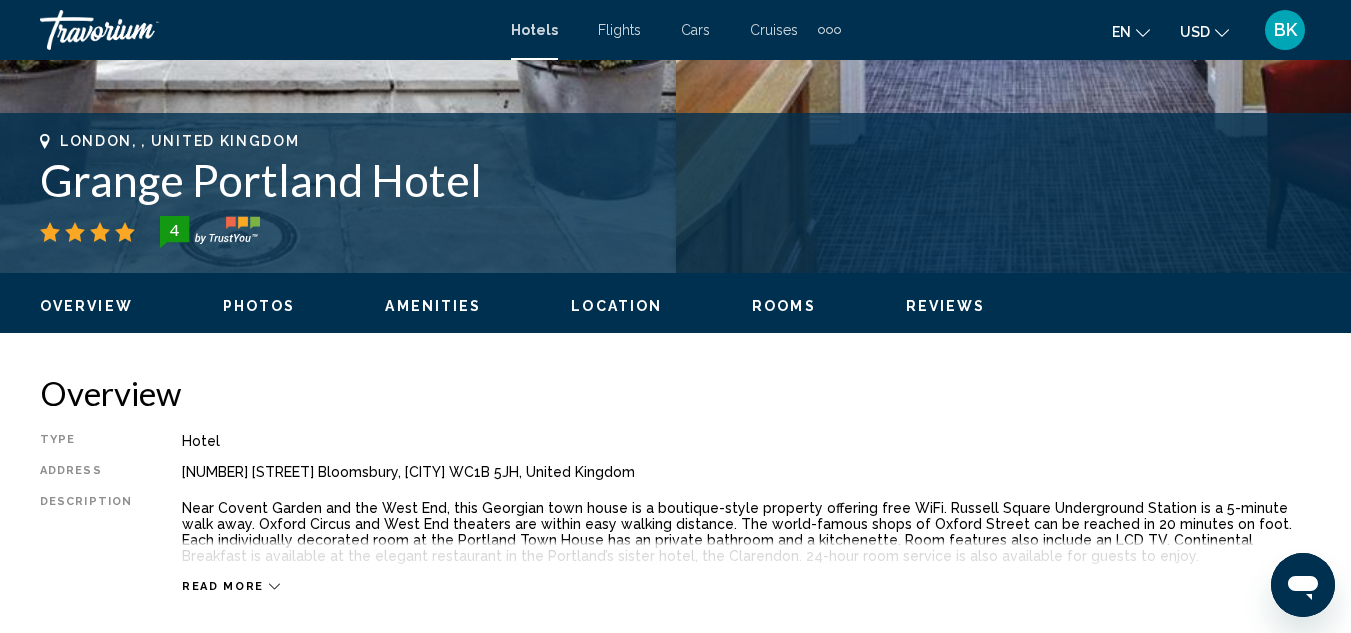 scroll, scrollTop: 773, scrollLeft: 0, axis: vertical 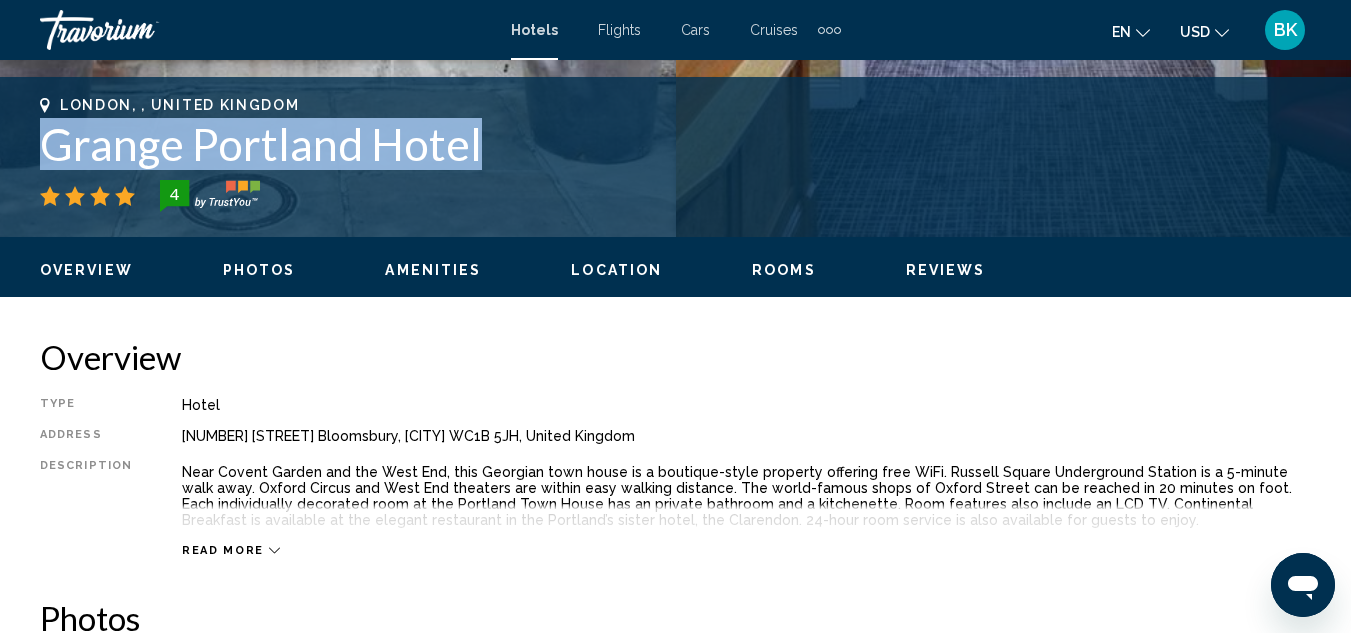 drag, startPoint x: 47, startPoint y: 148, endPoint x: 506, endPoint y: 119, distance: 459.91522 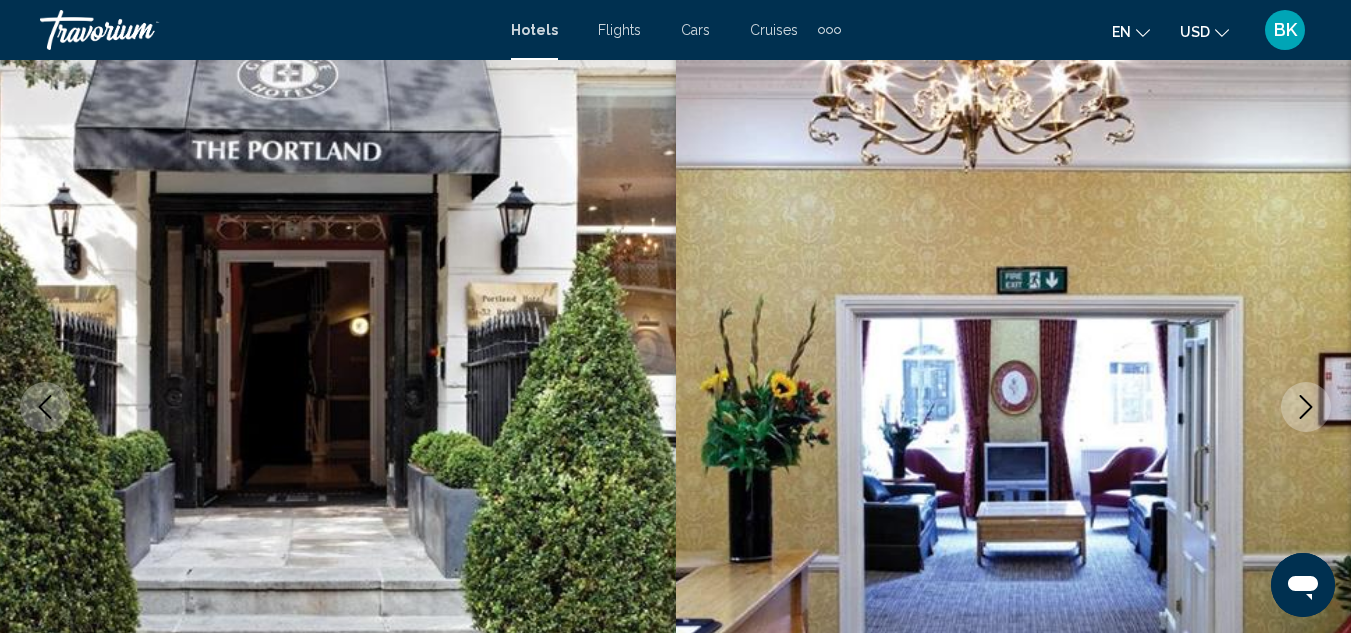 scroll, scrollTop: 0, scrollLeft: 0, axis: both 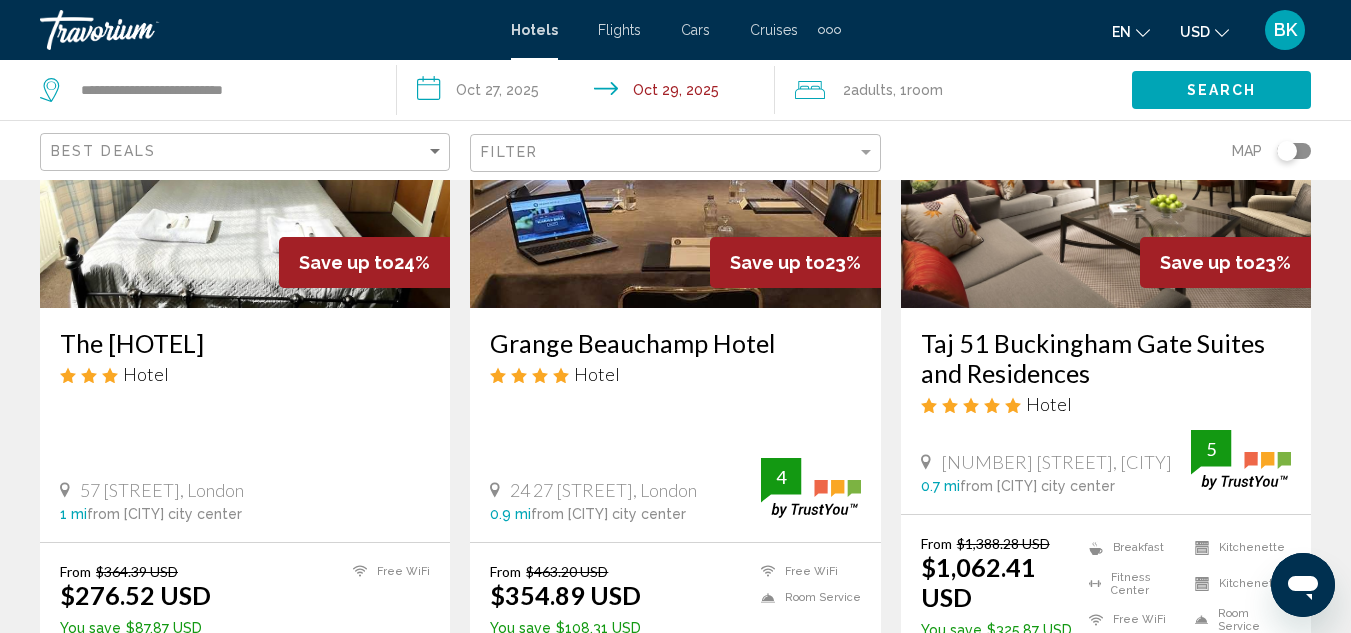 click at bounding box center [675, 148] 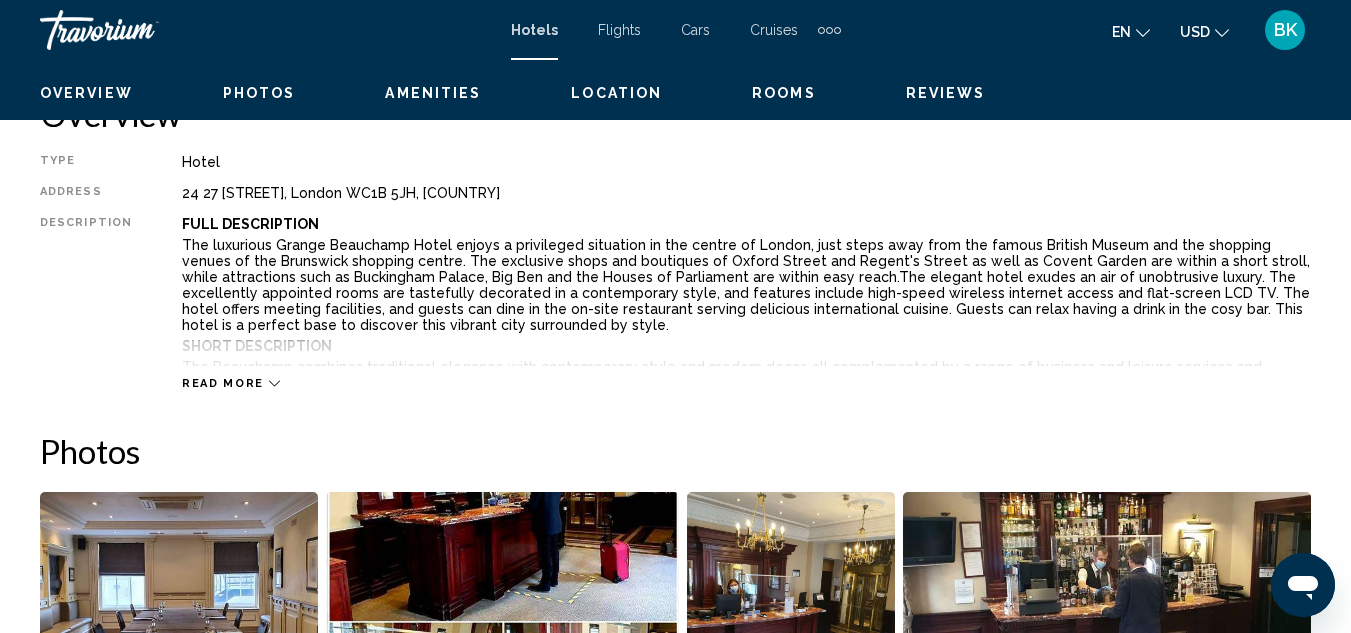scroll, scrollTop: 219, scrollLeft: 0, axis: vertical 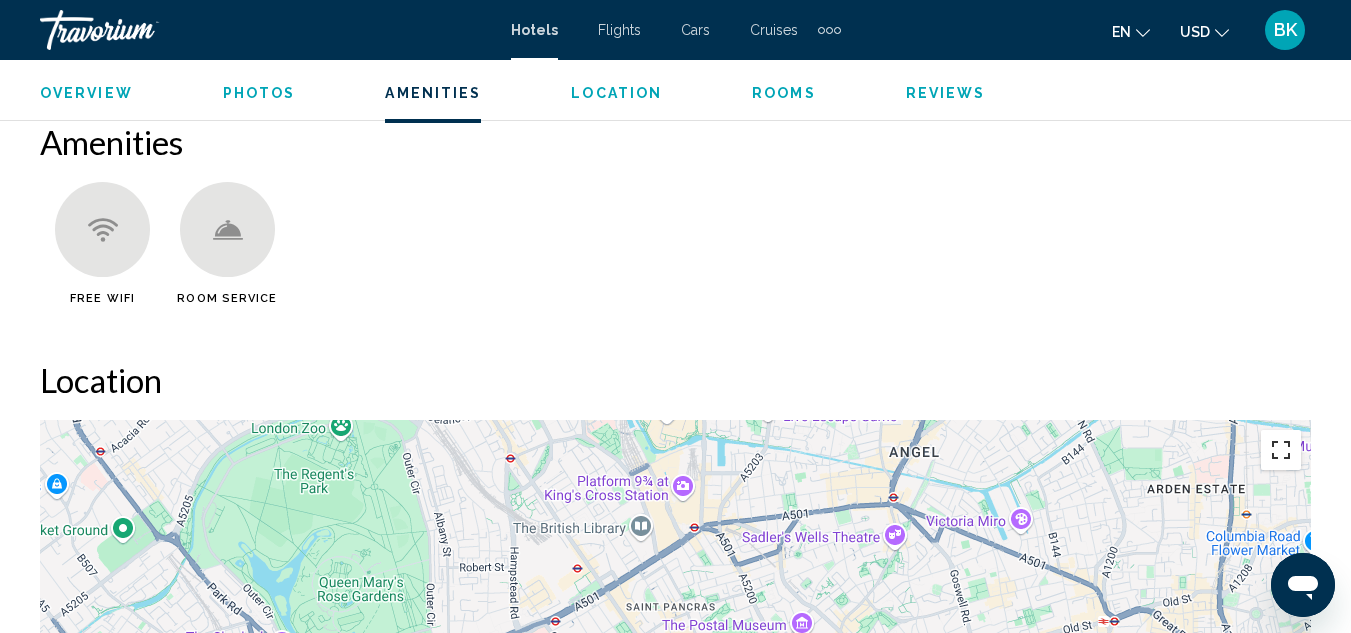 click at bounding box center [1281, 450] 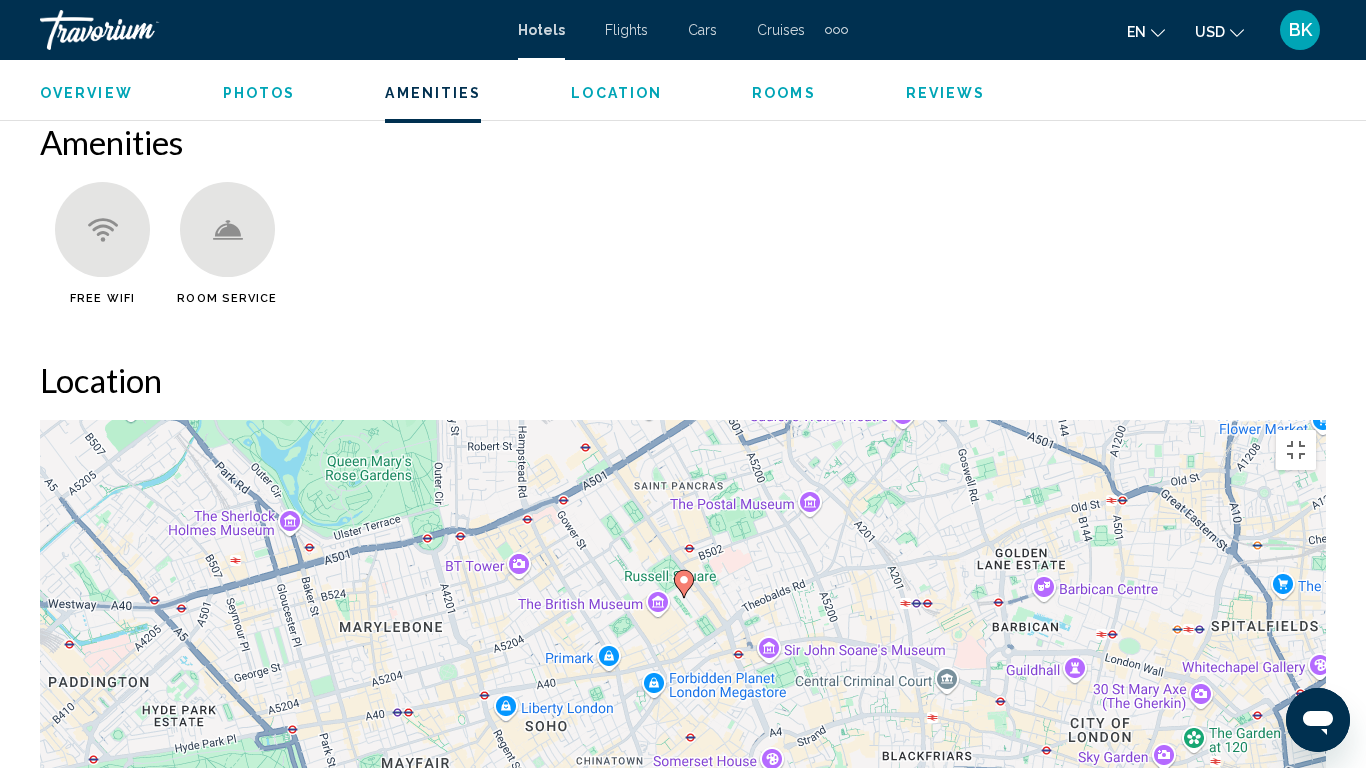drag, startPoint x: 1200, startPoint y: 417, endPoint x: 1201, endPoint y: 293, distance: 124.004036 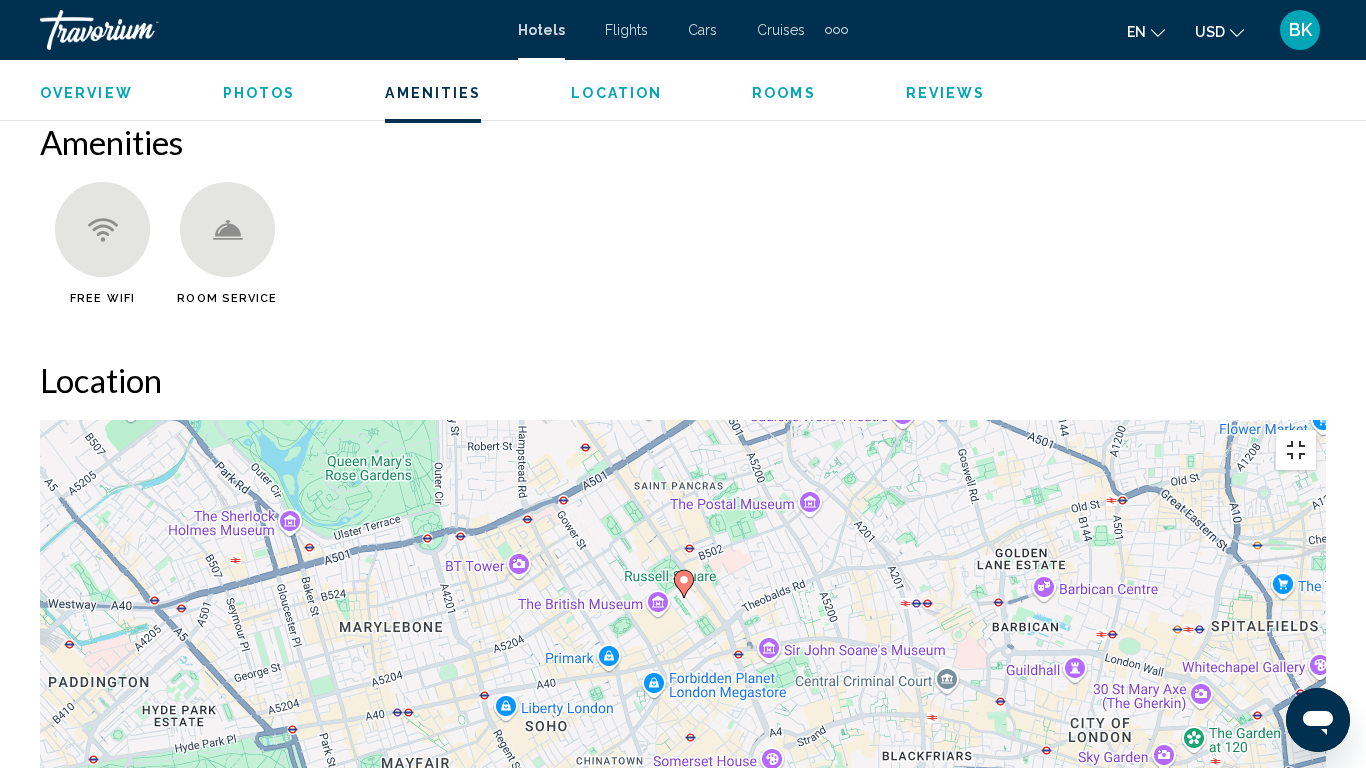 click at bounding box center (1296, 450) 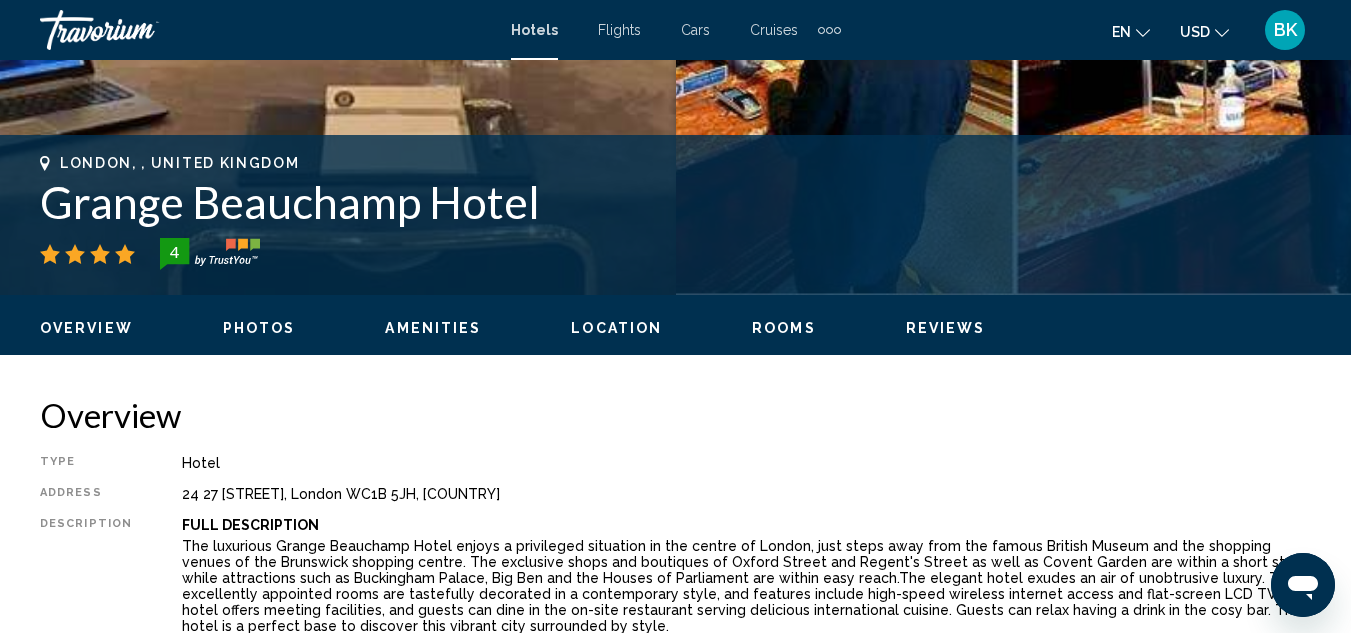 scroll, scrollTop: 676, scrollLeft: 0, axis: vertical 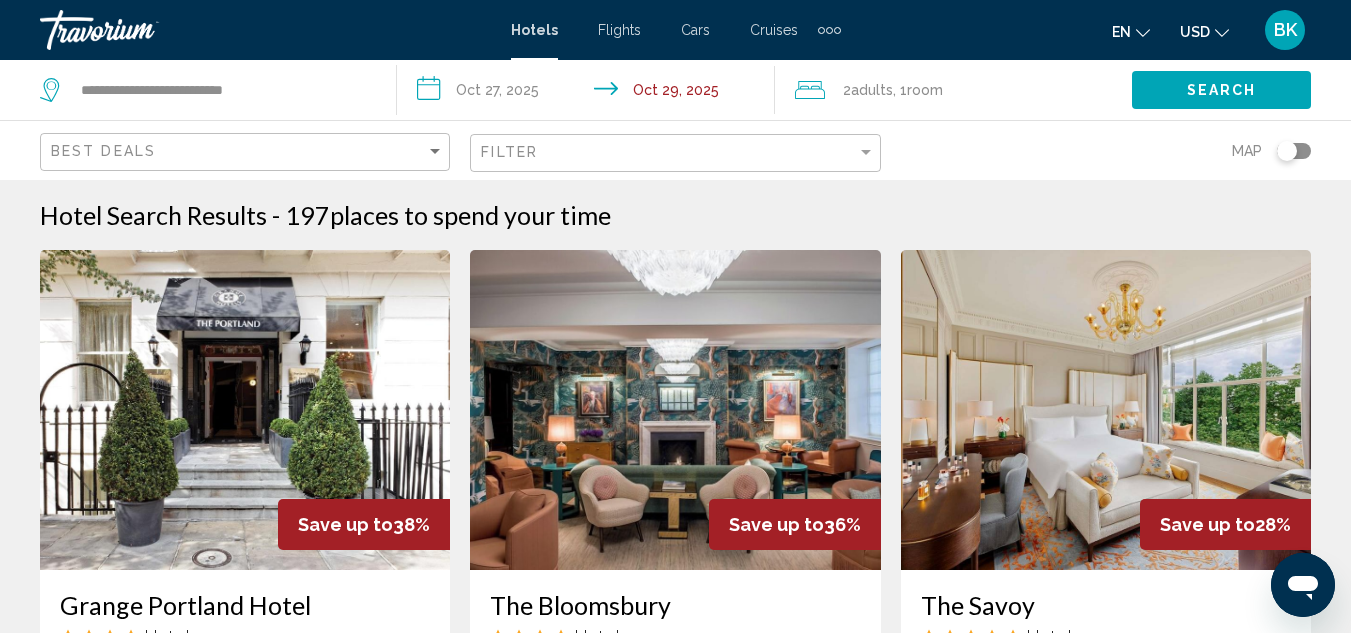 click 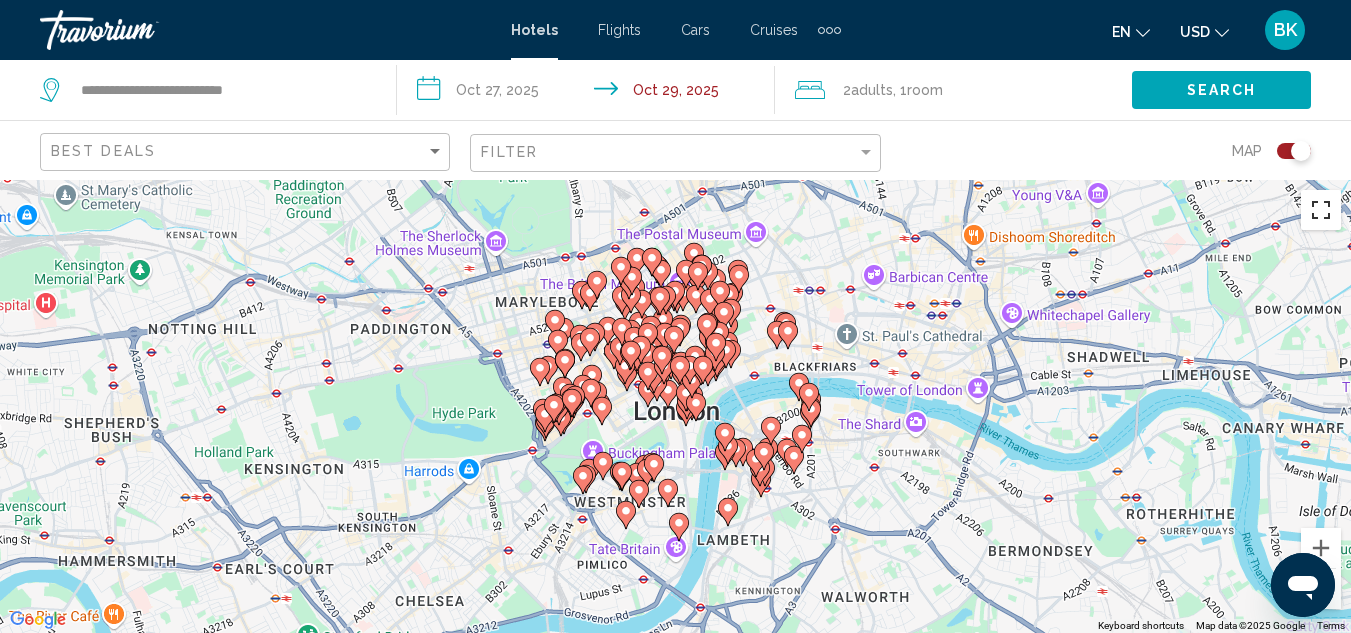 click at bounding box center [1321, 210] 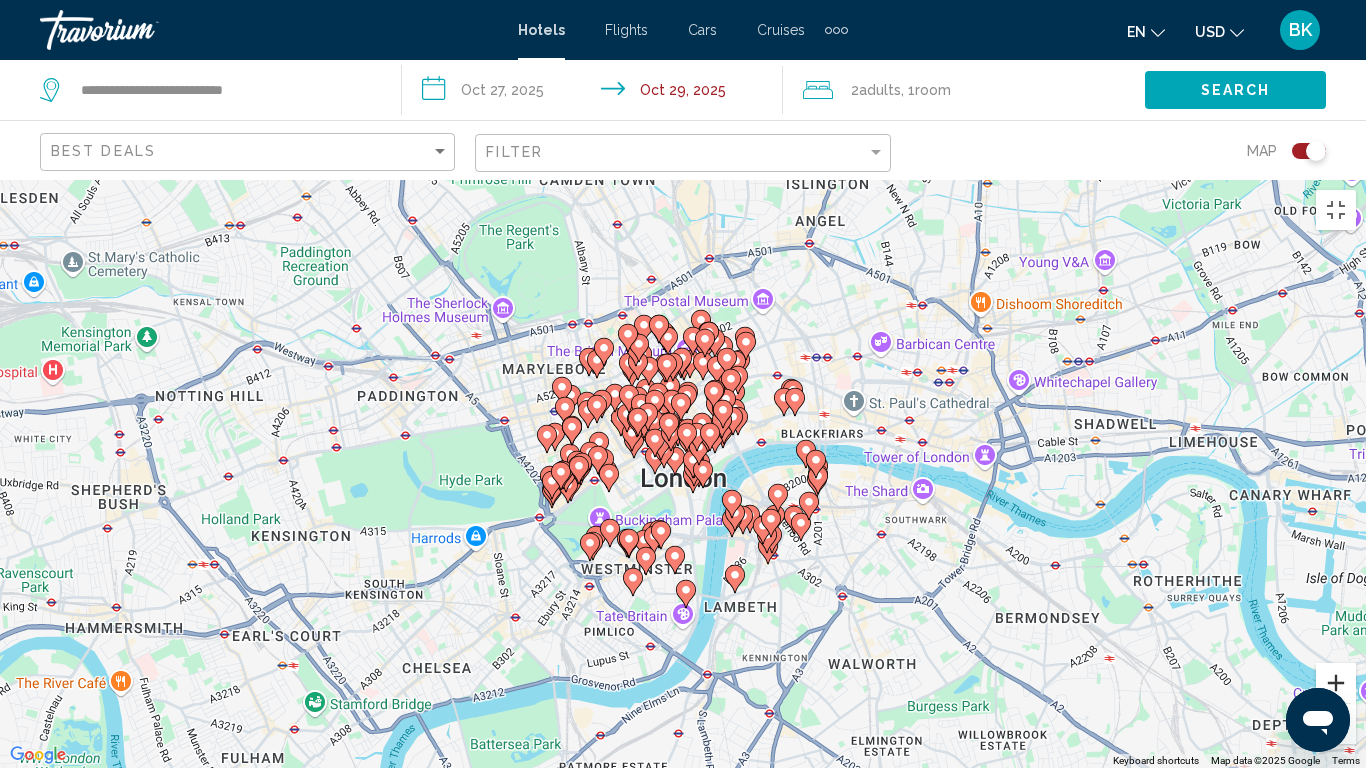 click at bounding box center [1336, 683] 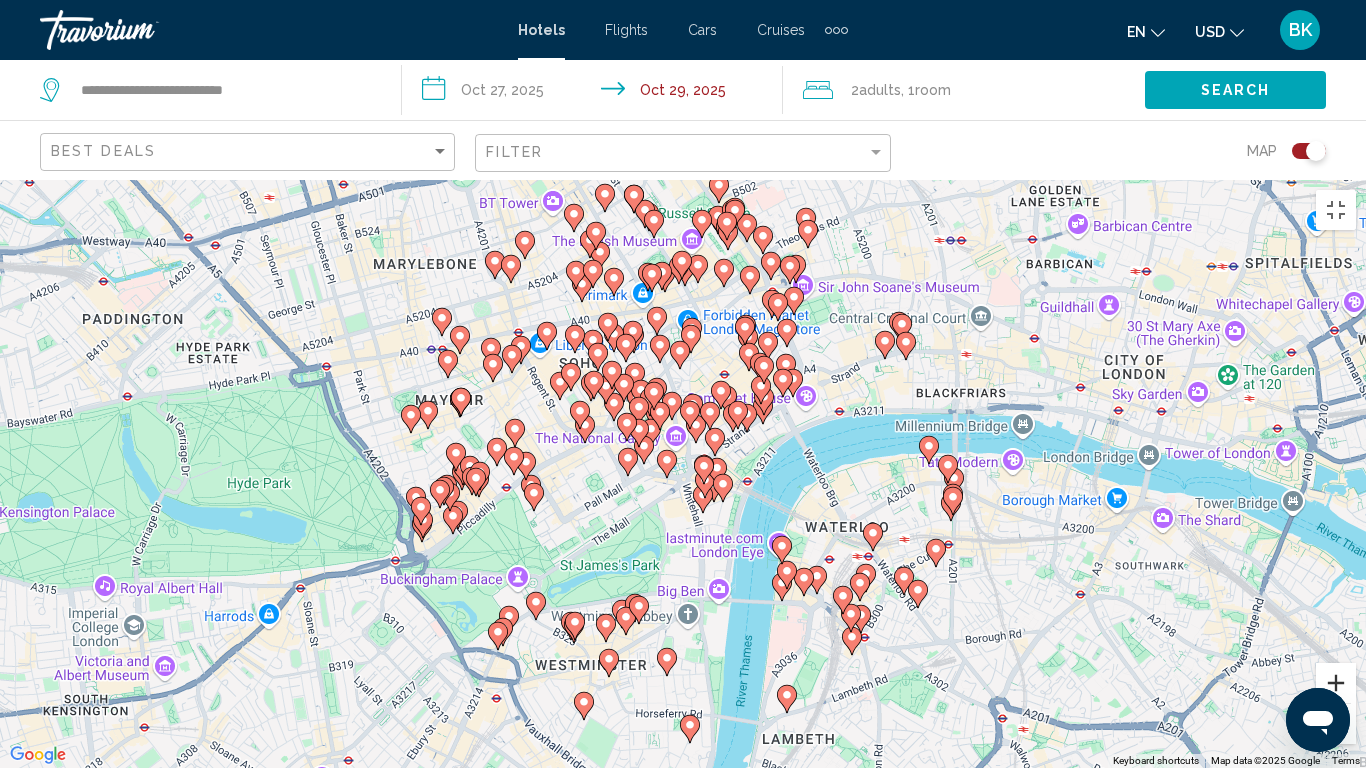click at bounding box center (1336, 683) 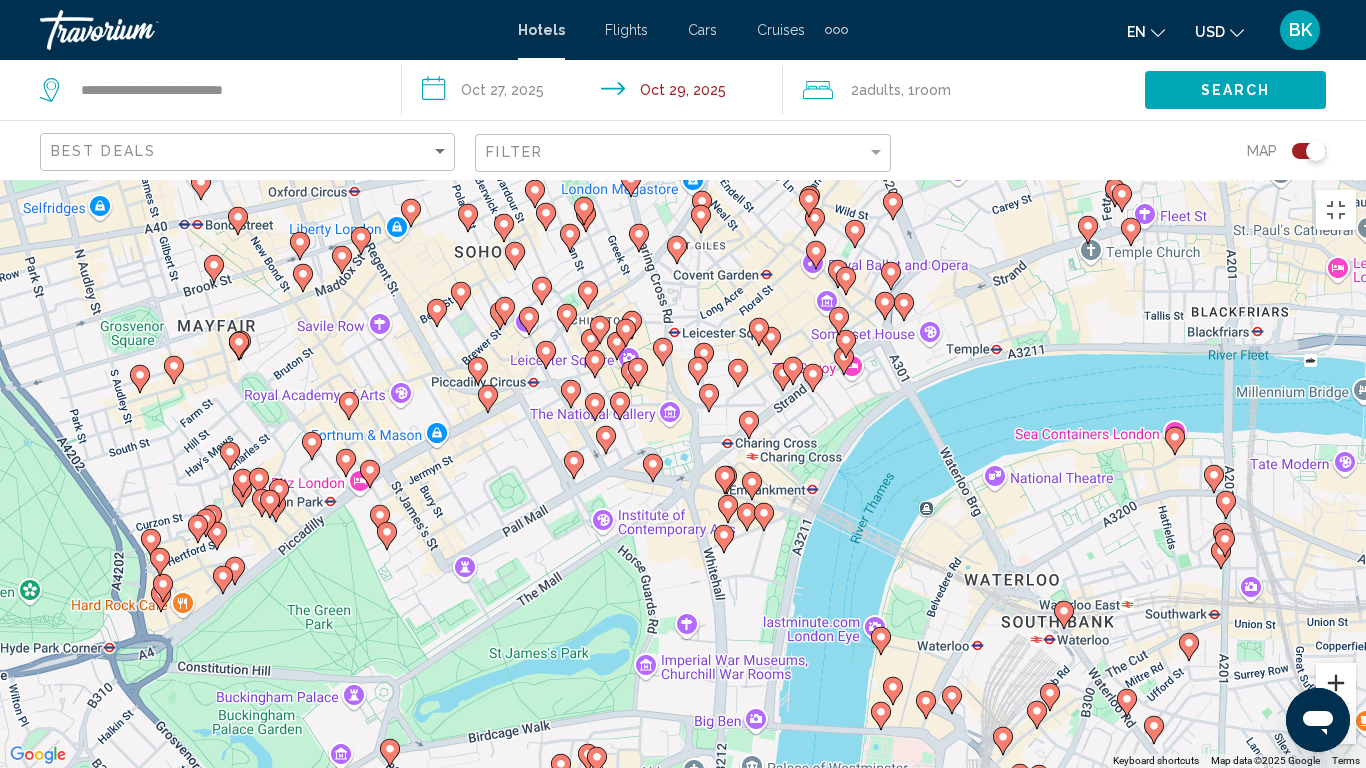 click at bounding box center [1336, 683] 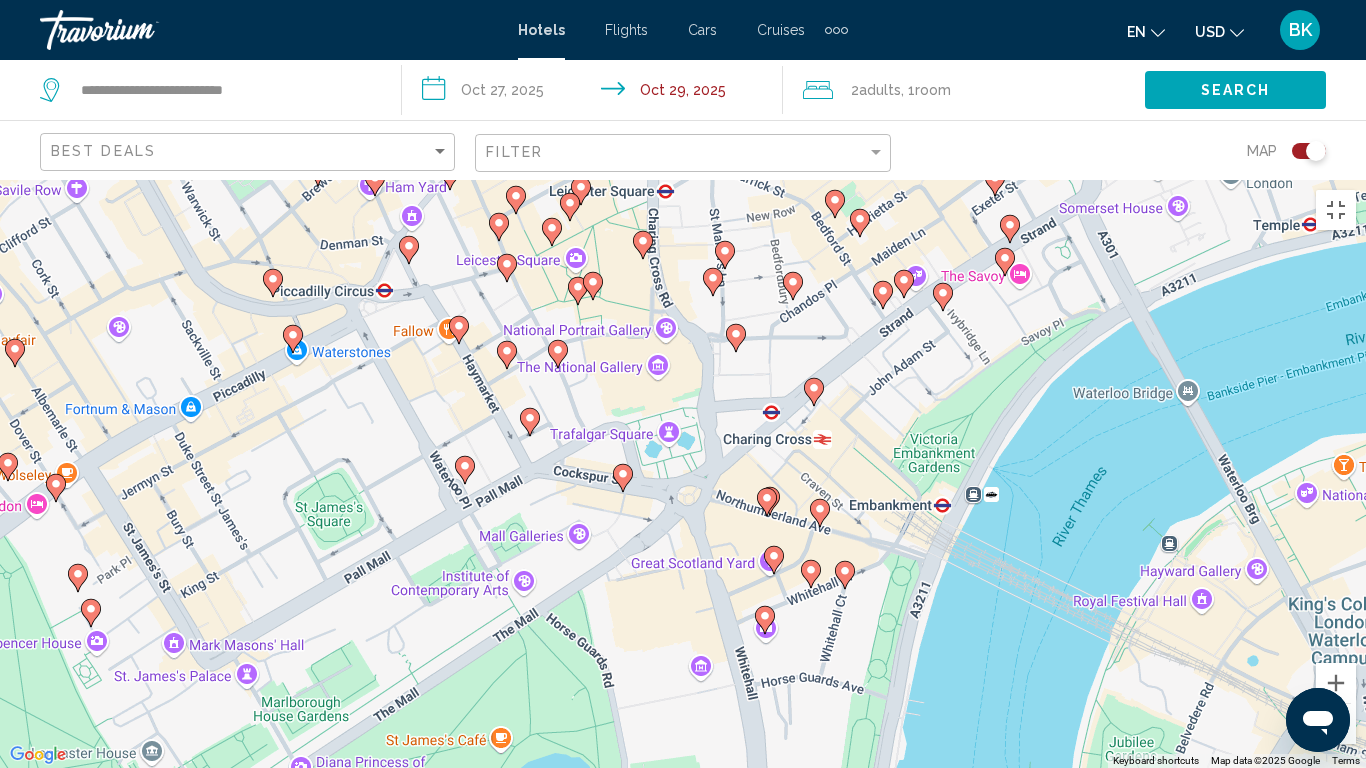 click at bounding box center (1336, 724) 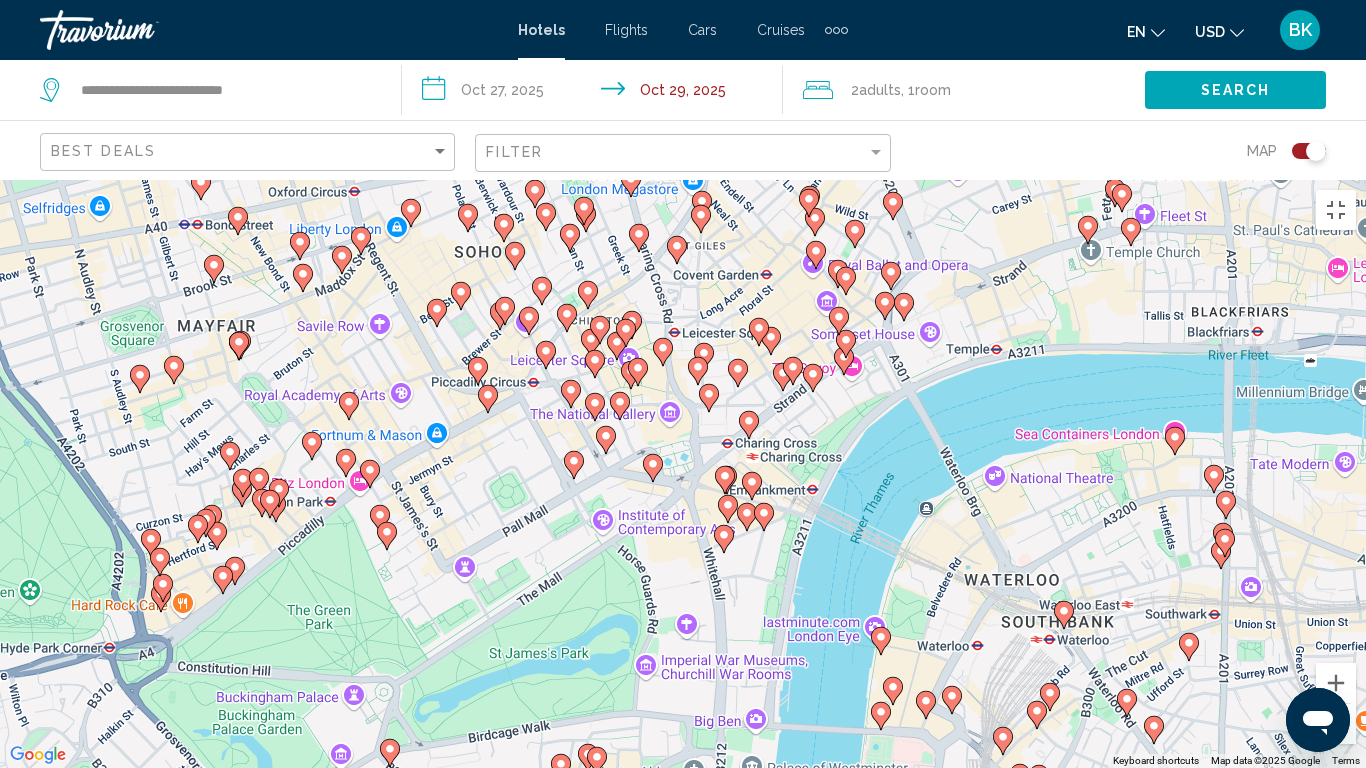 click 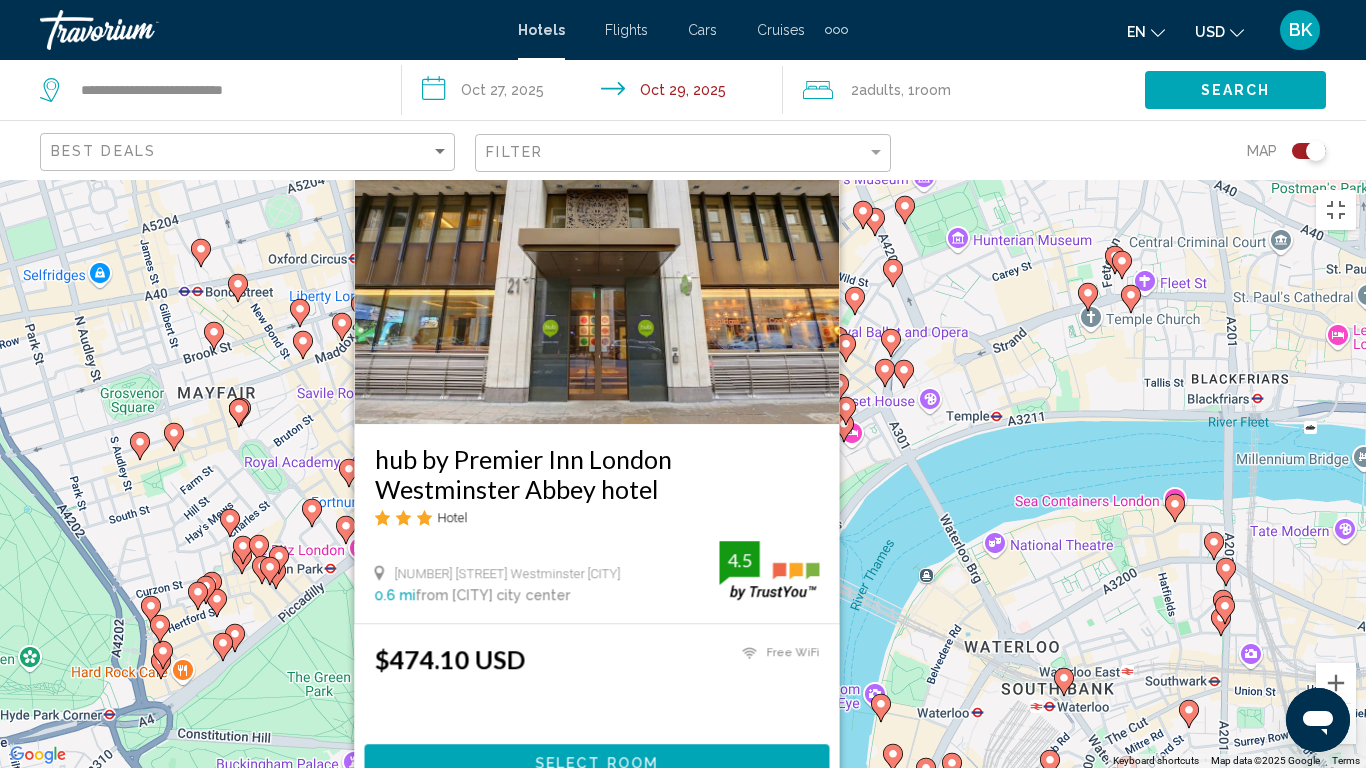 click 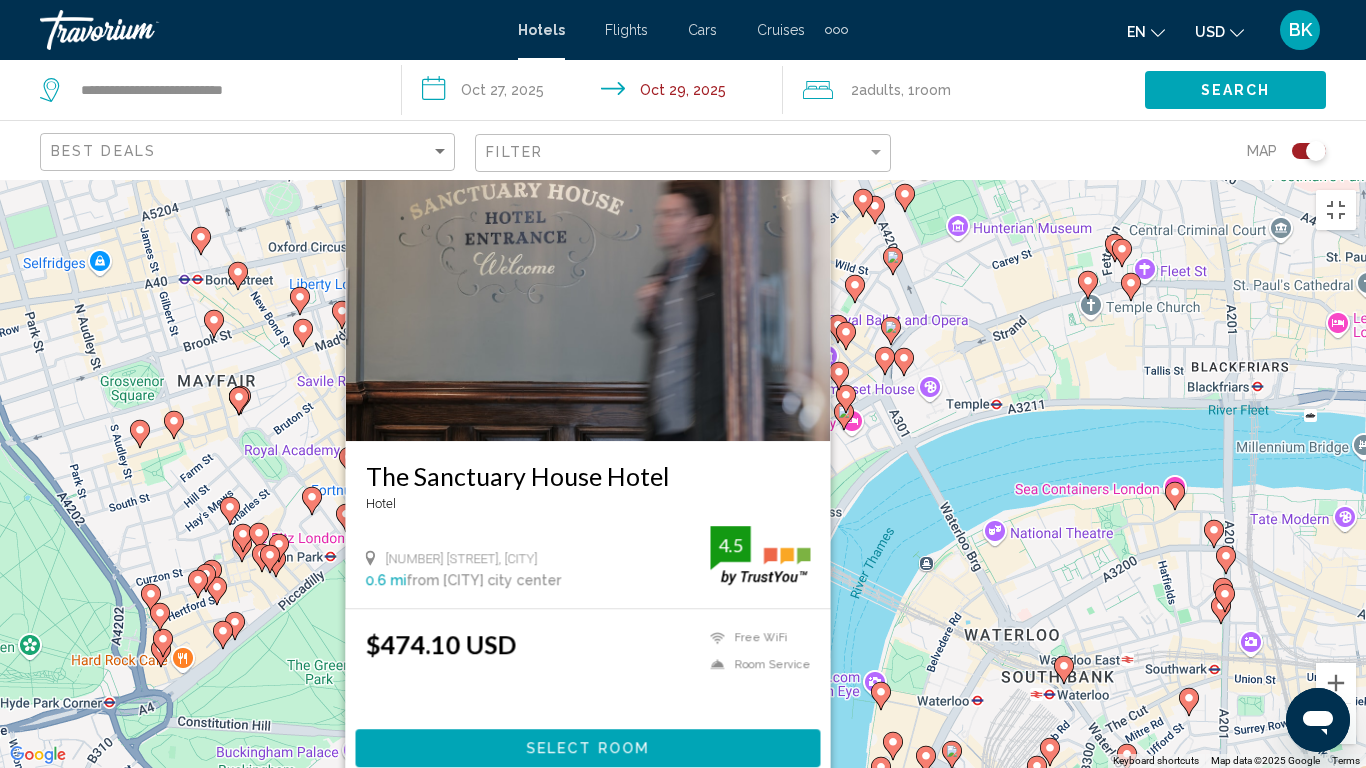 click 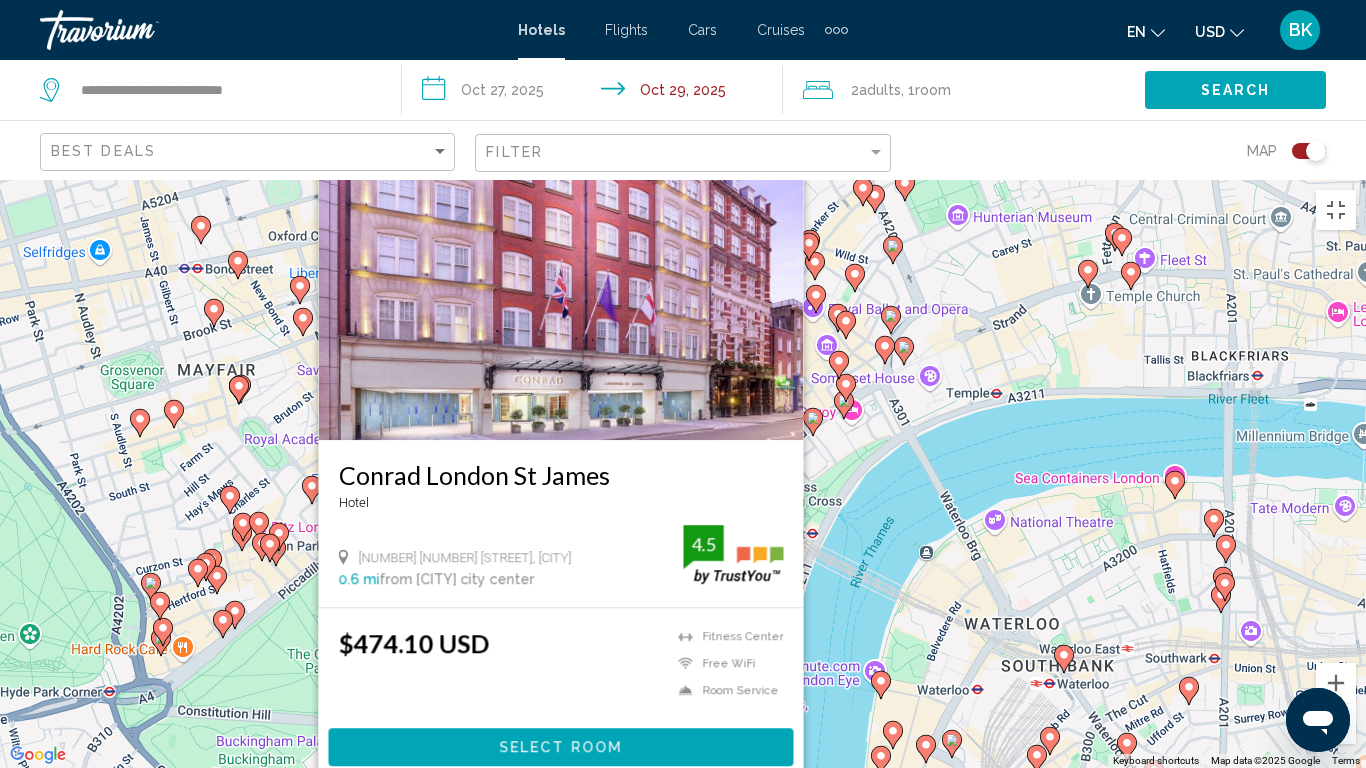 click 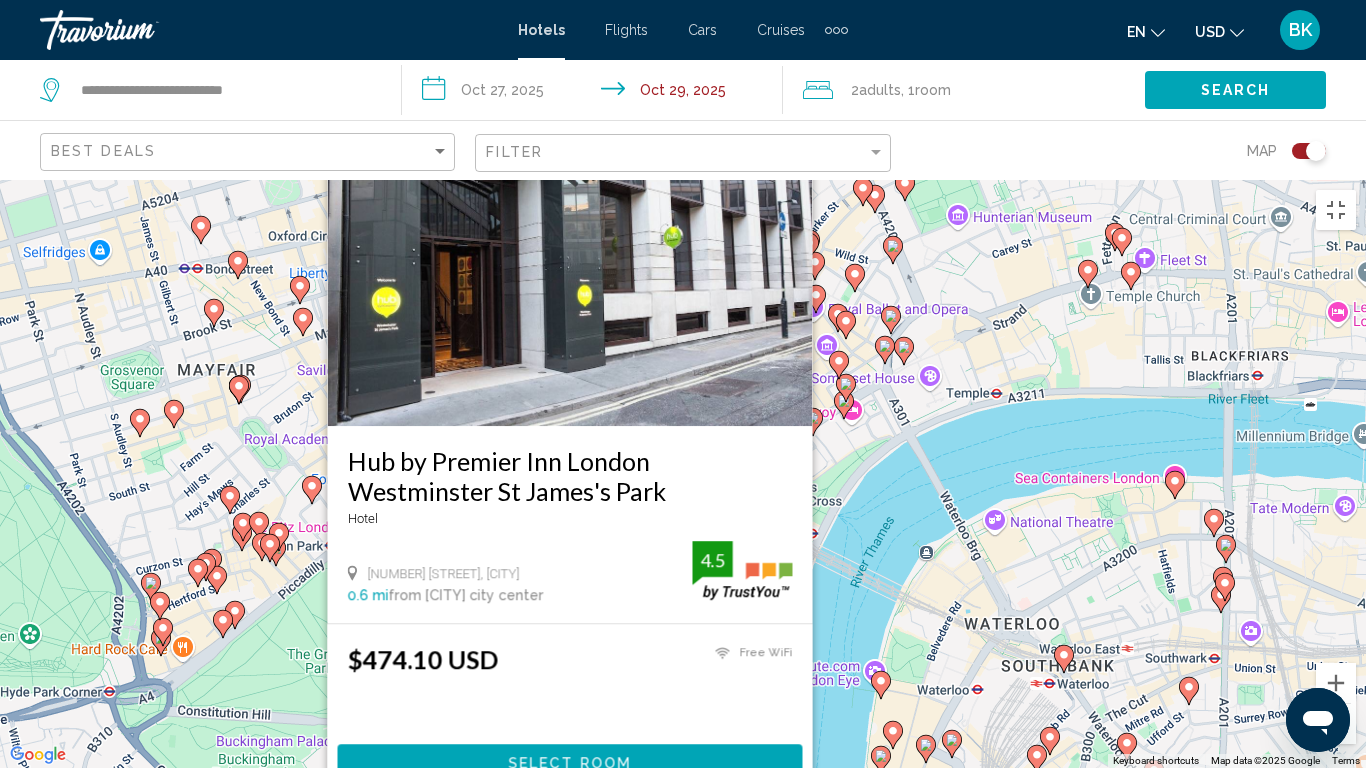 click 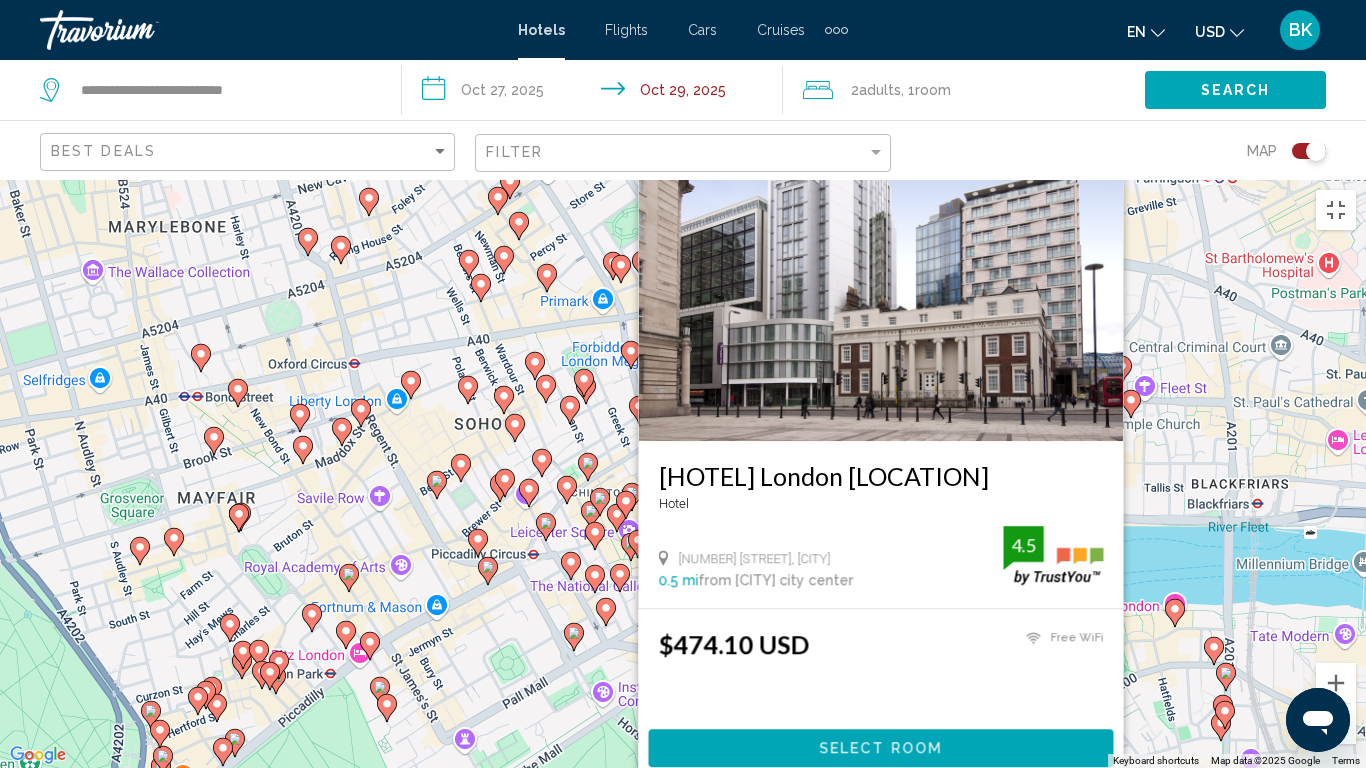 click at bounding box center (1107, 138) 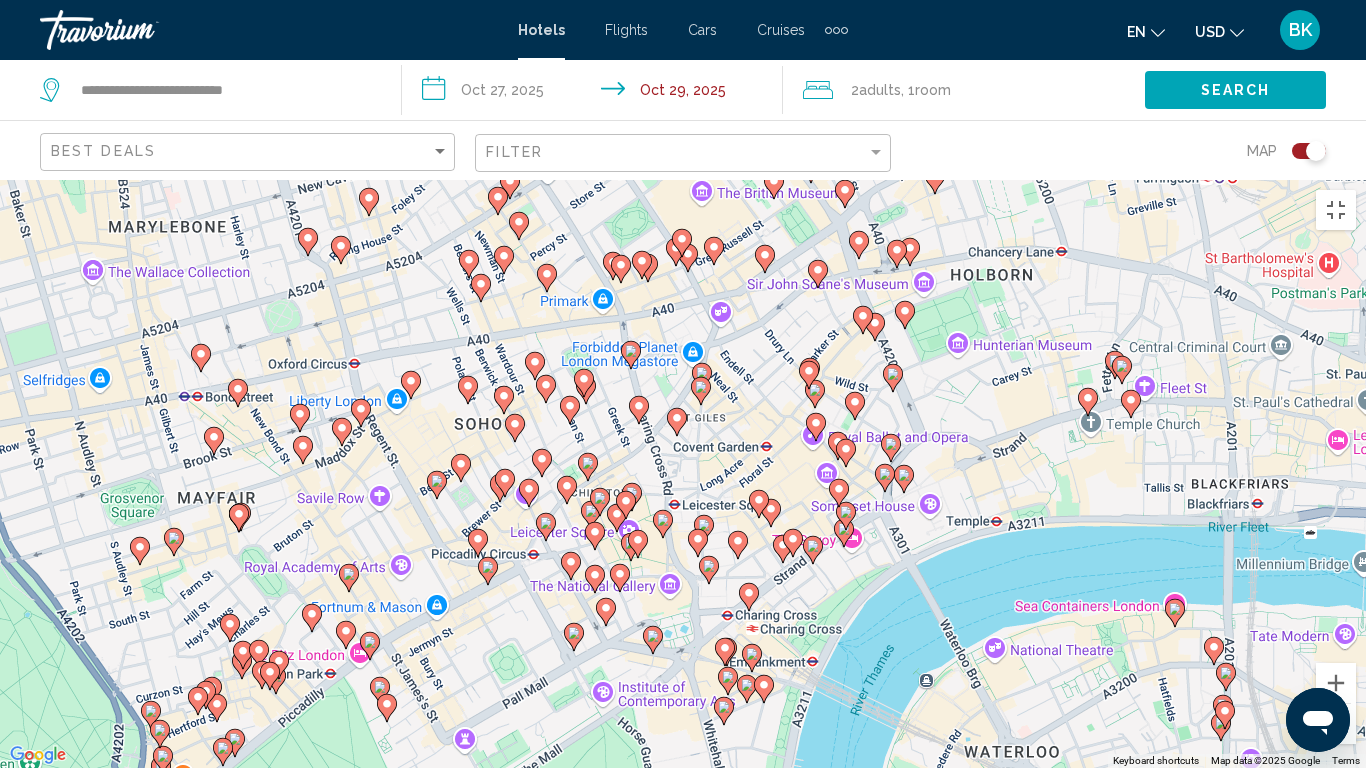 click 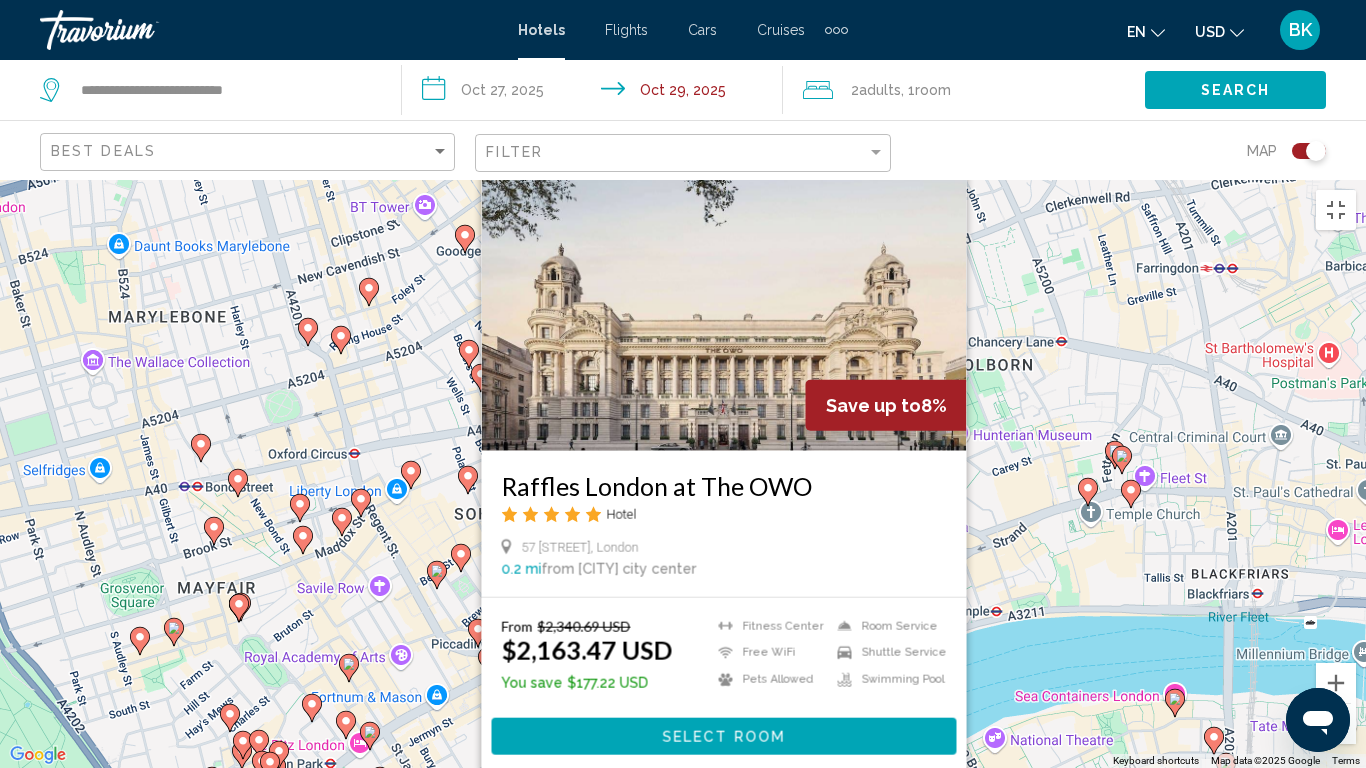 click at bounding box center [950, 148] 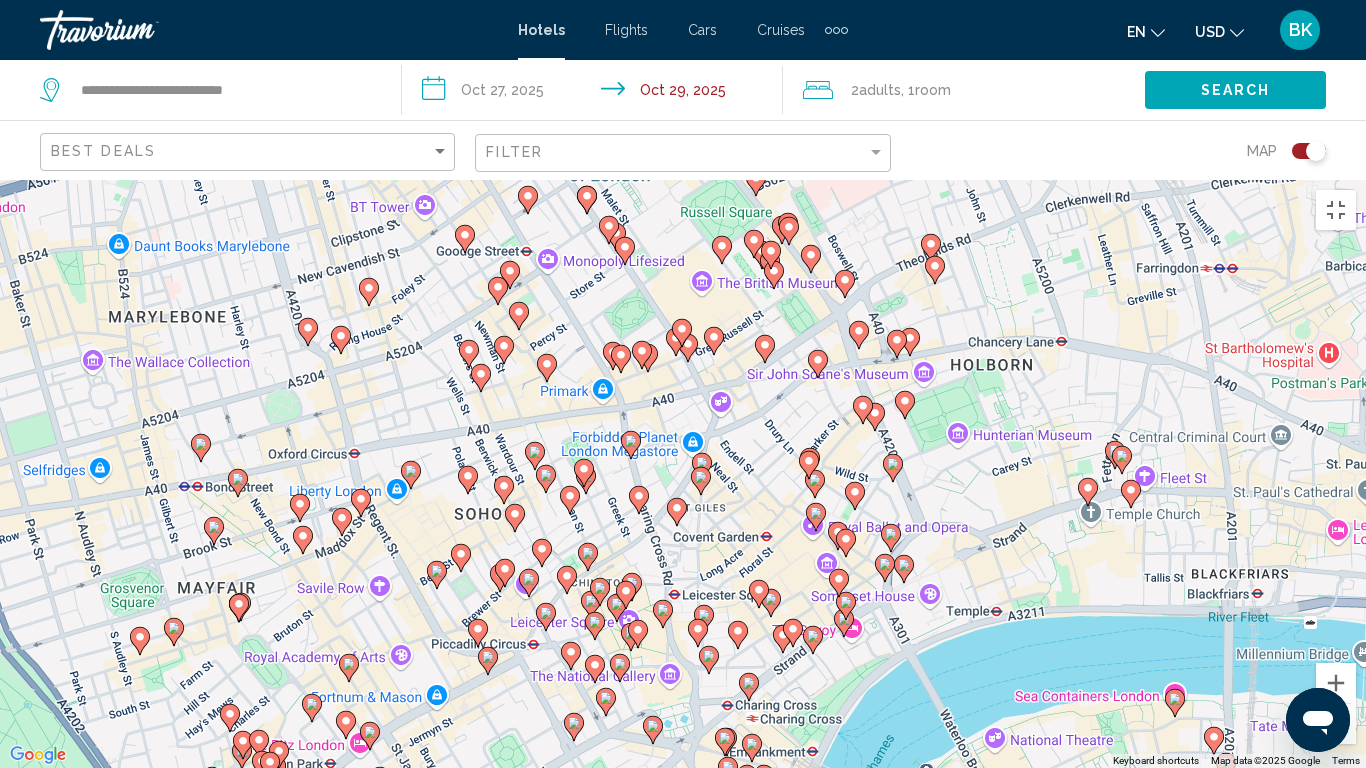 click 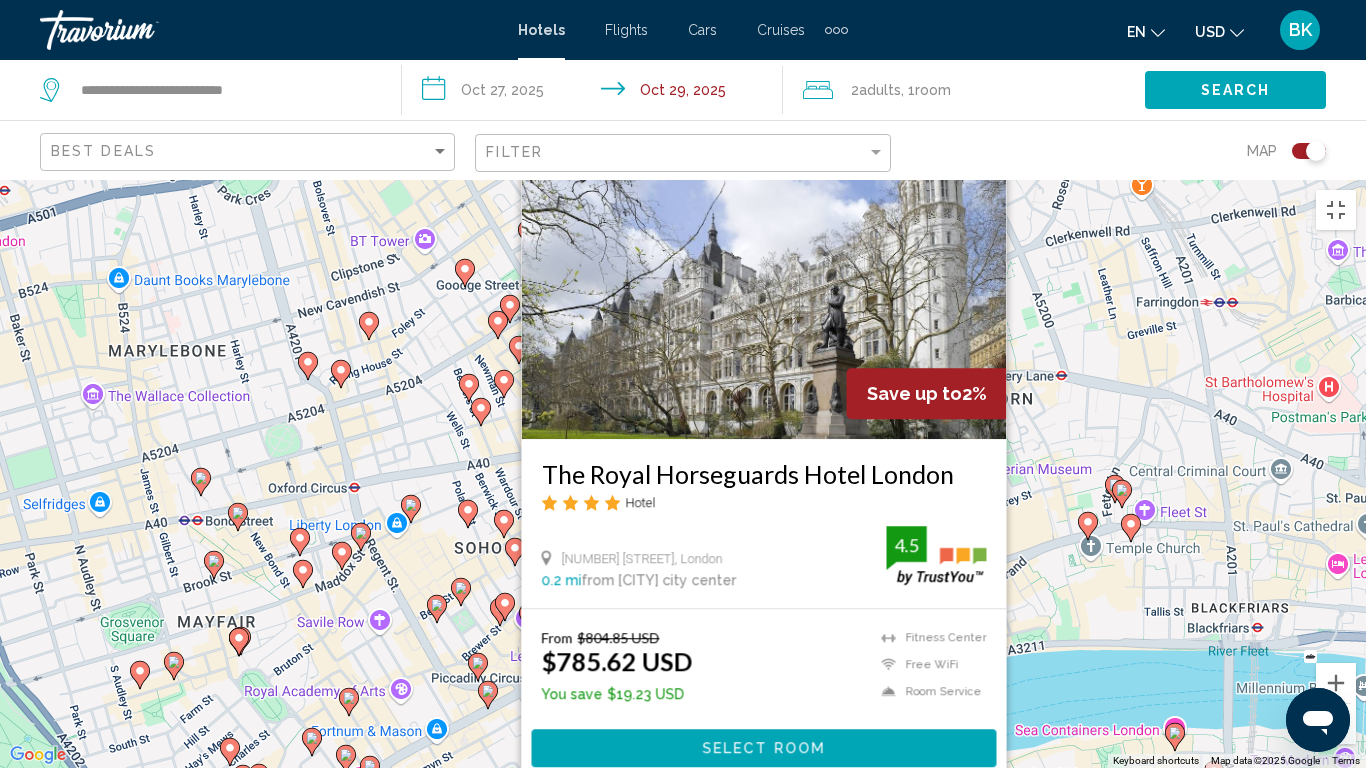 click at bounding box center [990, 136] 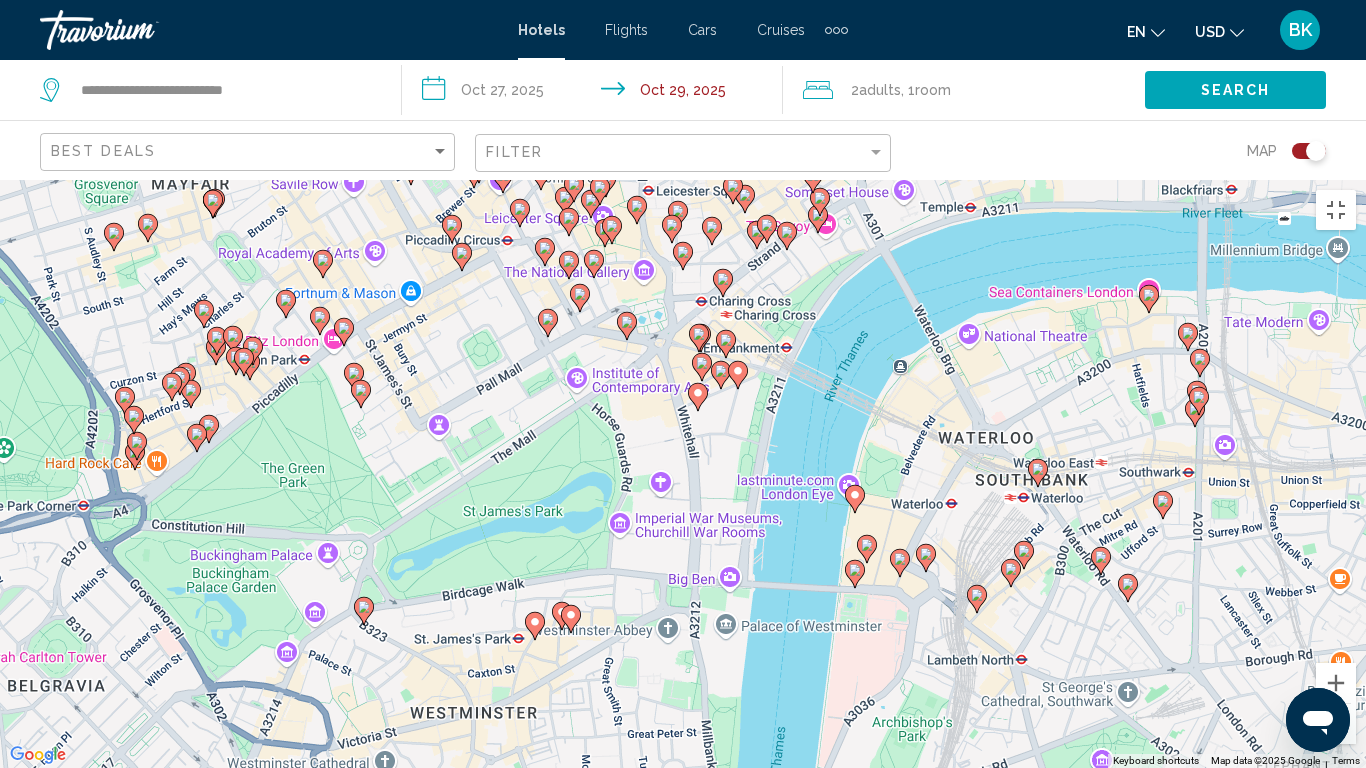drag, startPoint x: 1073, startPoint y: 571, endPoint x: 1047, endPoint y: 130, distance: 441.76578 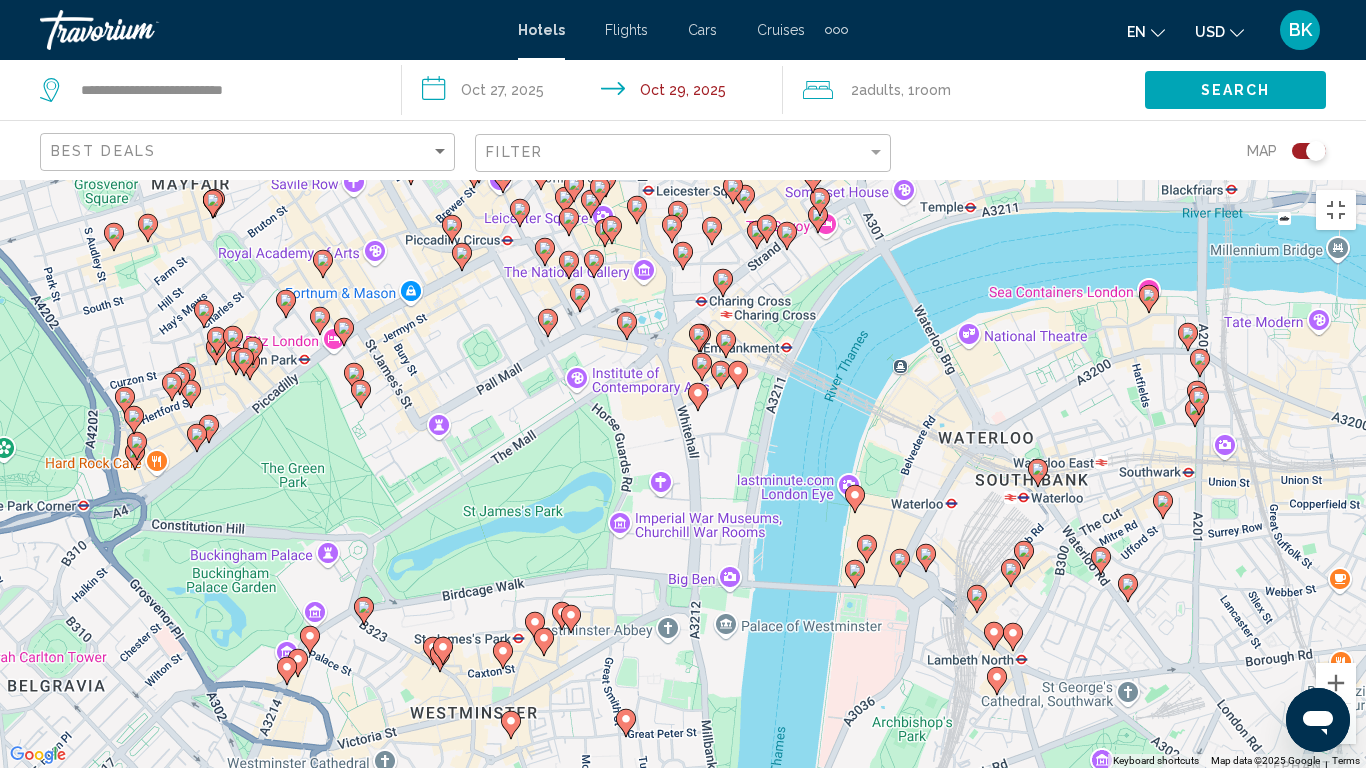 click 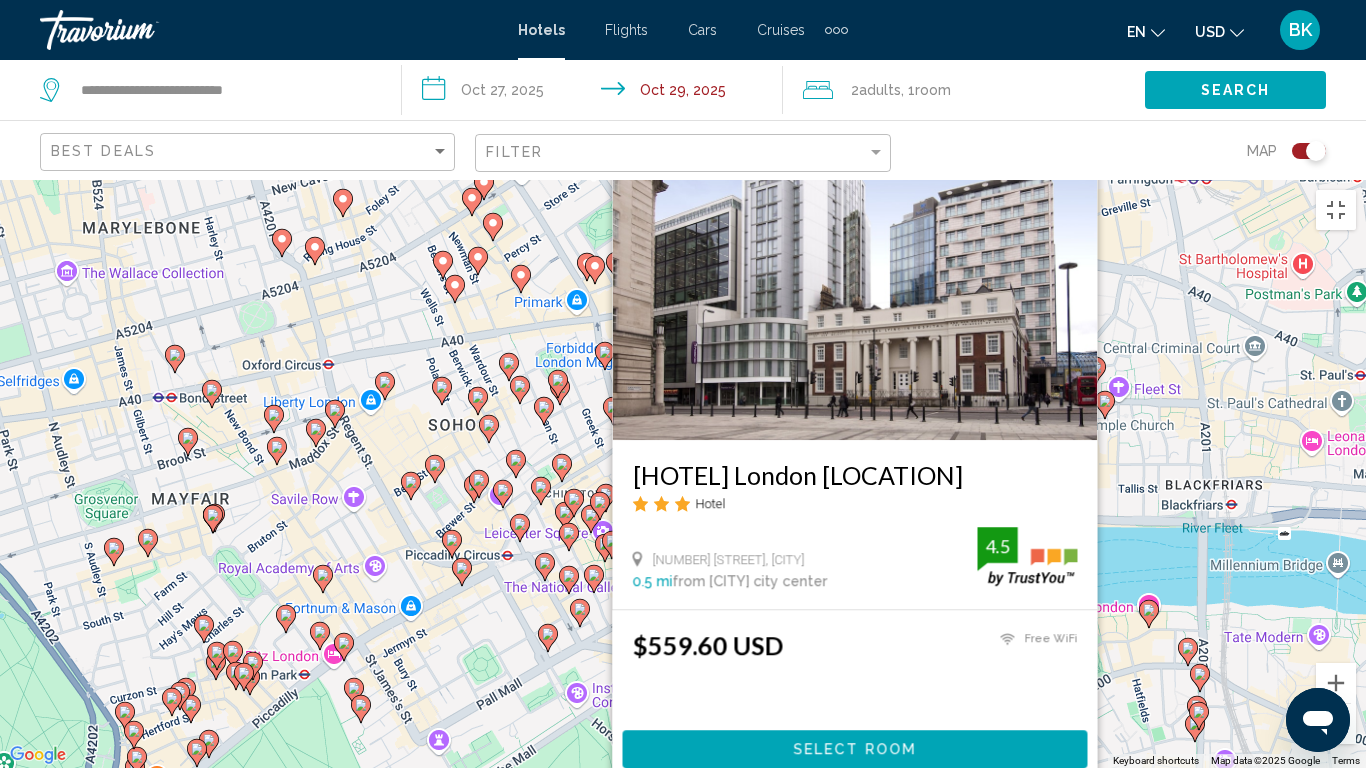 click at bounding box center [1081, 137] 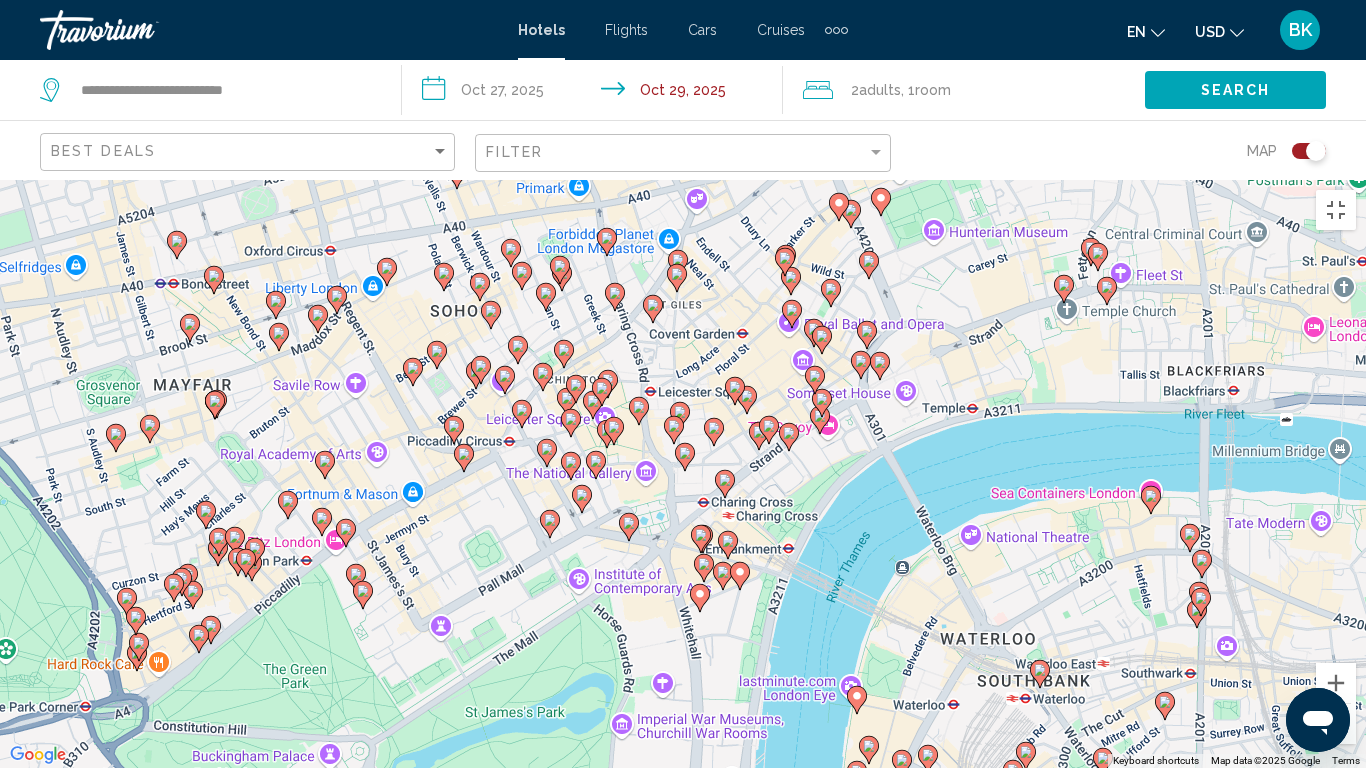 drag, startPoint x: 841, startPoint y: 545, endPoint x: 843, endPoint y: 429, distance: 116.01724 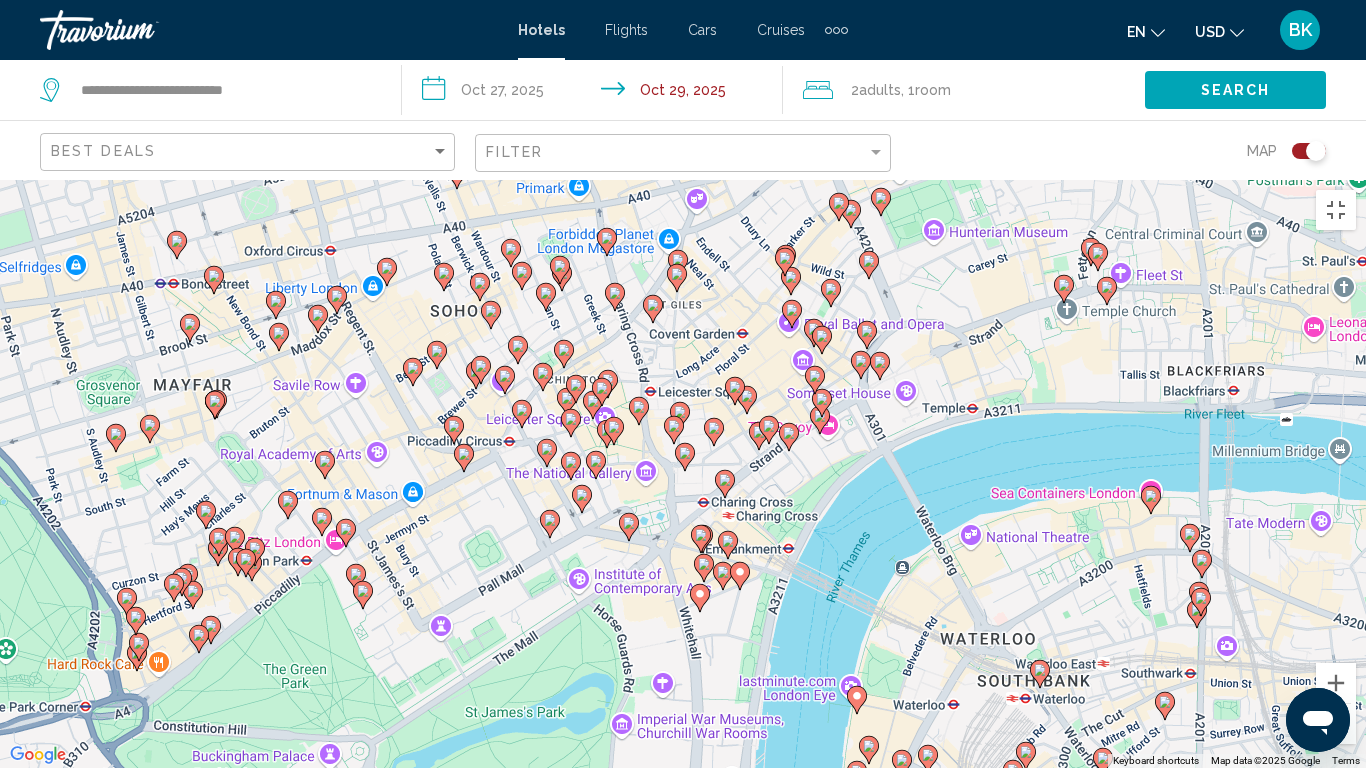 click 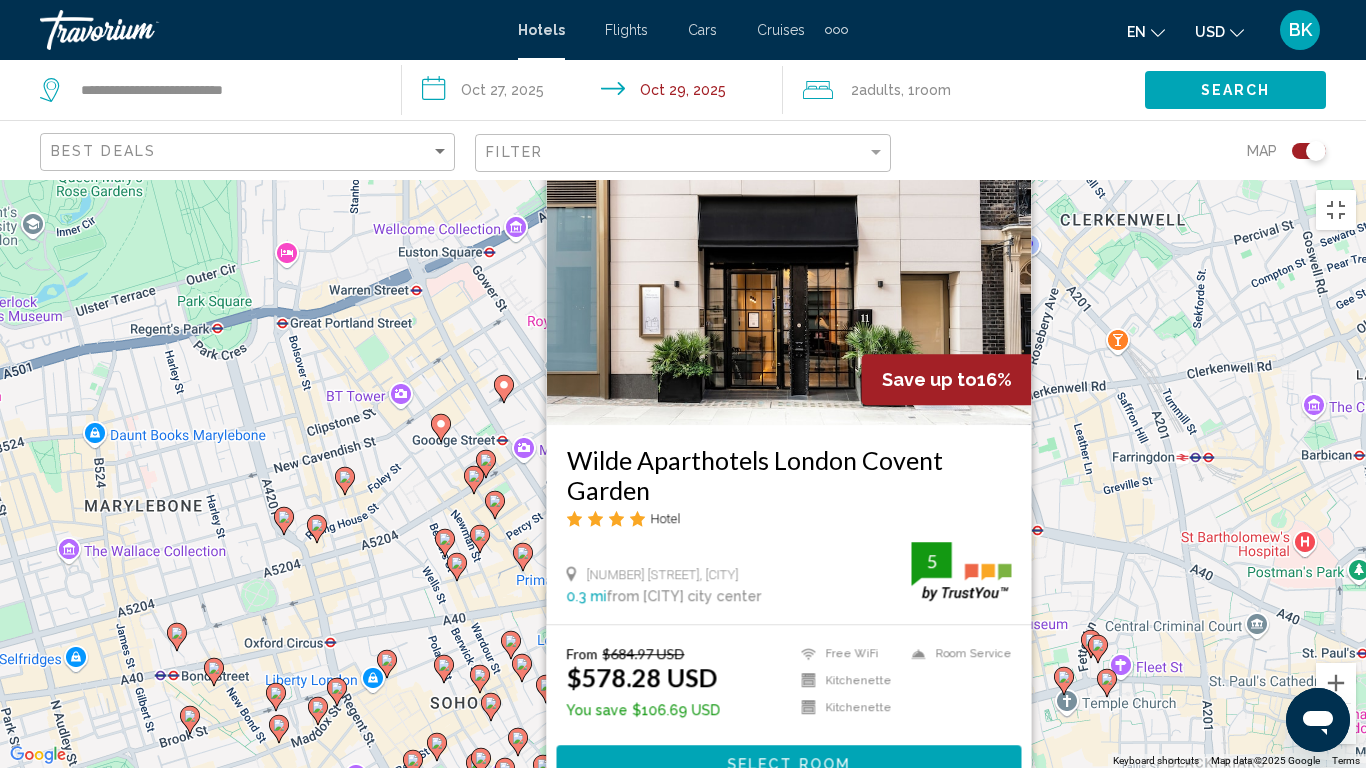click at bounding box center (1015, 122) 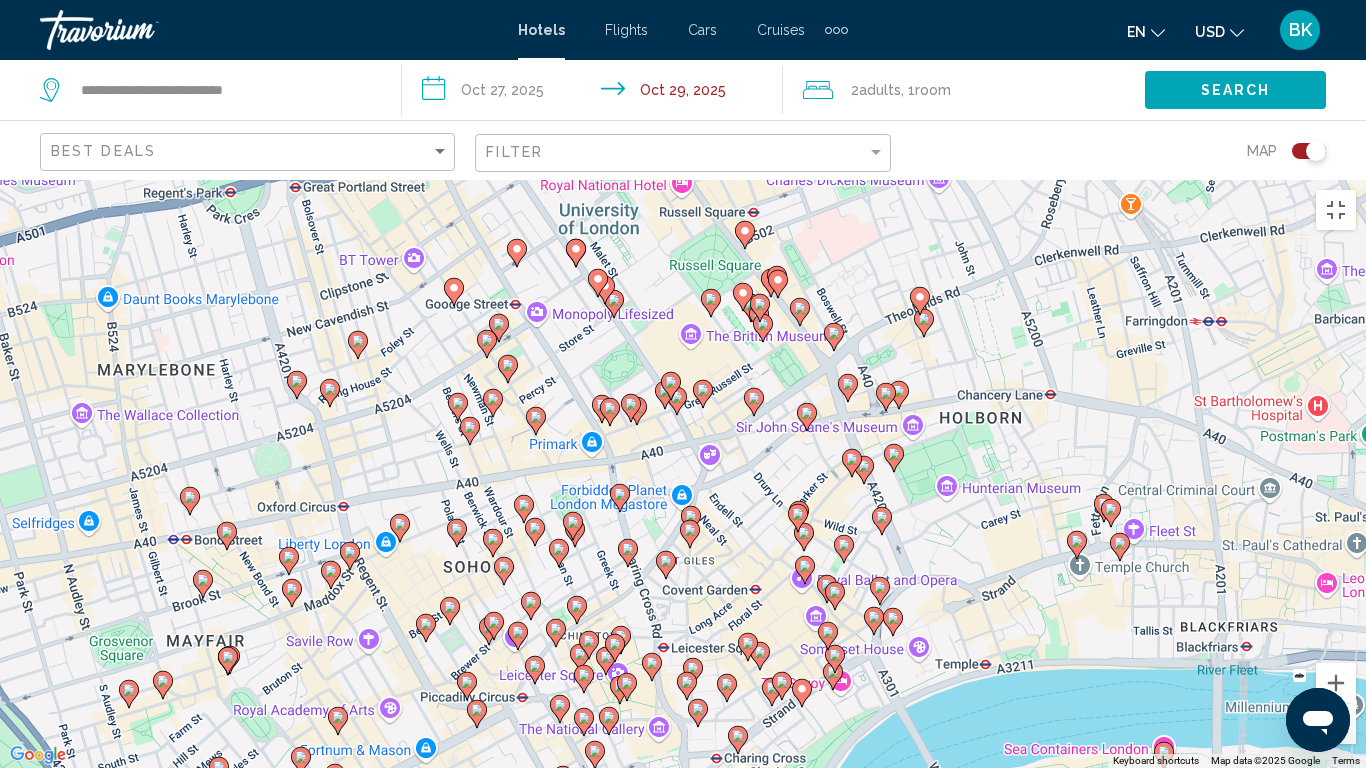 drag, startPoint x: 901, startPoint y: 533, endPoint x: 902, endPoint y: 282, distance: 251.002 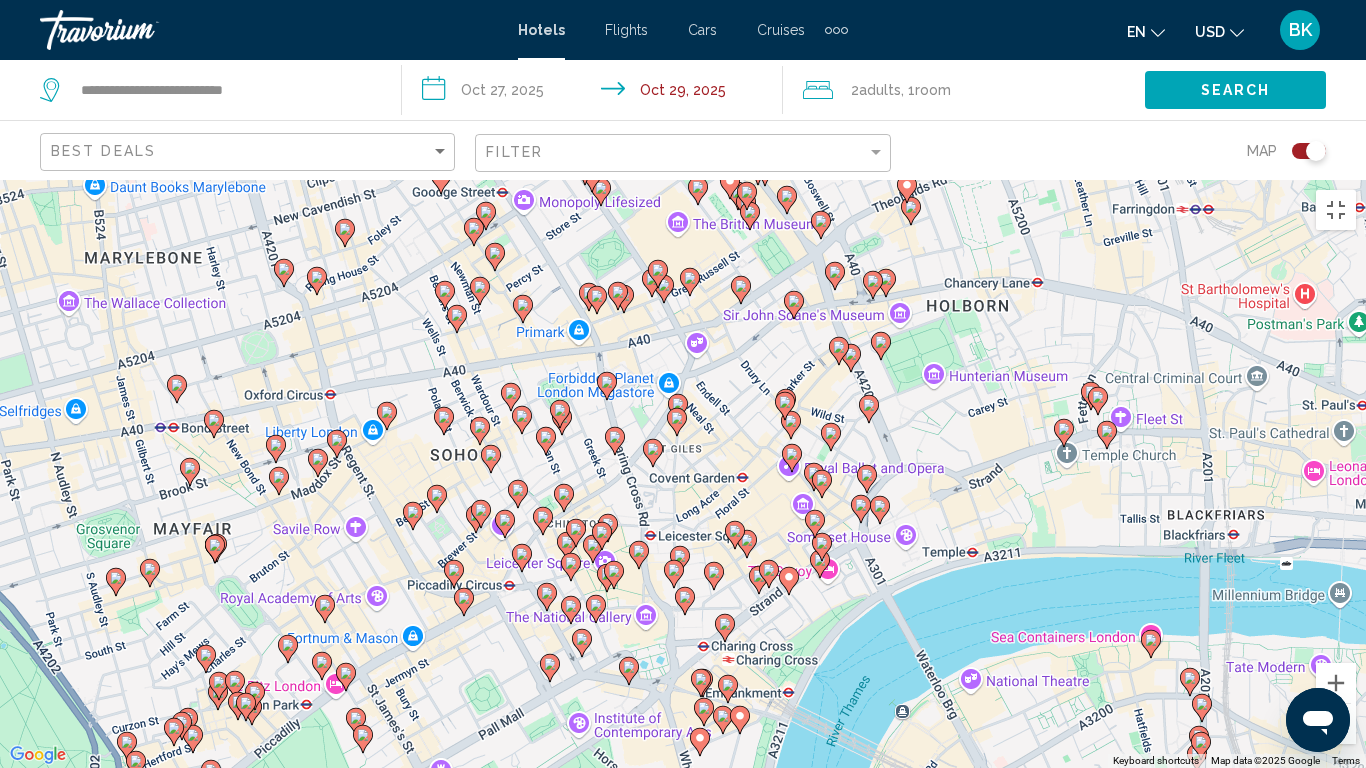 click 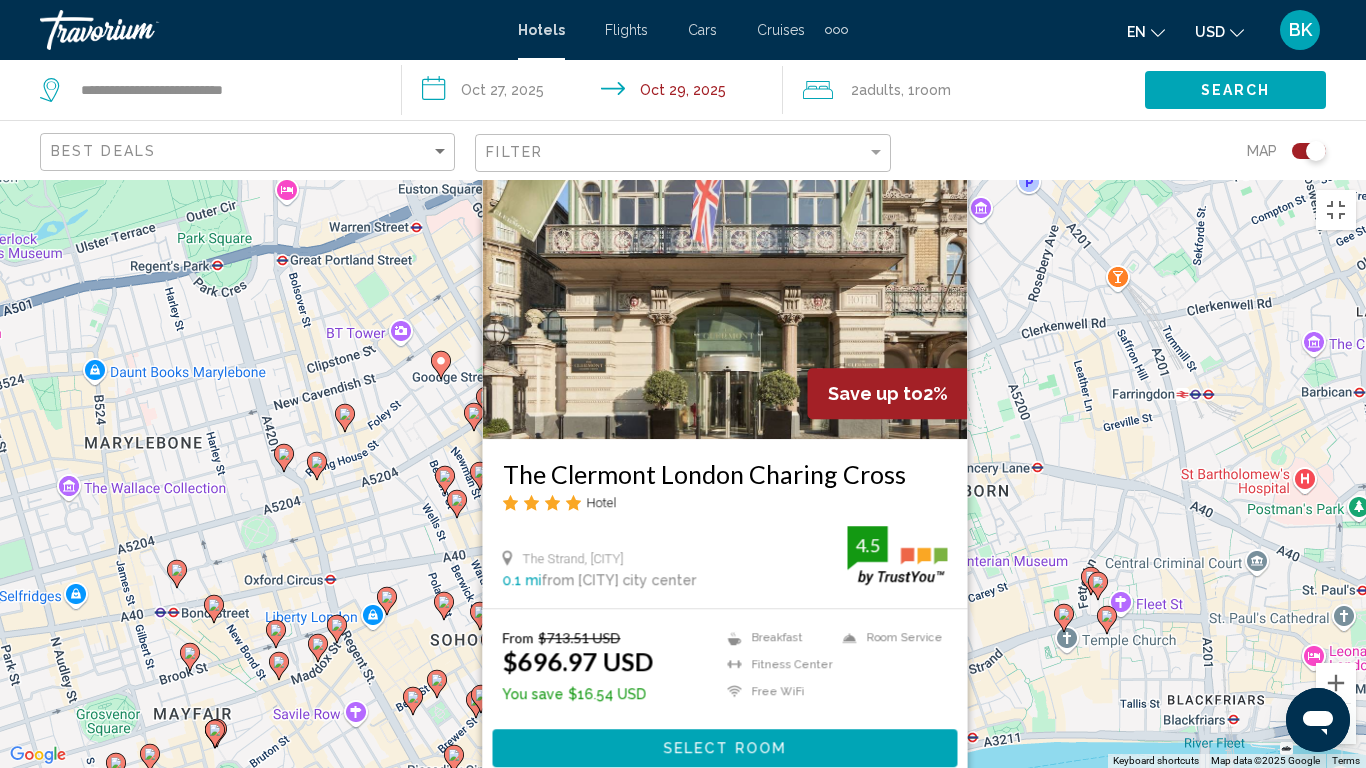 click at bounding box center [951, 136] 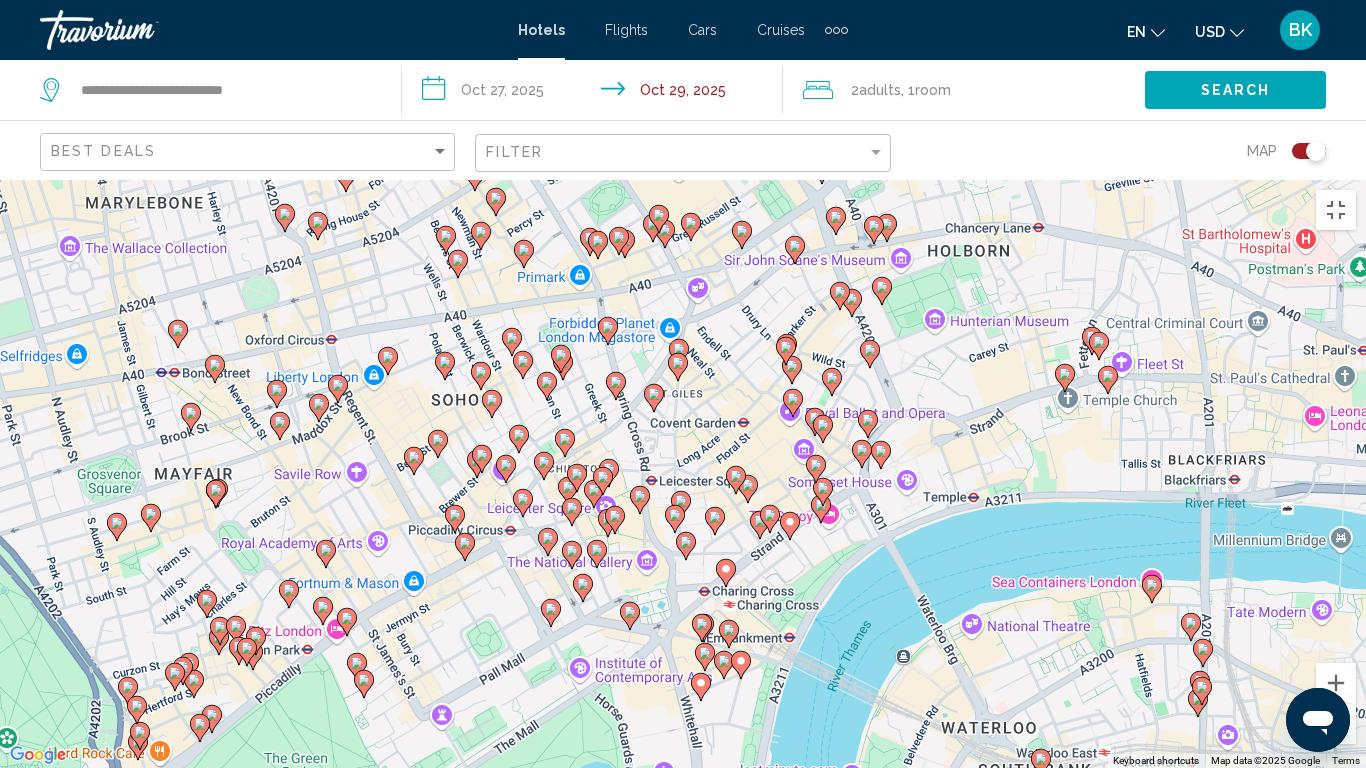 drag, startPoint x: 928, startPoint y: 672, endPoint x: 929, endPoint y: 429, distance: 243.00206 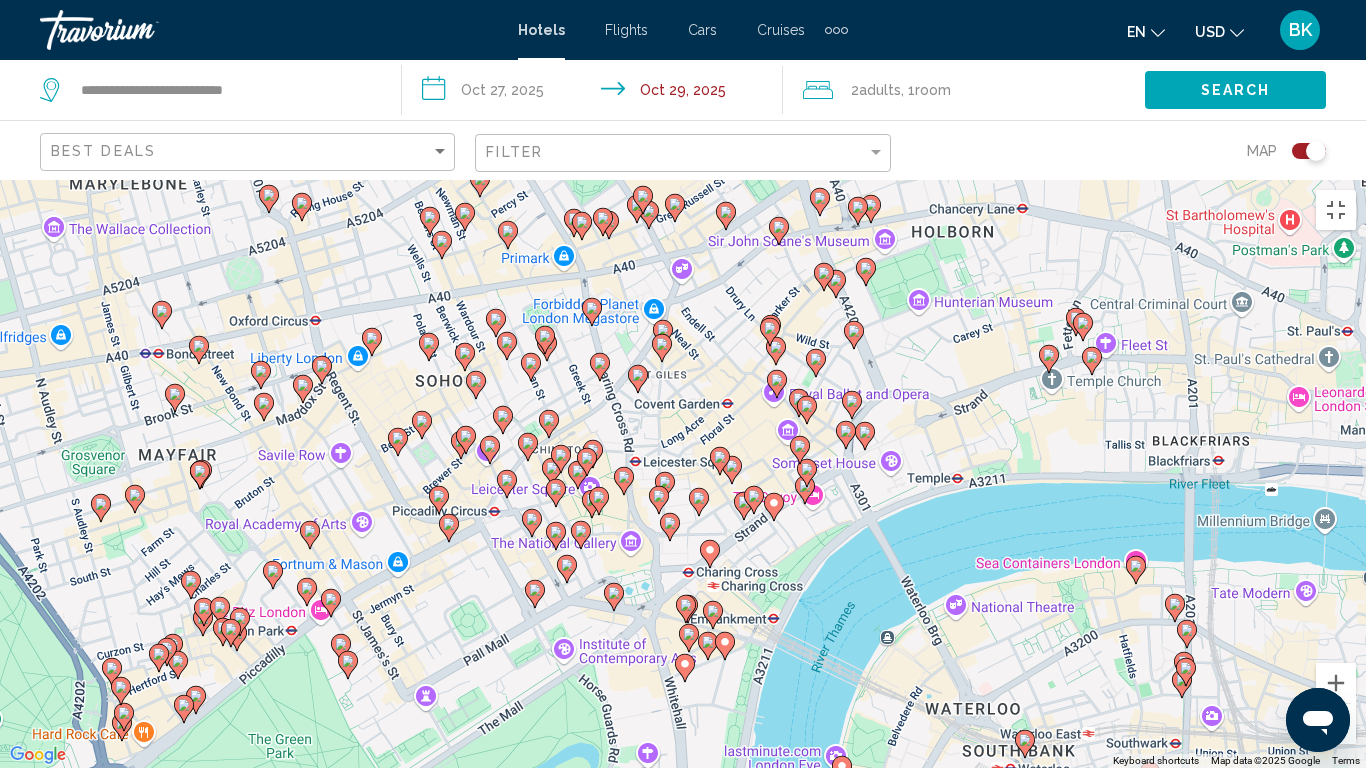 drag, startPoint x: 838, startPoint y: 539, endPoint x: 822, endPoint y: 515, distance: 28.84441 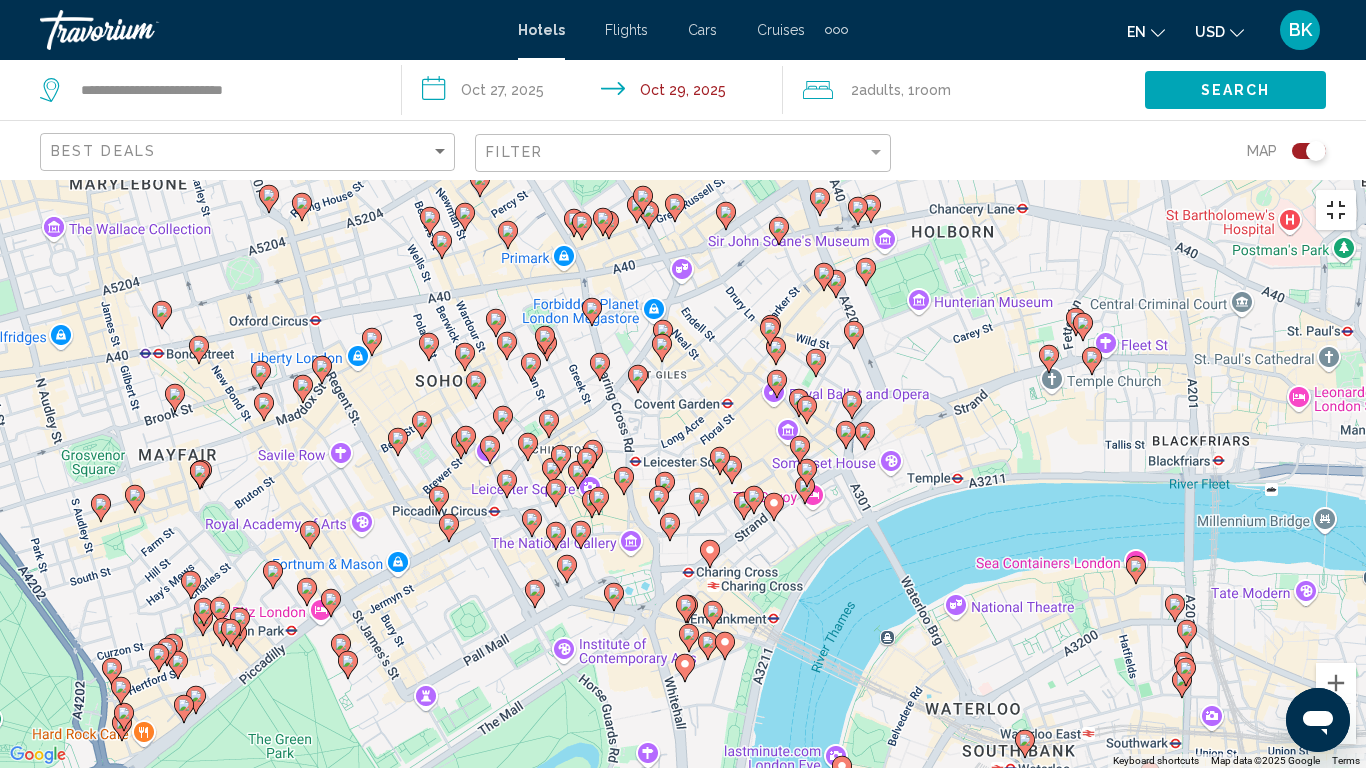 click at bounding box center (1336, 210) 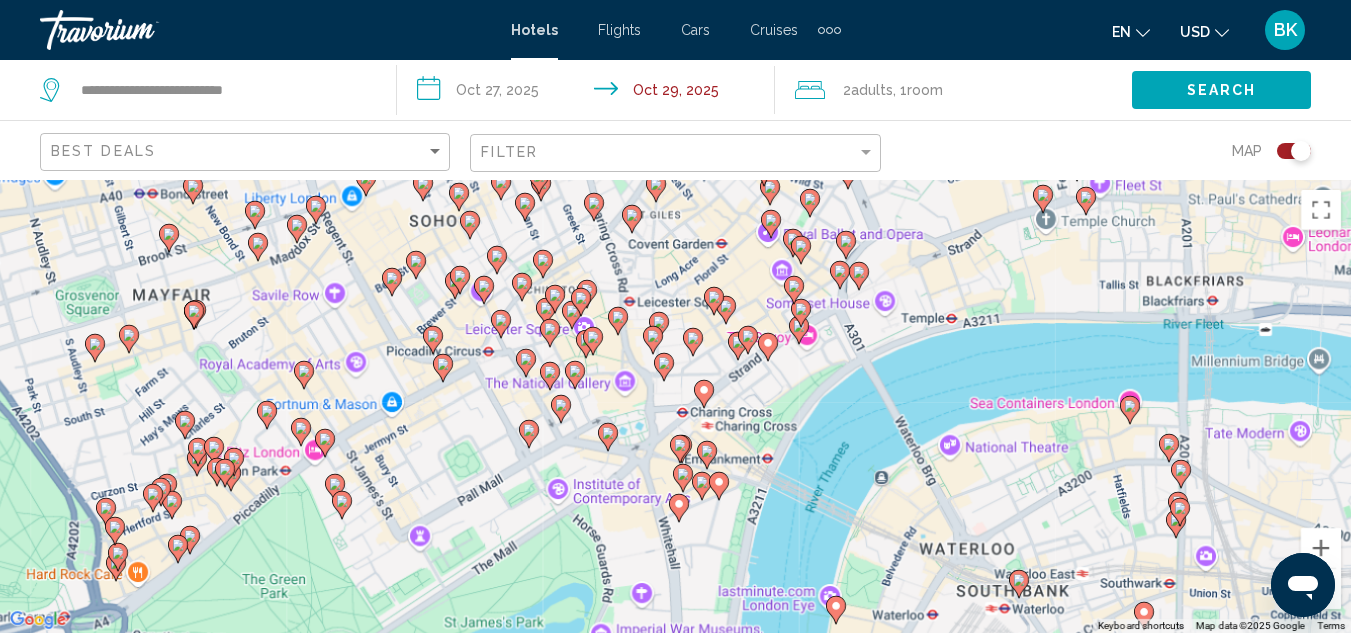 drag, startPoint x: 914, startPoint y: 458, endPoint x: 911, endPoint y: 401, distance: 57.07889 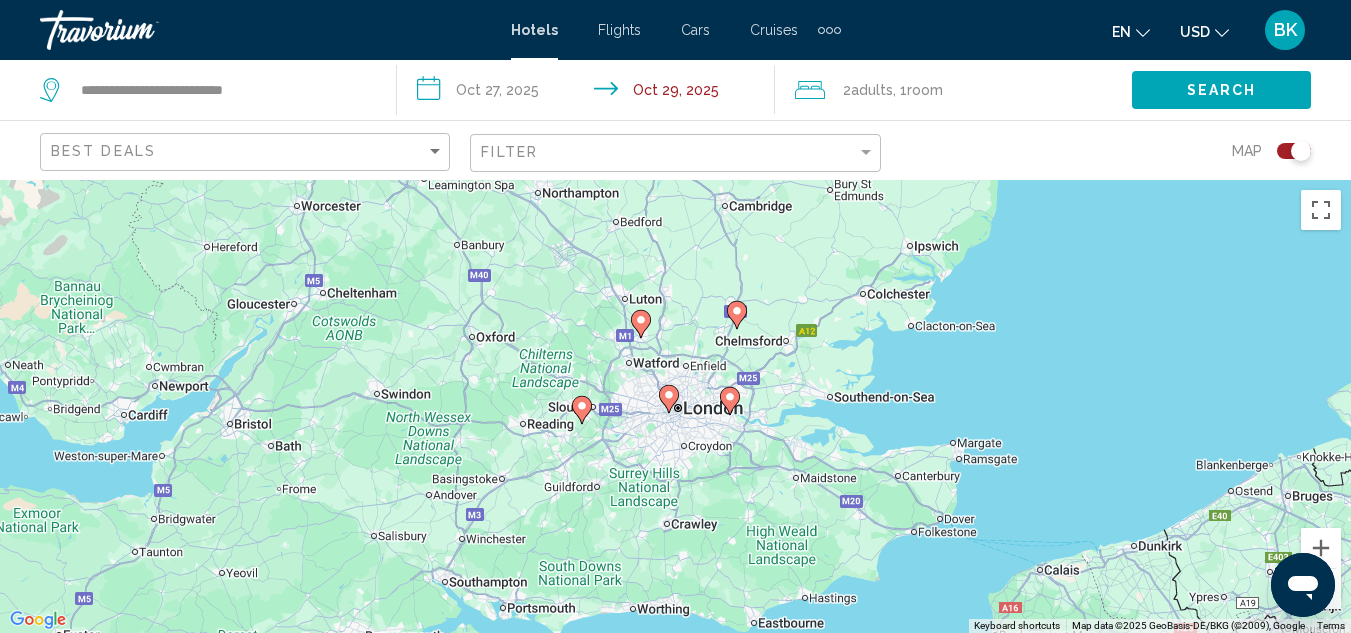 click 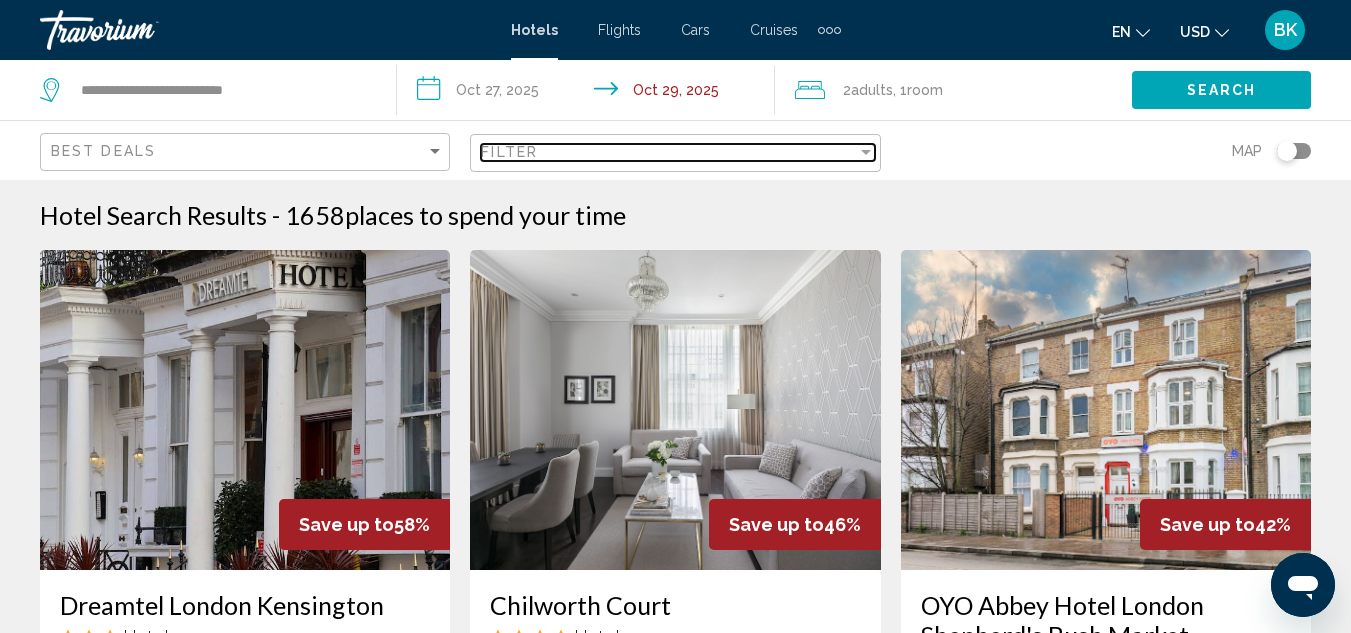 click on "Filter" at bounding box center [668, 152] 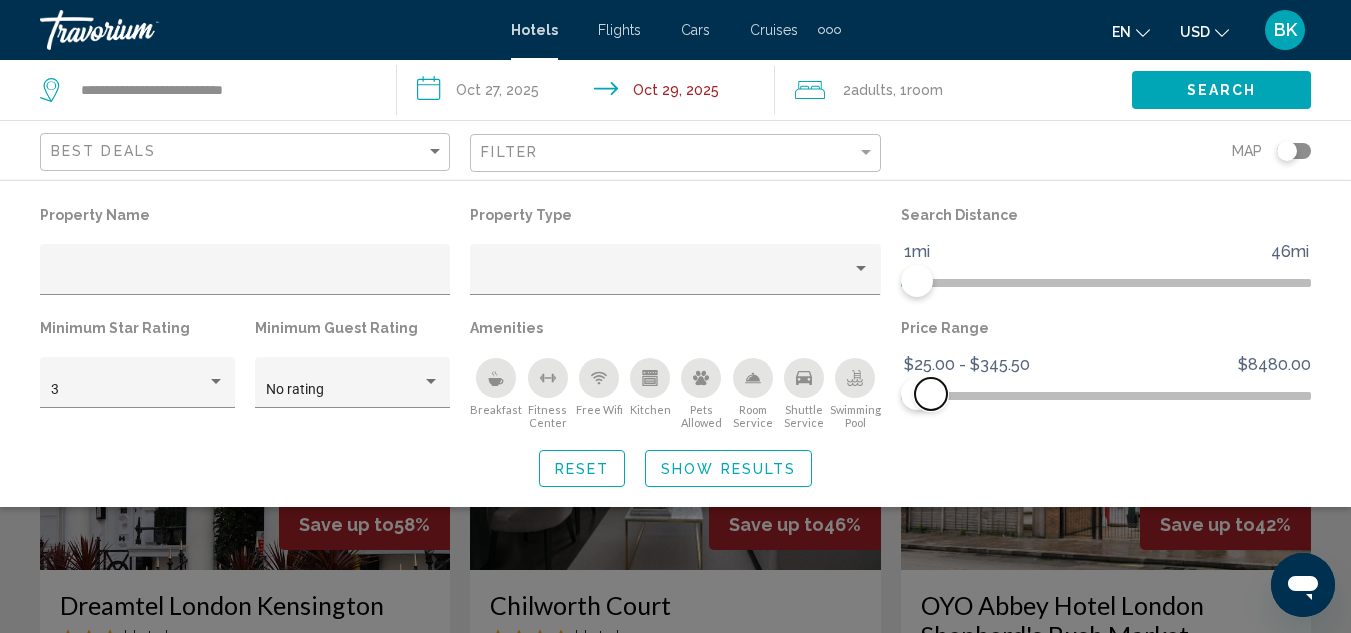 drag, startPoint x: 1297, startPoint y: 397, endPoint x: 931, endPoint y: 394, distance: 366.0123 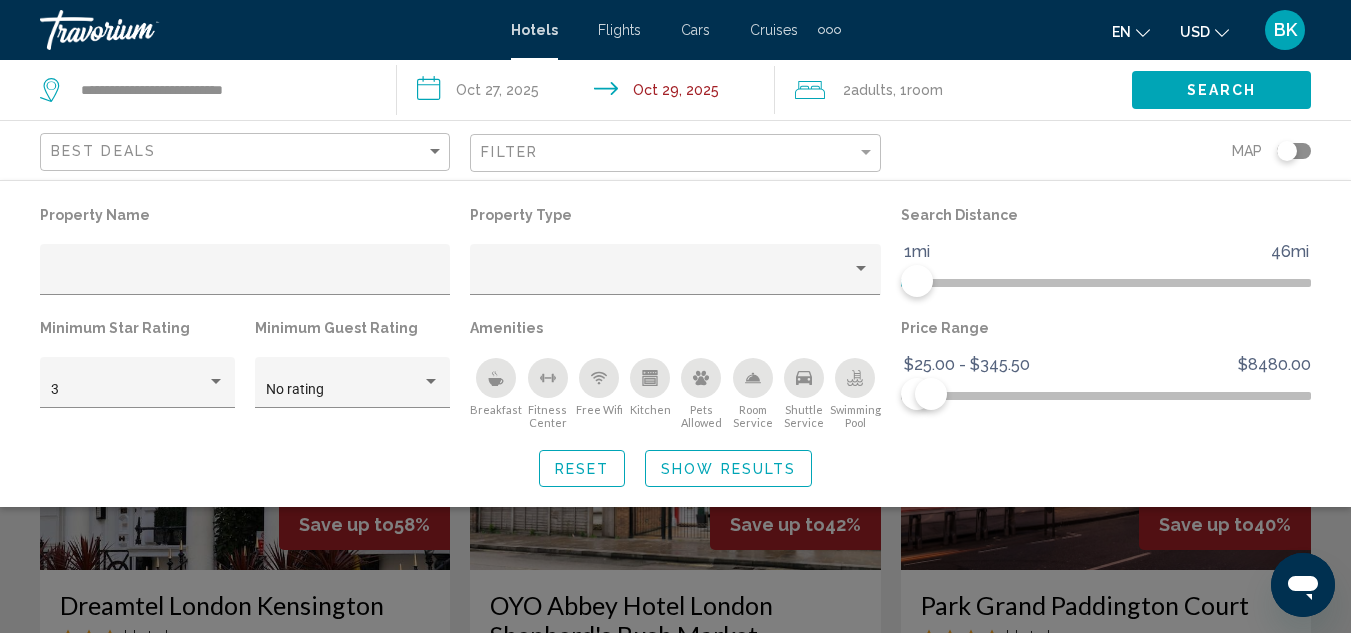 drag, startPoint x: 931, startPoint y: 394, endPoint x: 1222, endPoint y: 217, distance: 340.60242 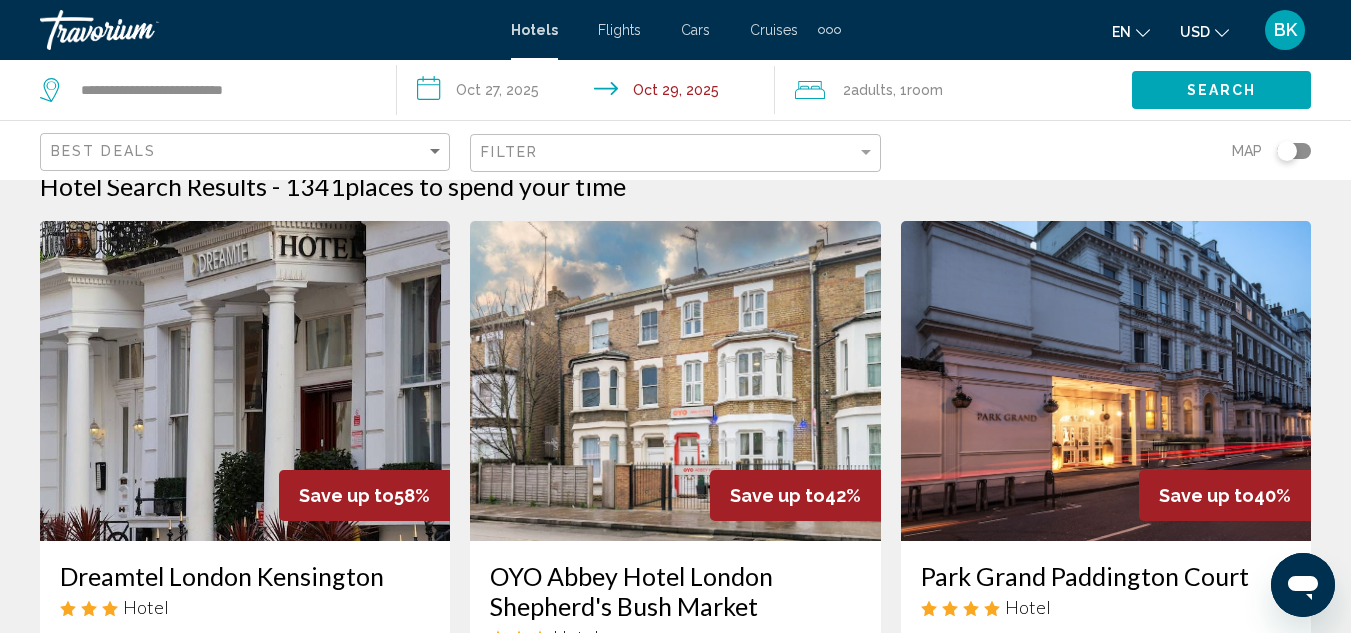 scroll, scrollTop: 0, scrollLeft: 0, axis: both 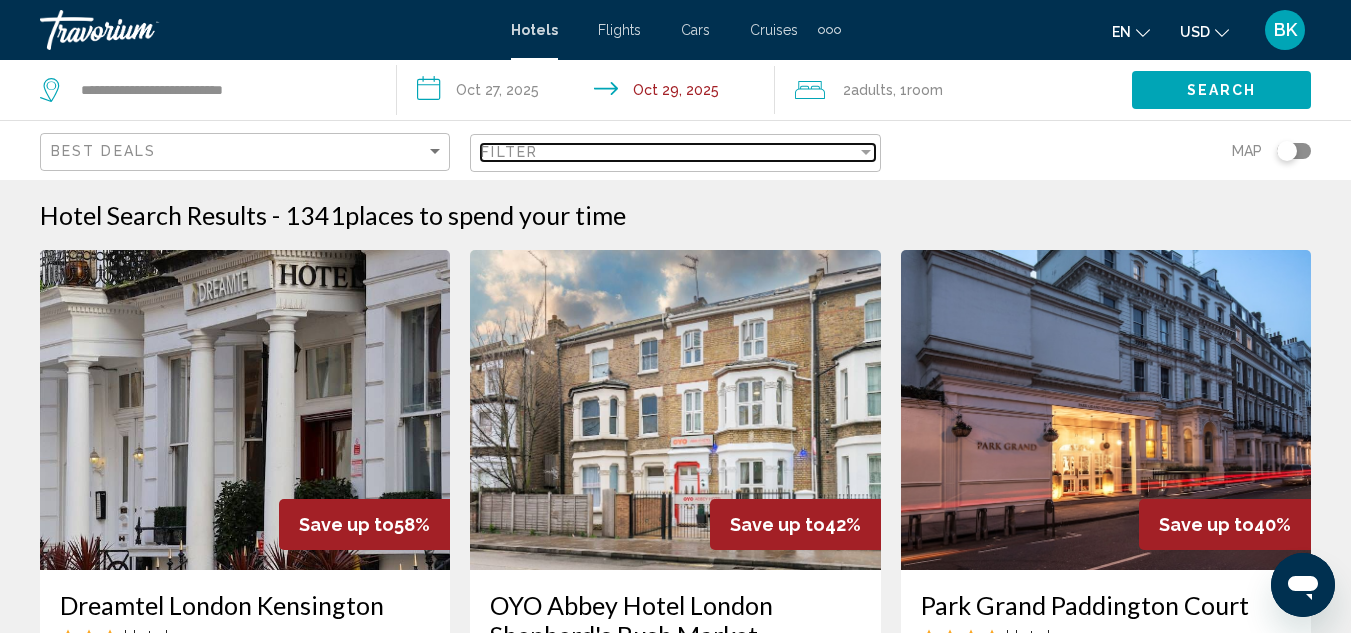 click on "Filter" at bounding box center [668, 152] 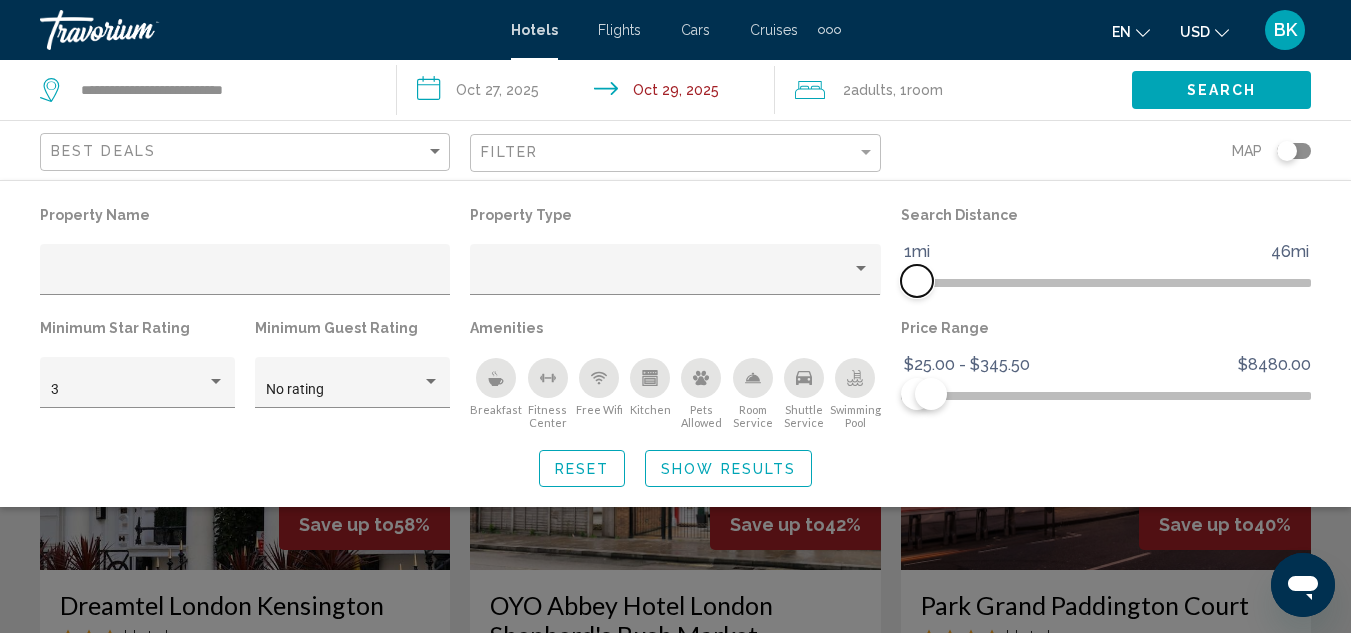 drag, startPoint x: 916, startPoint y: 278, endPoint x: 804, endPoint y: 313, distance: 117.341385 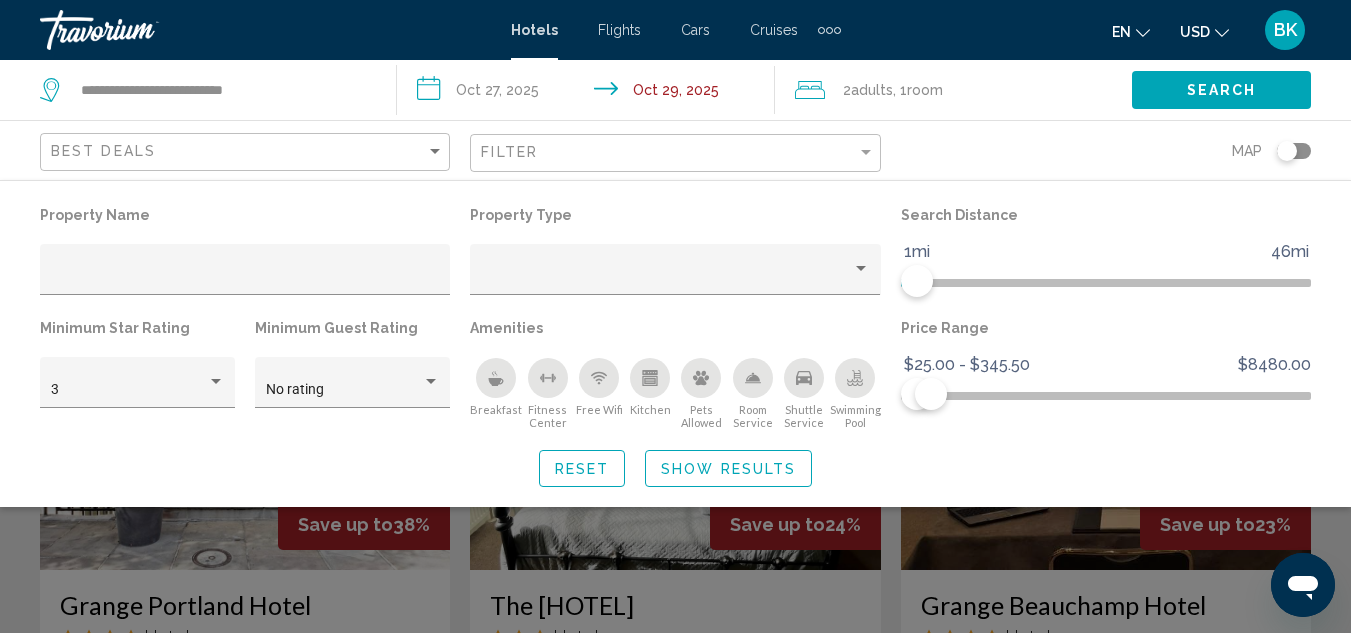 click 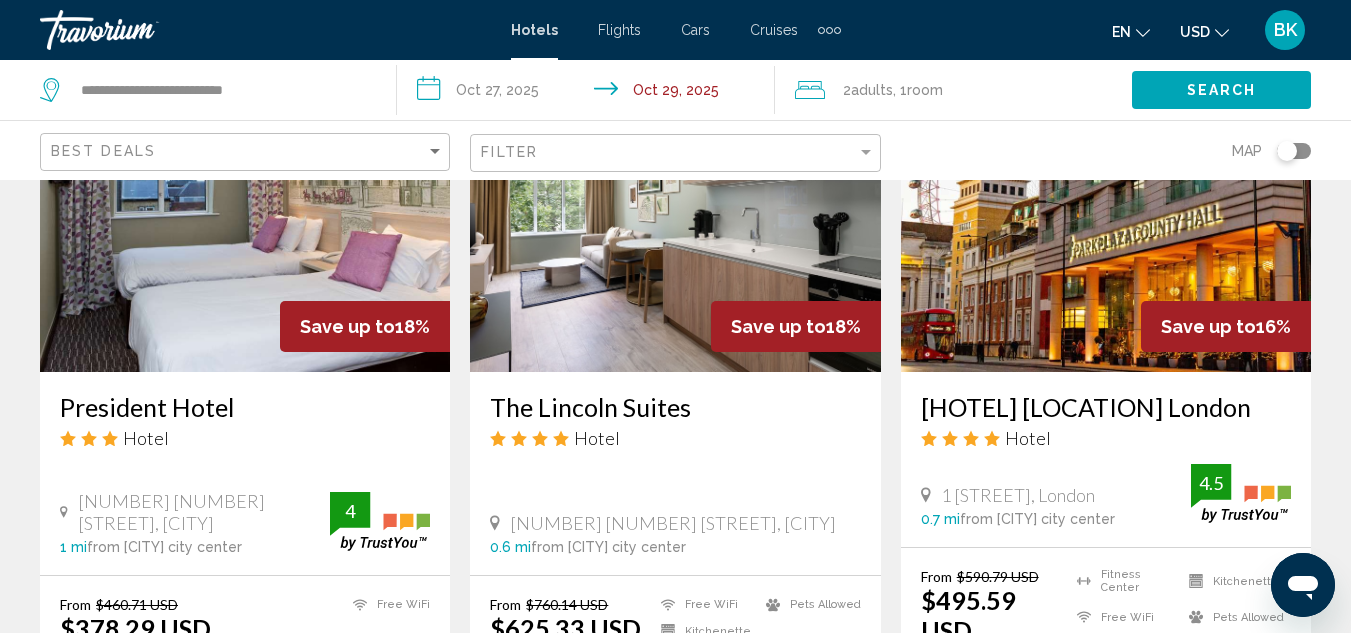 scroll, scrollTop: 930, scrollLeft: 0, axis: vertical 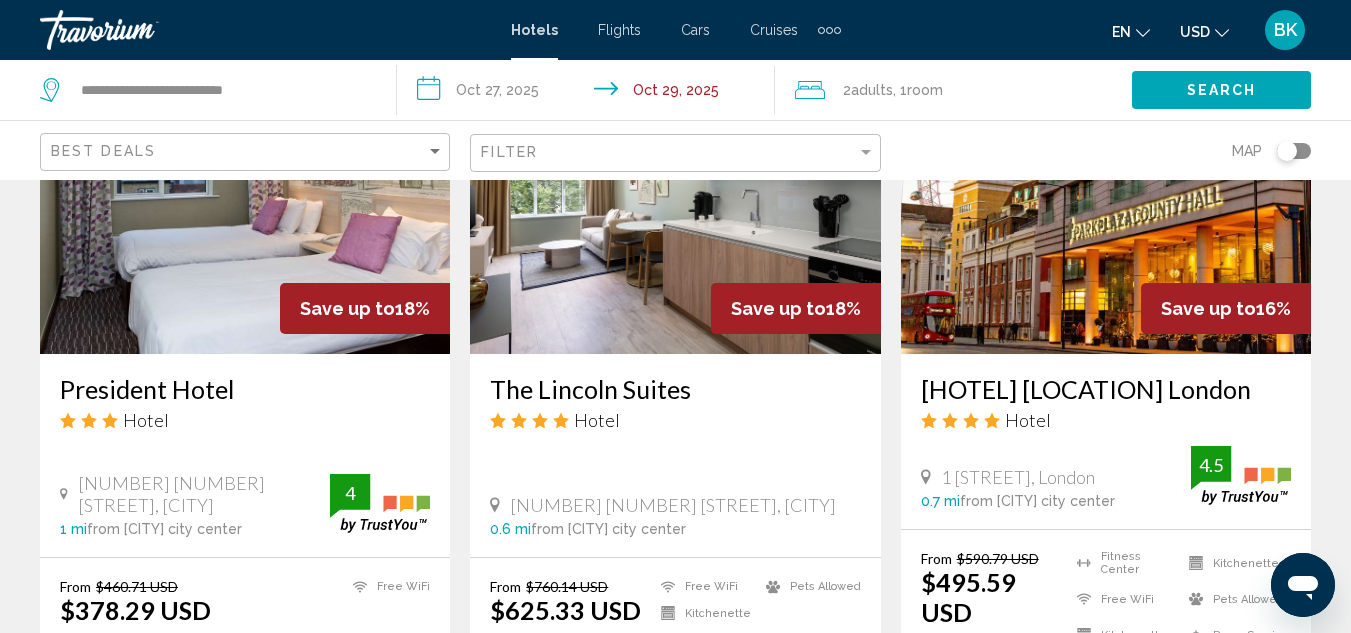 click at bounding box center [245, 194] 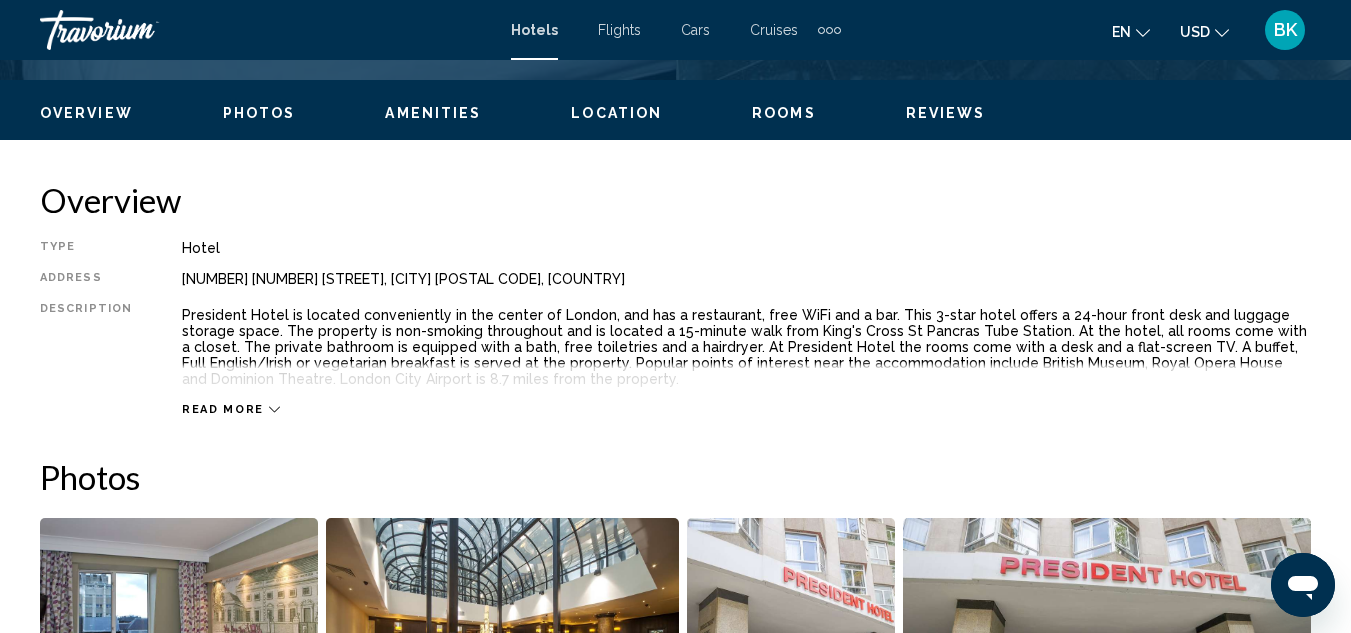 scroll, scrollTop: 219, scrollLeft: 0, axis: vertical 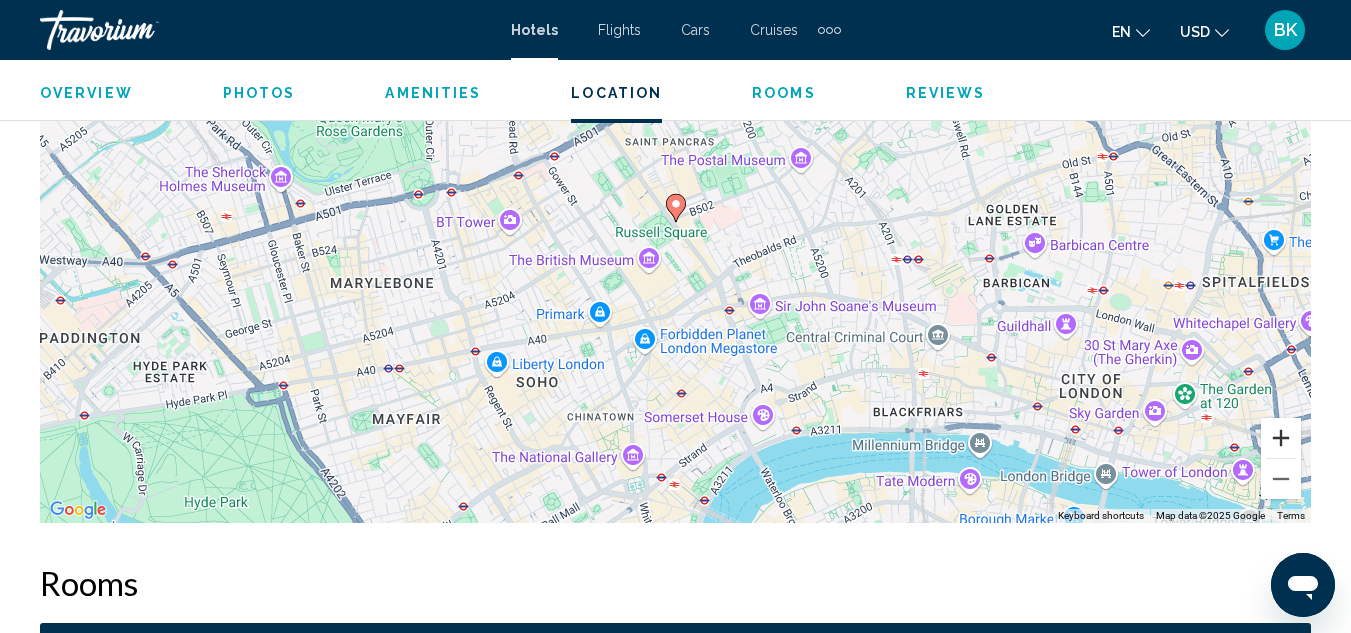 click at bounding box center (1281, 438) 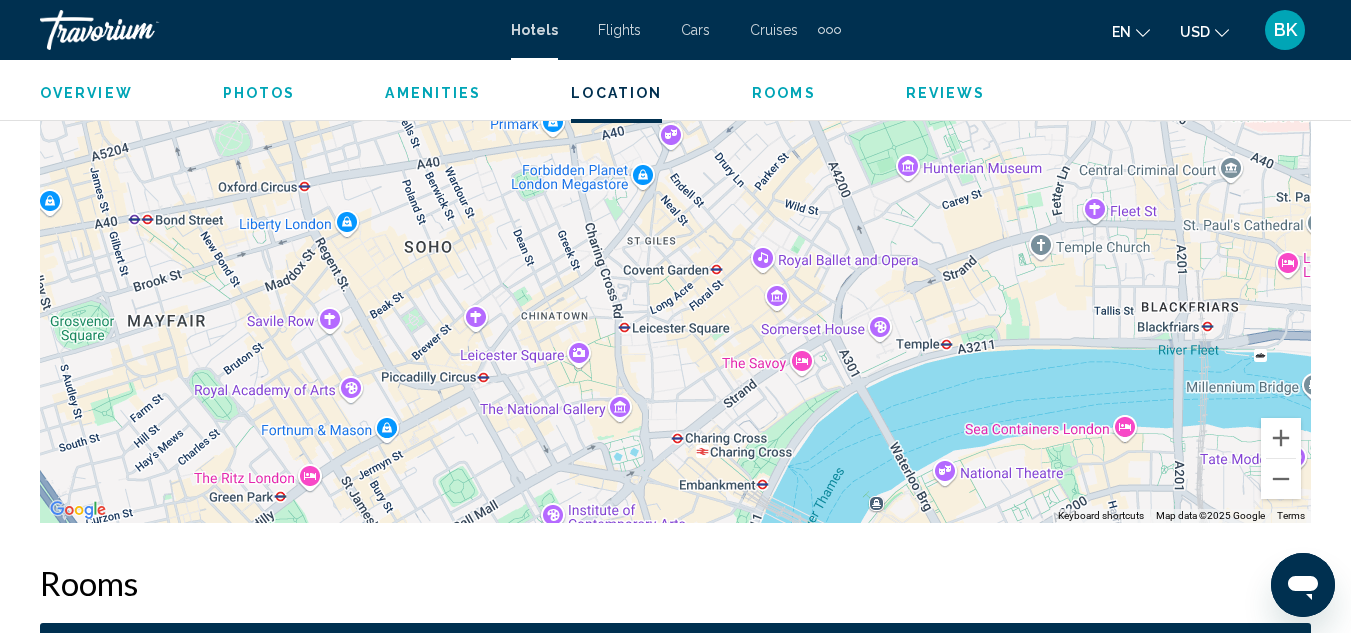 drag, startPoint x: 1057, startPoint y: 343, endPoint x: 1086, endPoint y: 41, distance: 303.3892 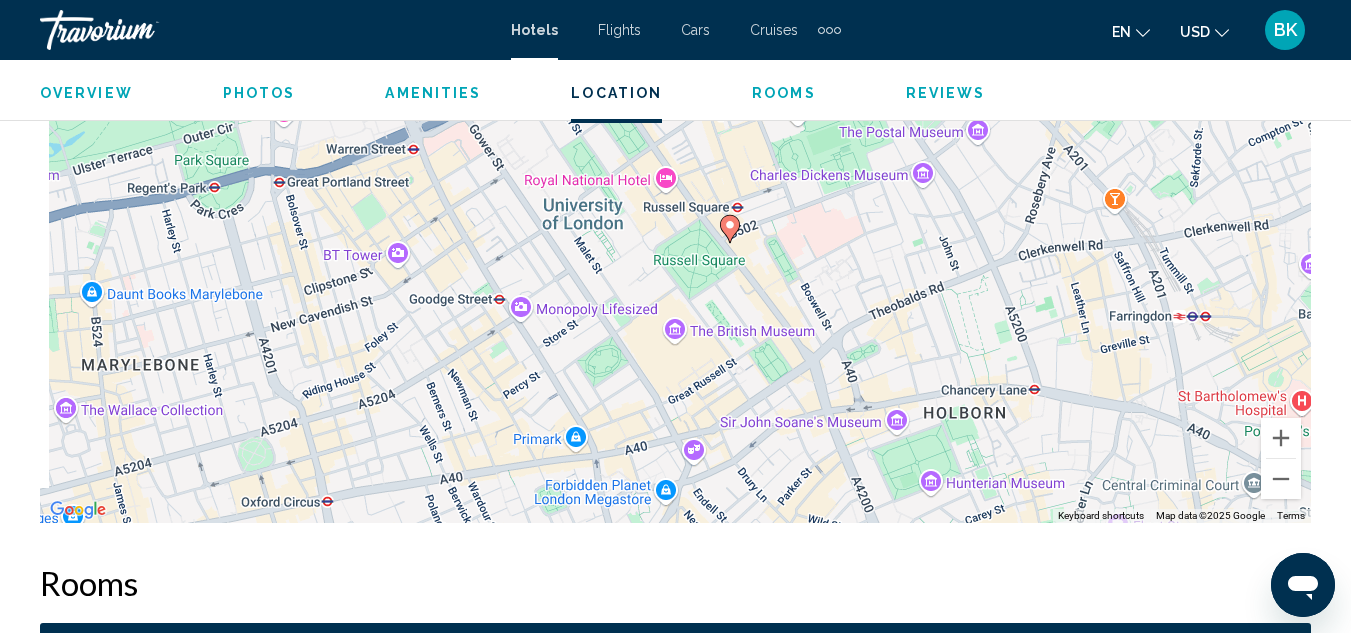 drag, startPoint x: 717, startPoint y: 219, endPoint x: 743, endPoint y: 544, distance: 326.03833 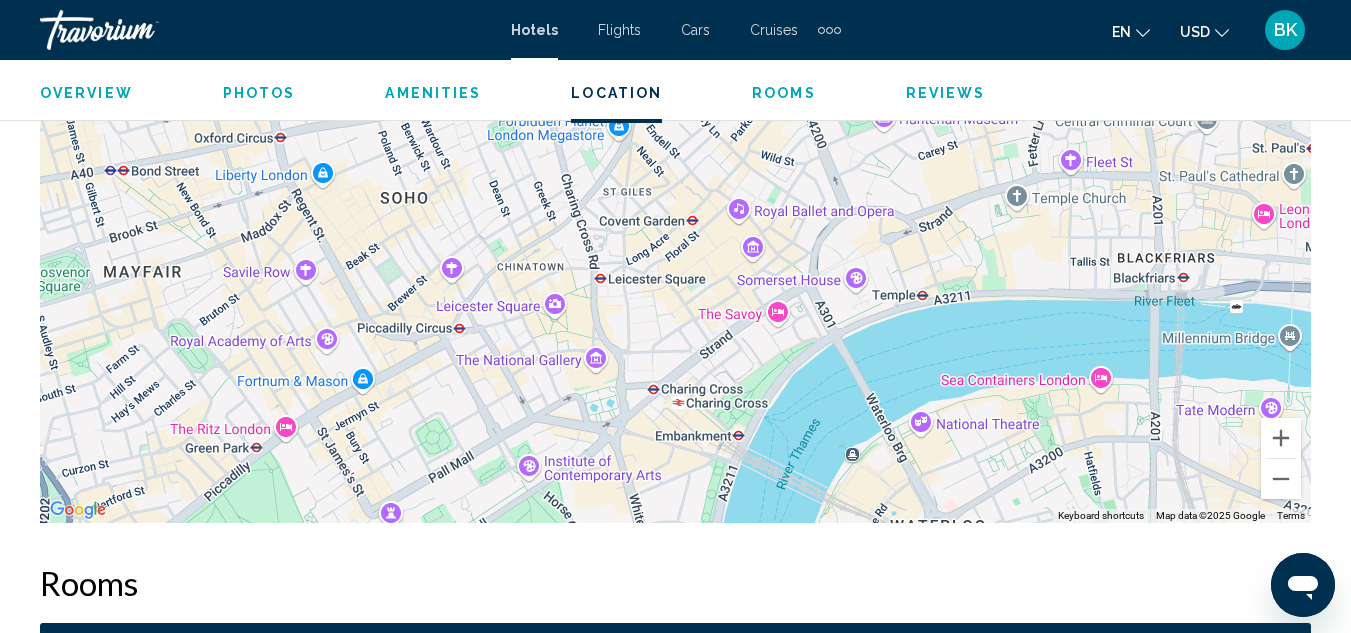 drag, startPoint x: 740, startPoint y: 412, endPoint x: 687, endPoint y: 23, distance: 392.59393 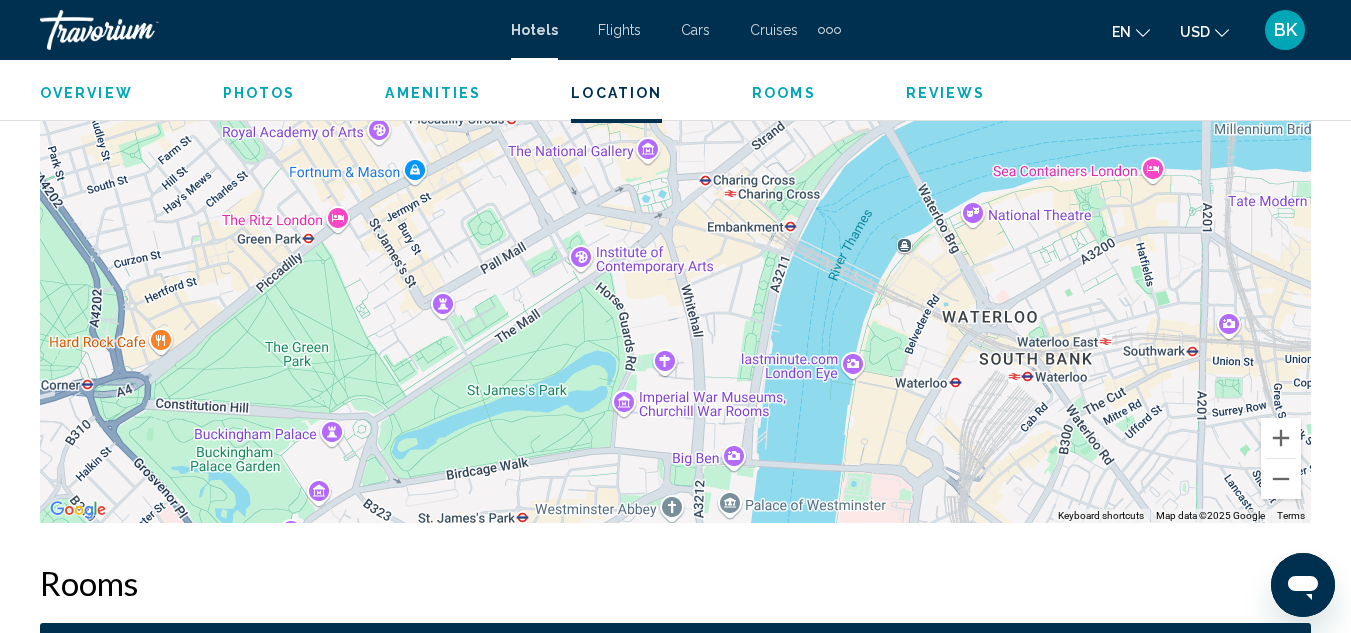 drag, startPoint x: 745, startPoint y: 444, endPoint x: 798, endPoint y: 251, distance: 200.14494 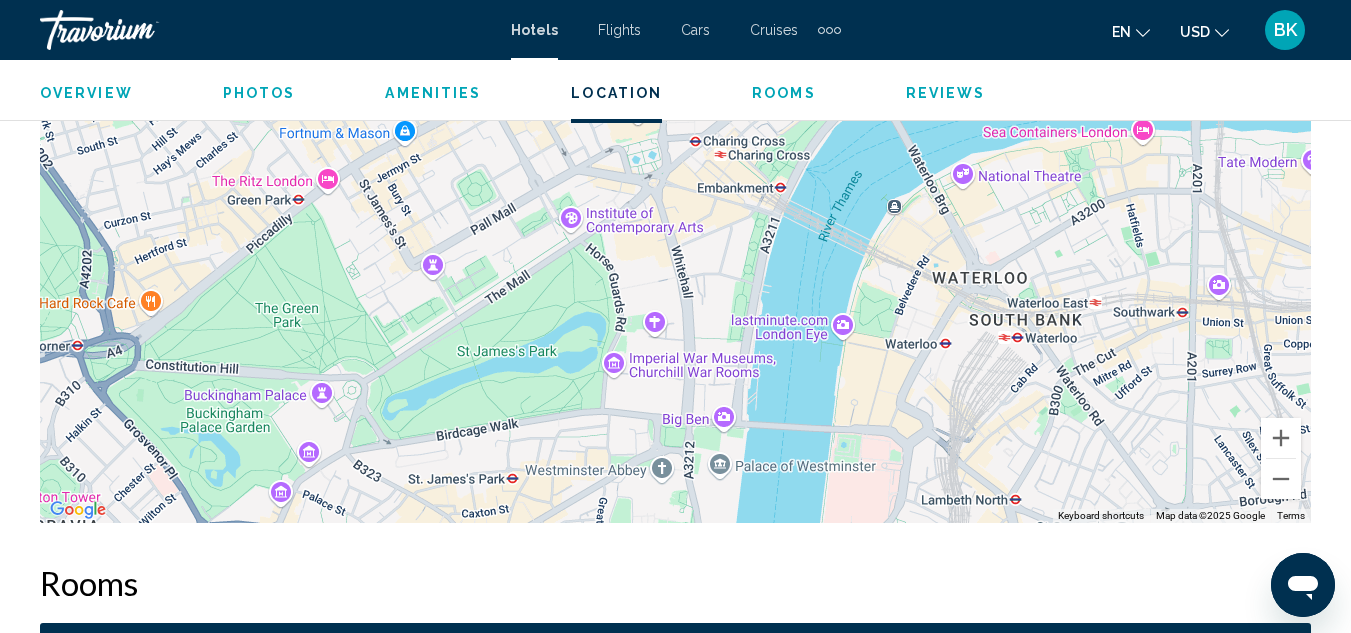 drag, startPoint x: 696, startPoint y: 420, endPoint x: 684, endPoint y: 380, distance: 41.761227 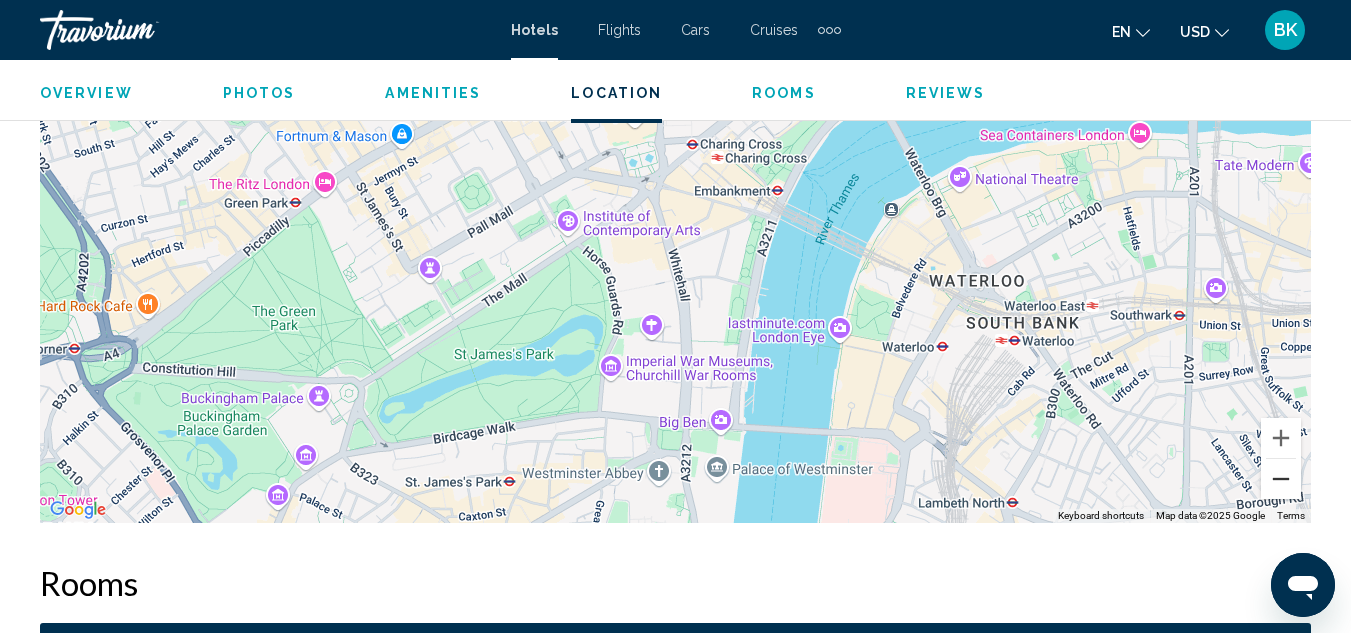click at bounding box center (1281, 479) 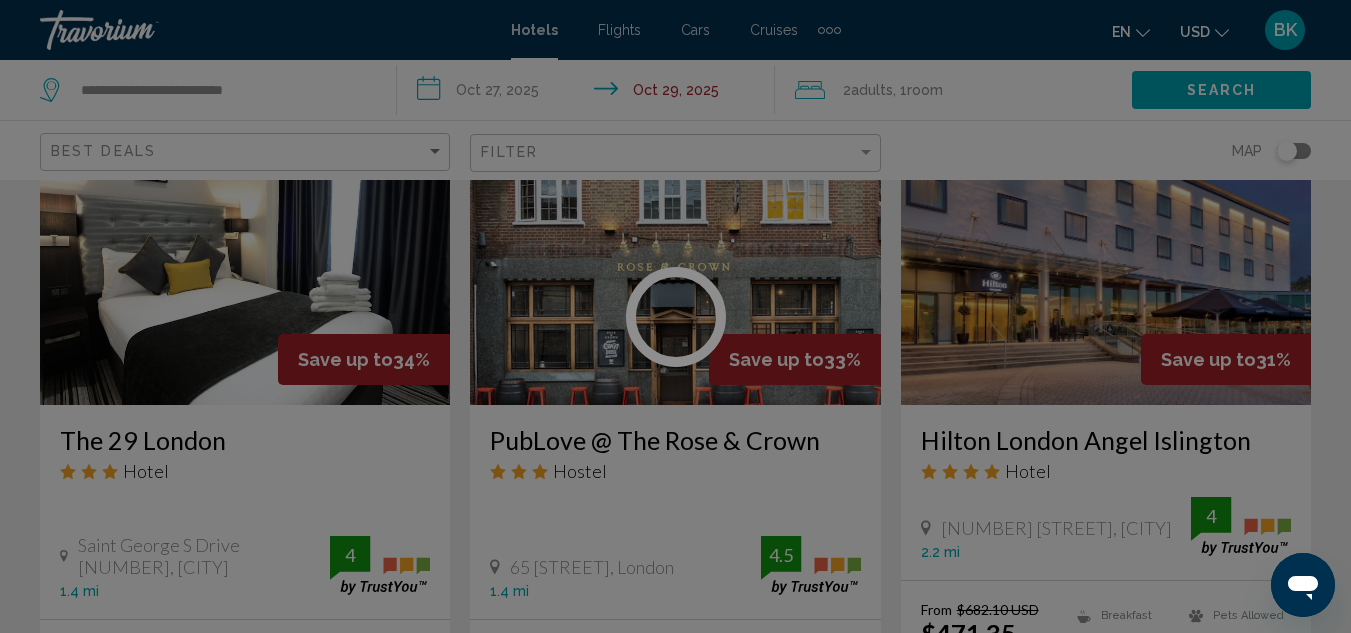scroll, scrollTop: 0, scrollLeft: 0, axis: both 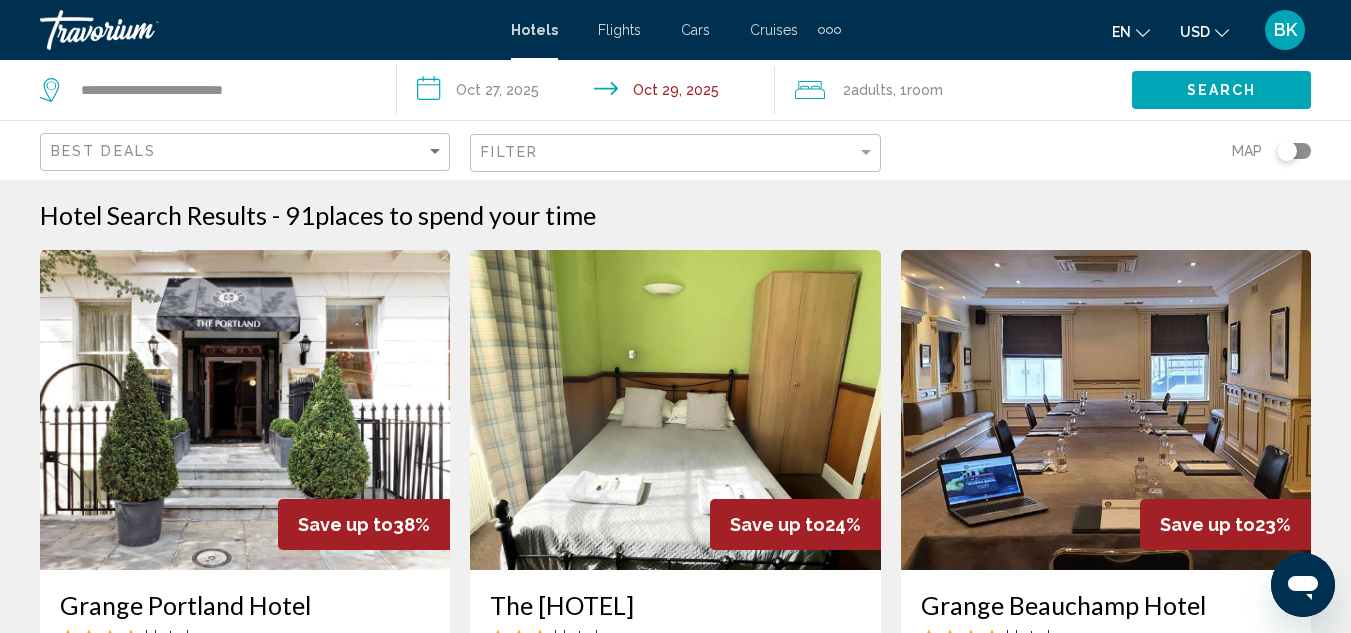click at bounding box center (245, 410) 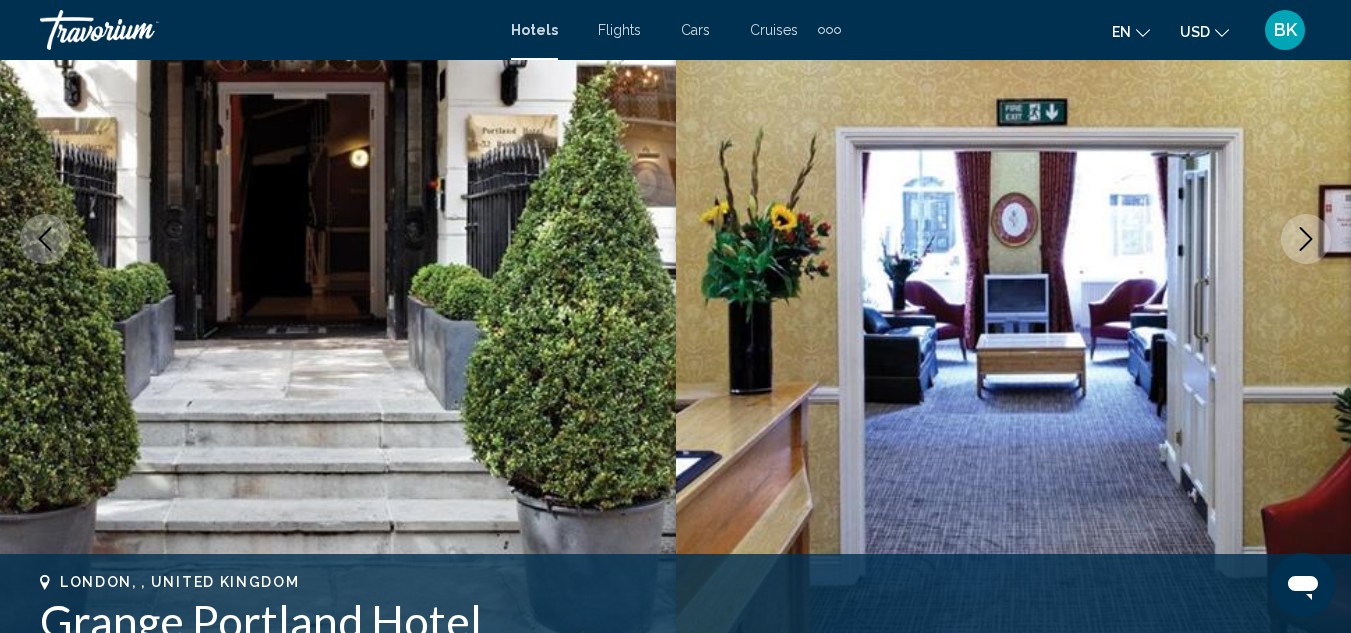 scroll, scrollTop: 327, scrollLeft: 0, axis: vertical 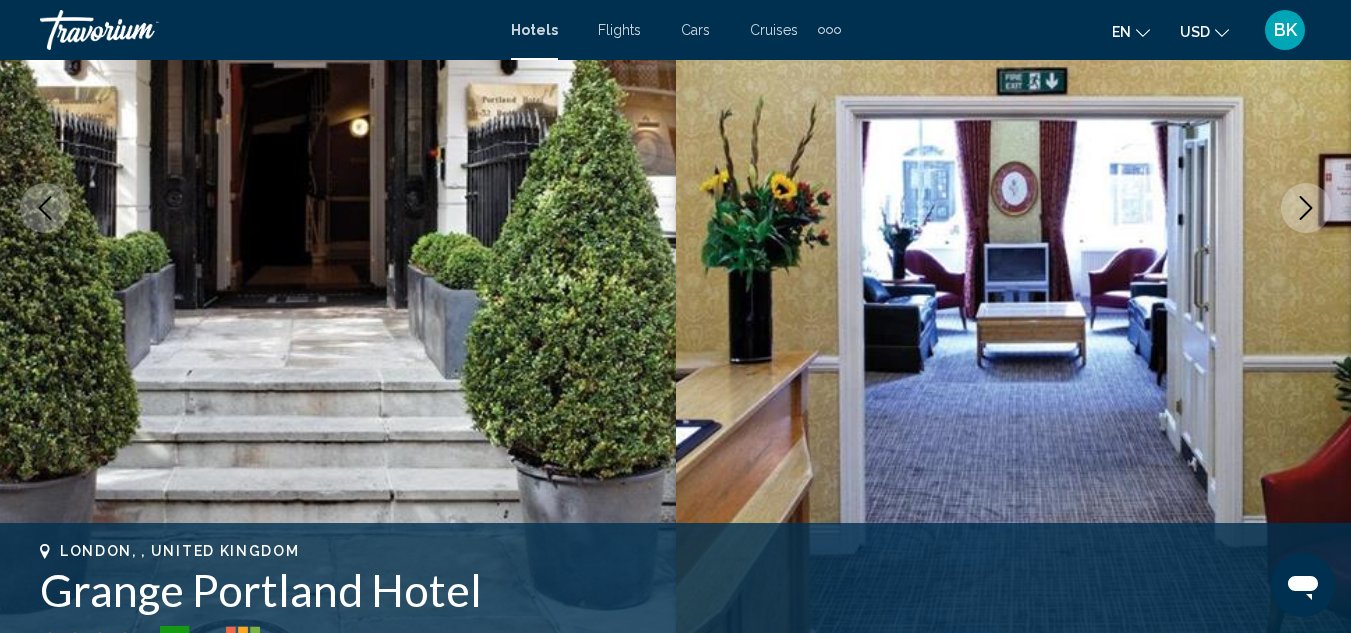 click 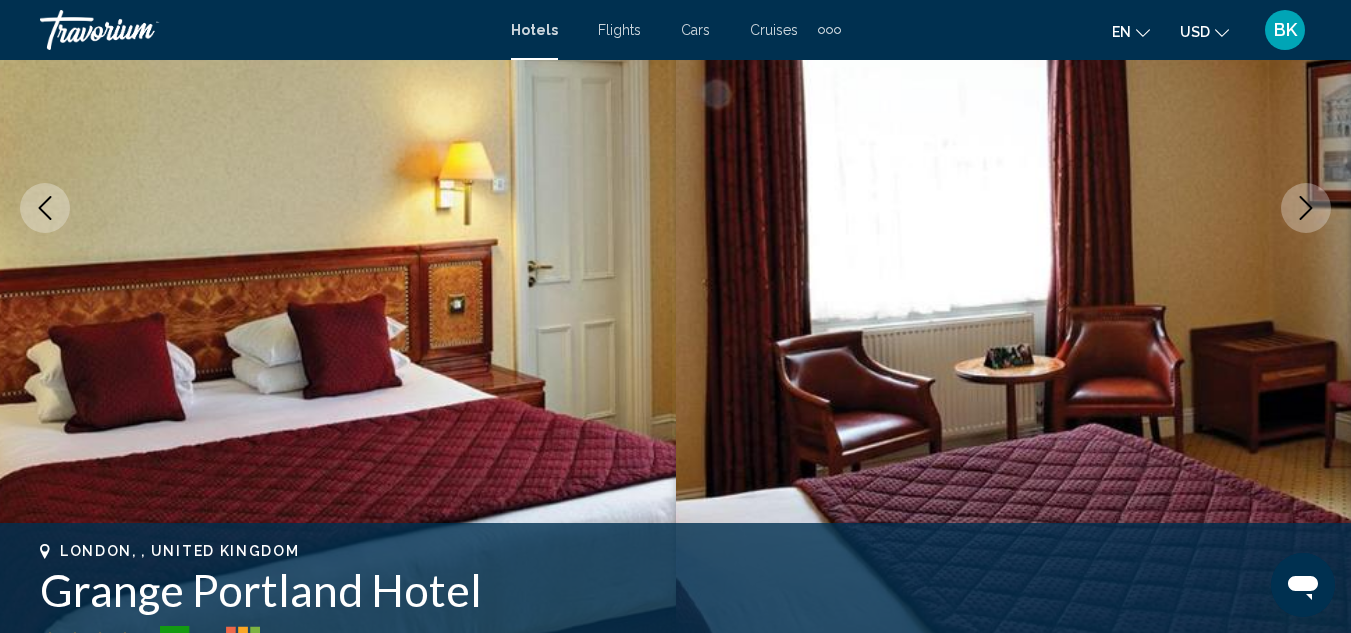 click 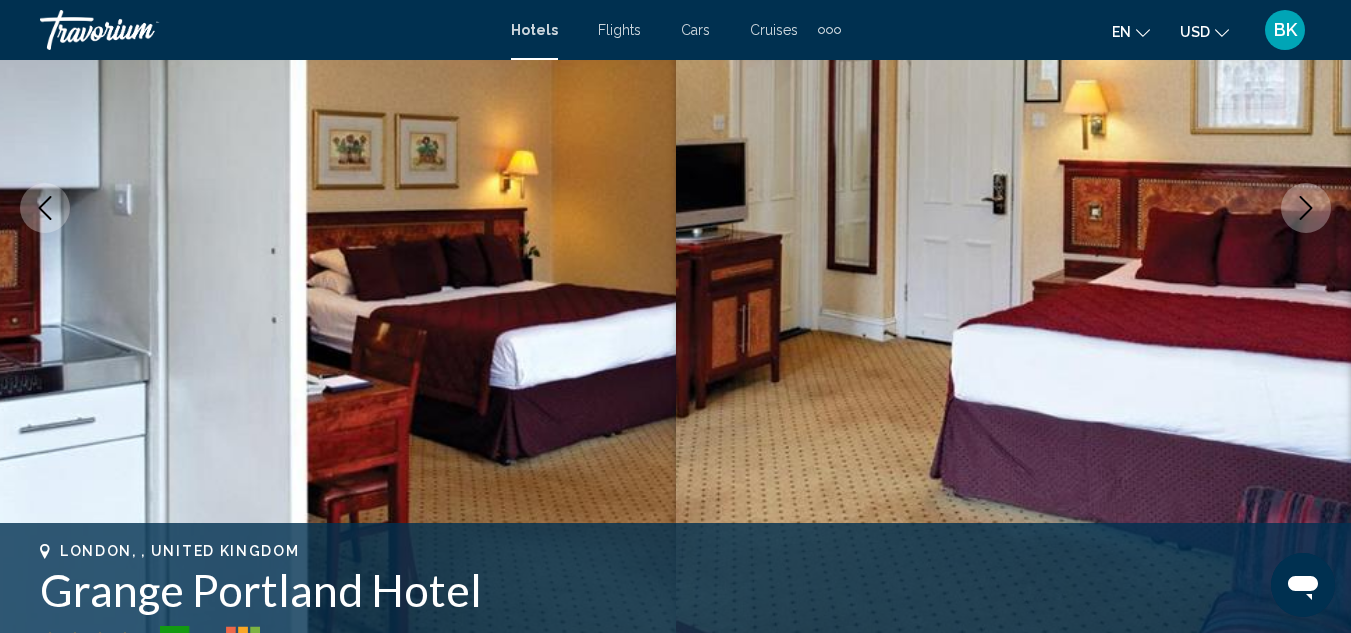 click 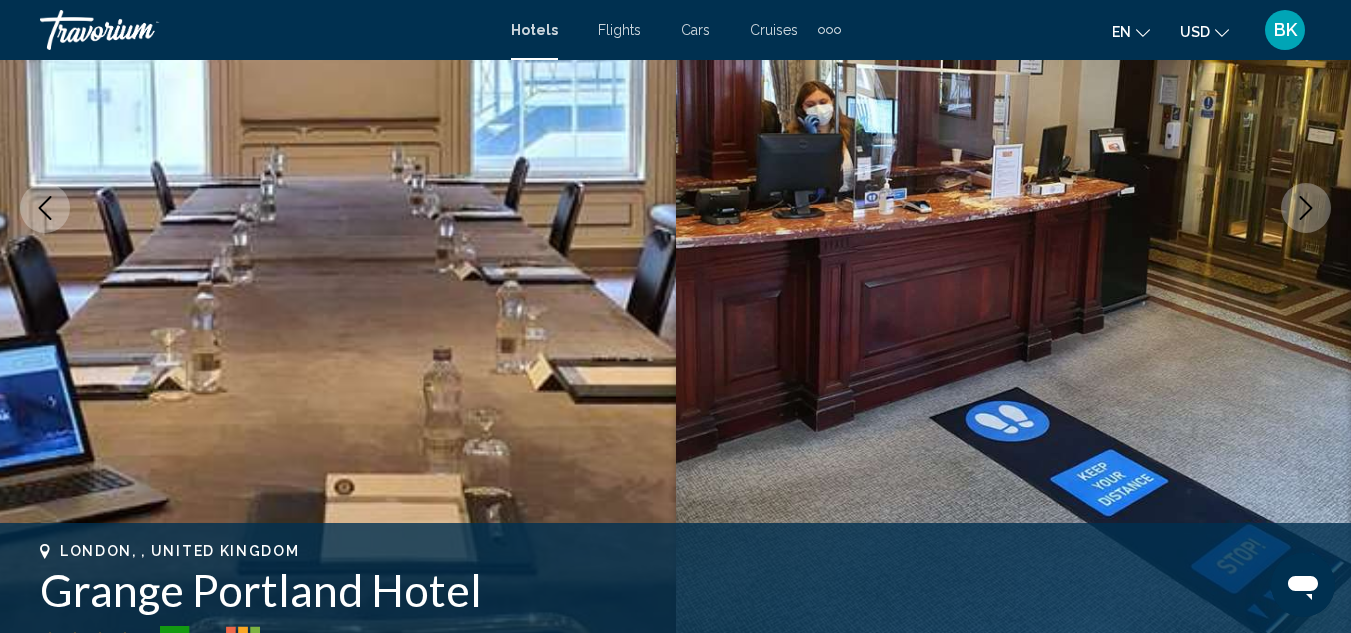 click 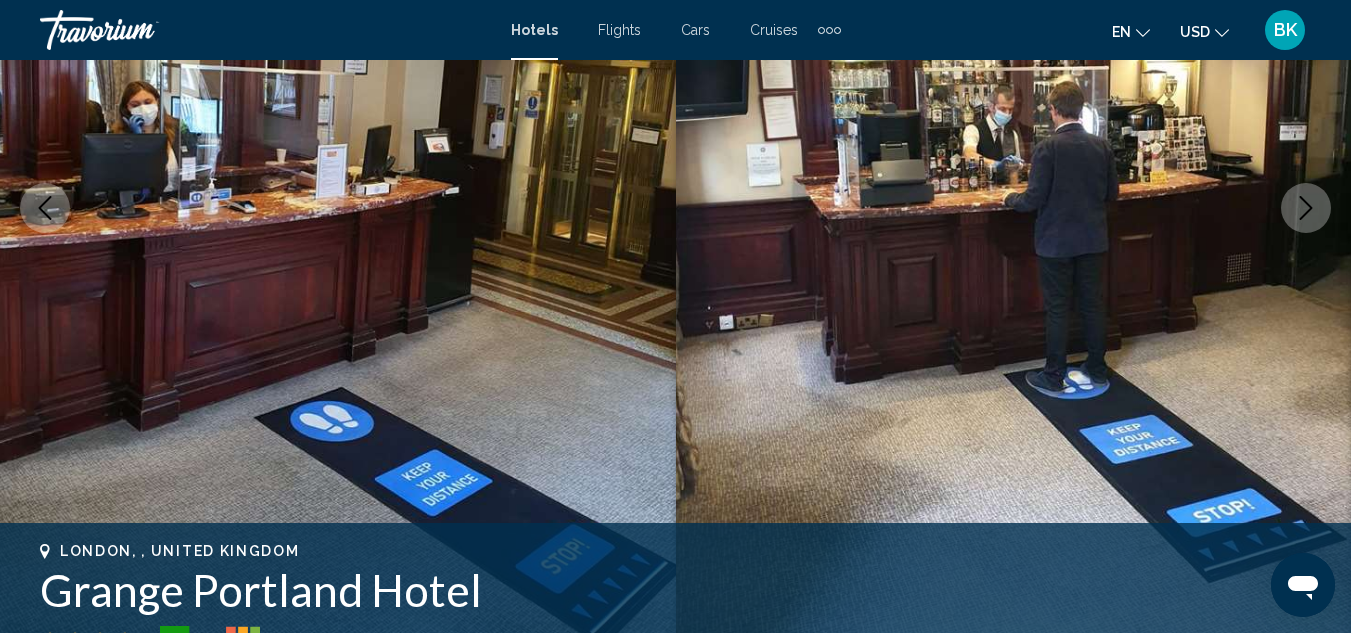 click 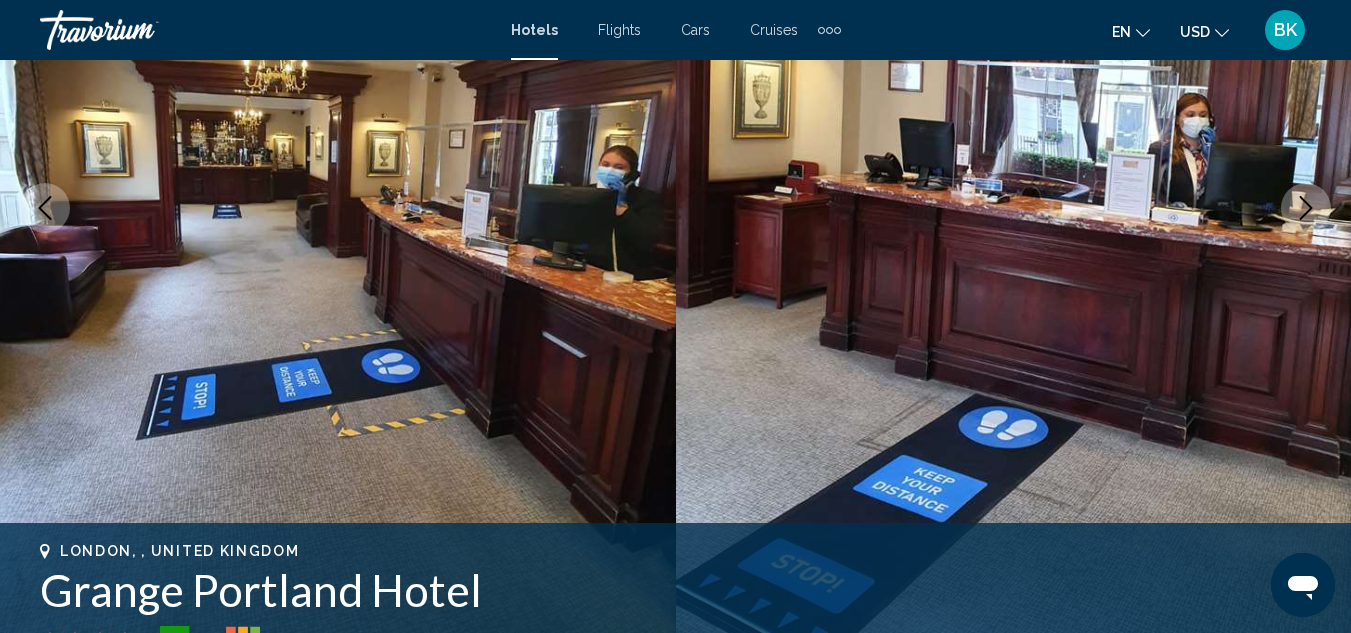 click 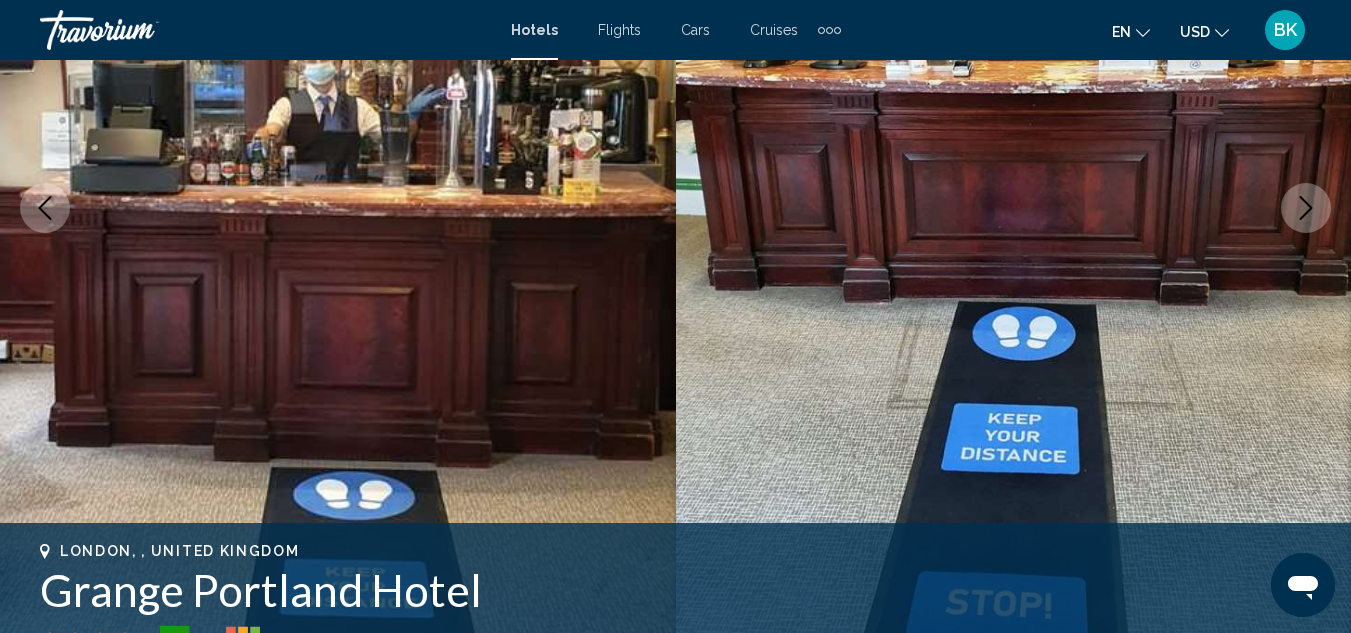 click 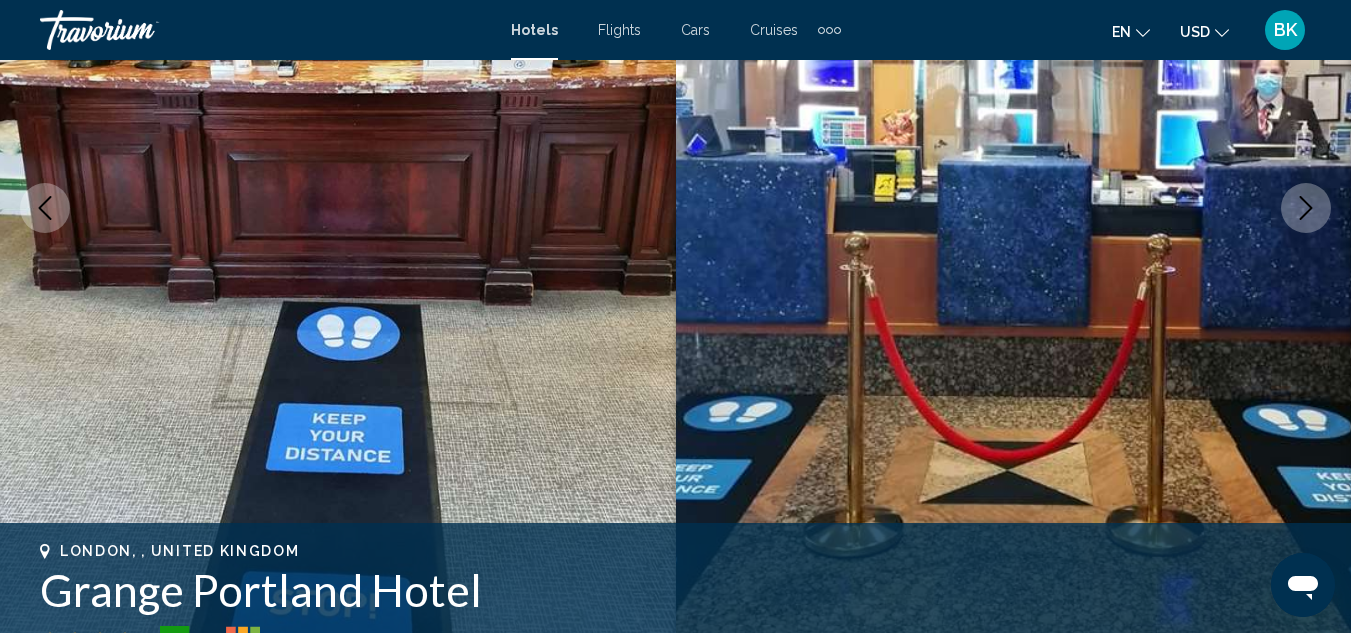 click 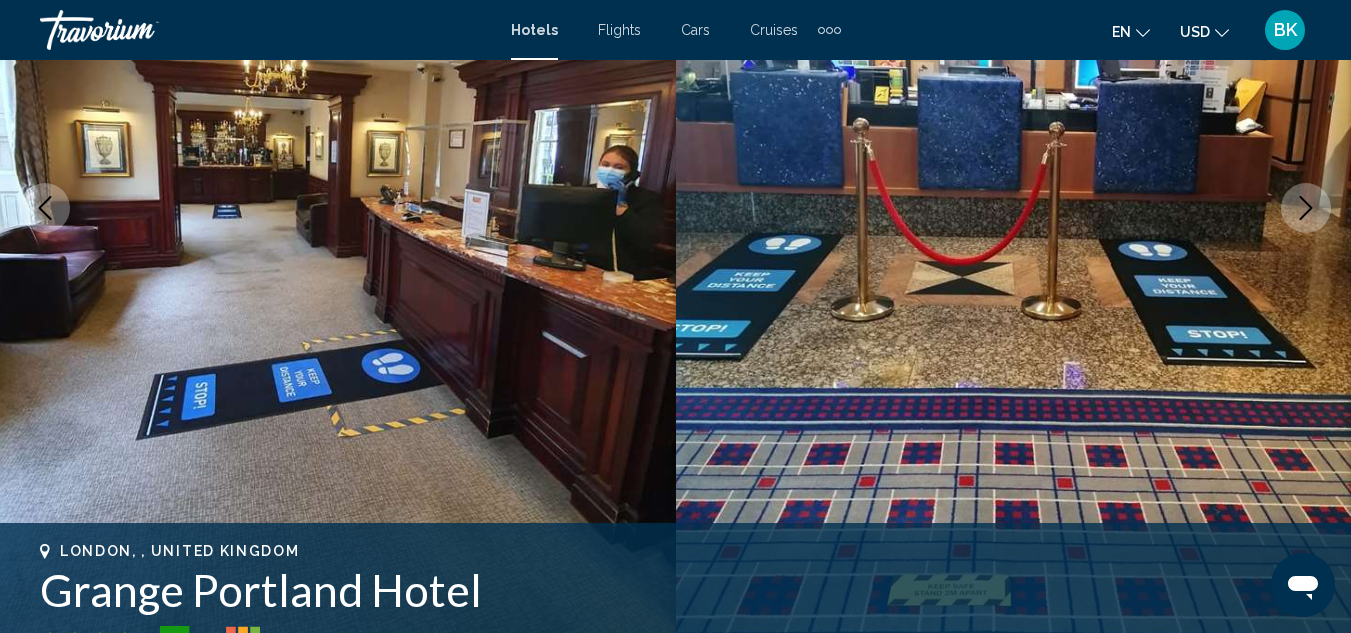 click 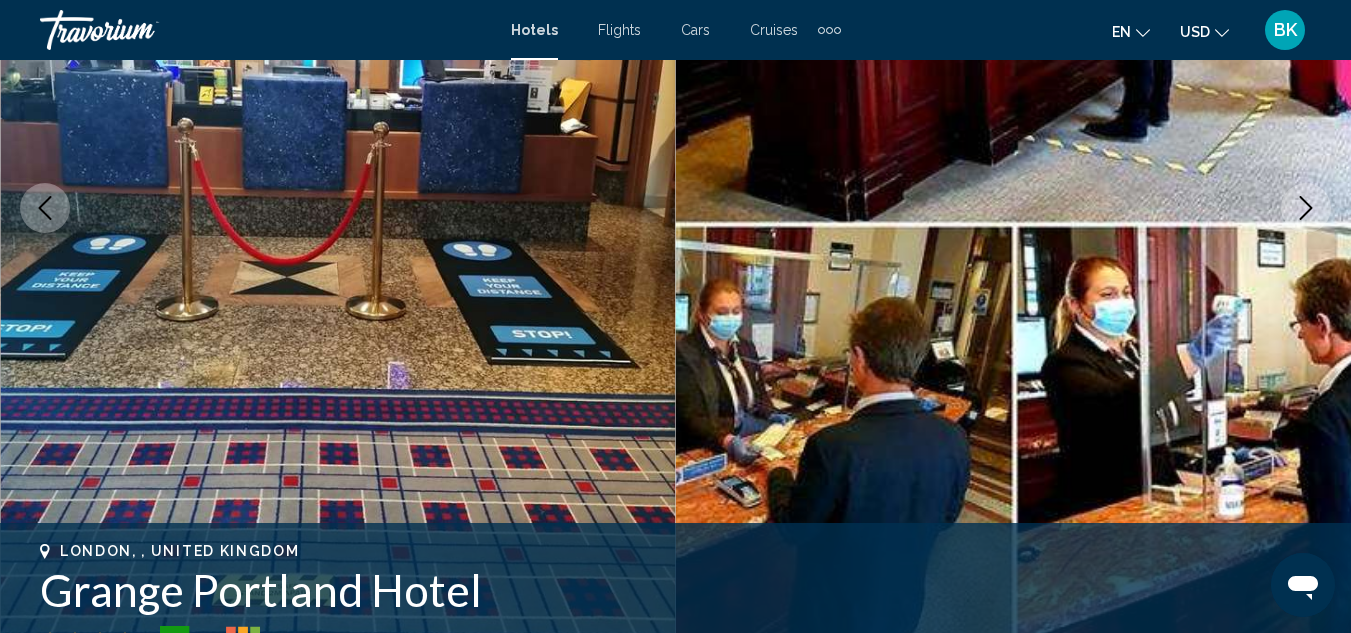 click 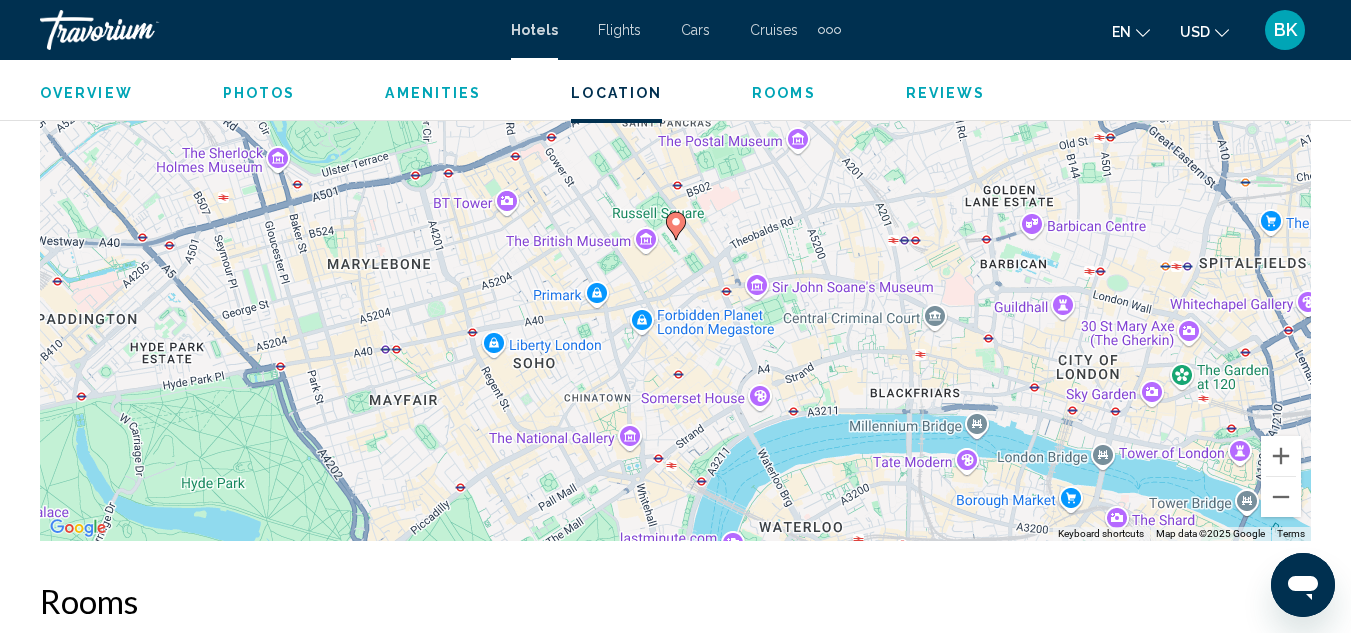 scroll, scrollTop: 2333, scrollLeft: 0, axis: vertical 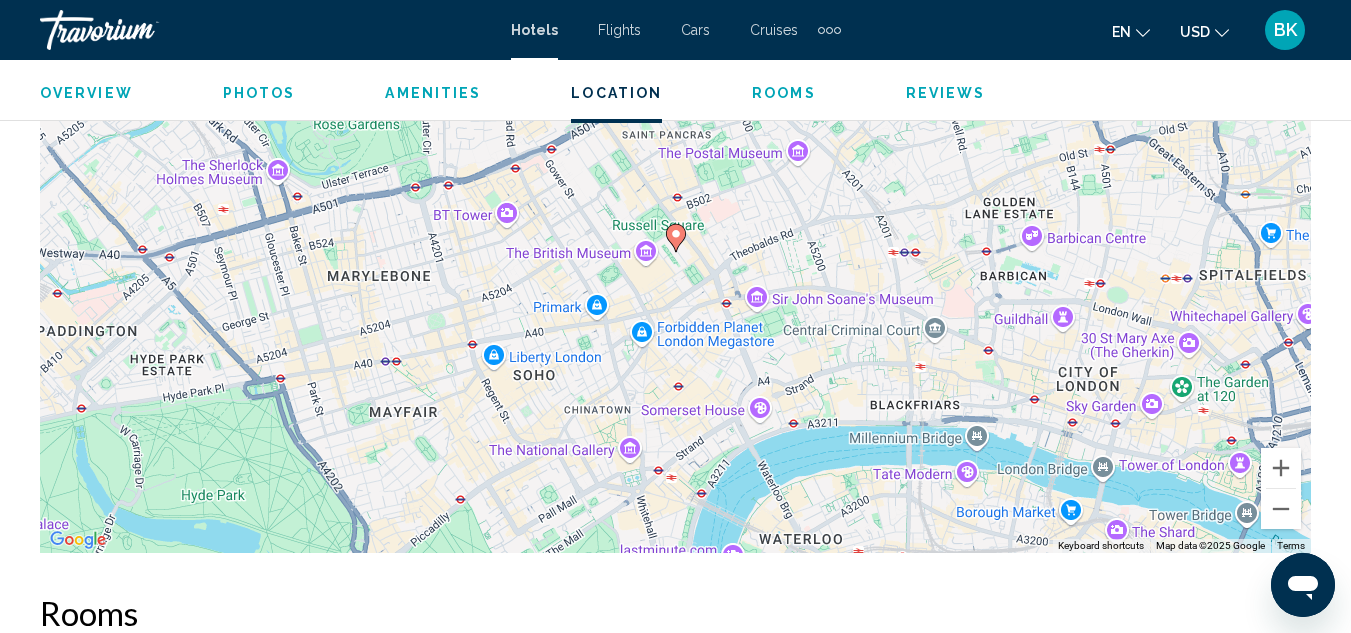 drag, startPoint x: 1365, startPoint y: 187, endPoint x: 1323, endPoint y: 154, distance: 53.413483 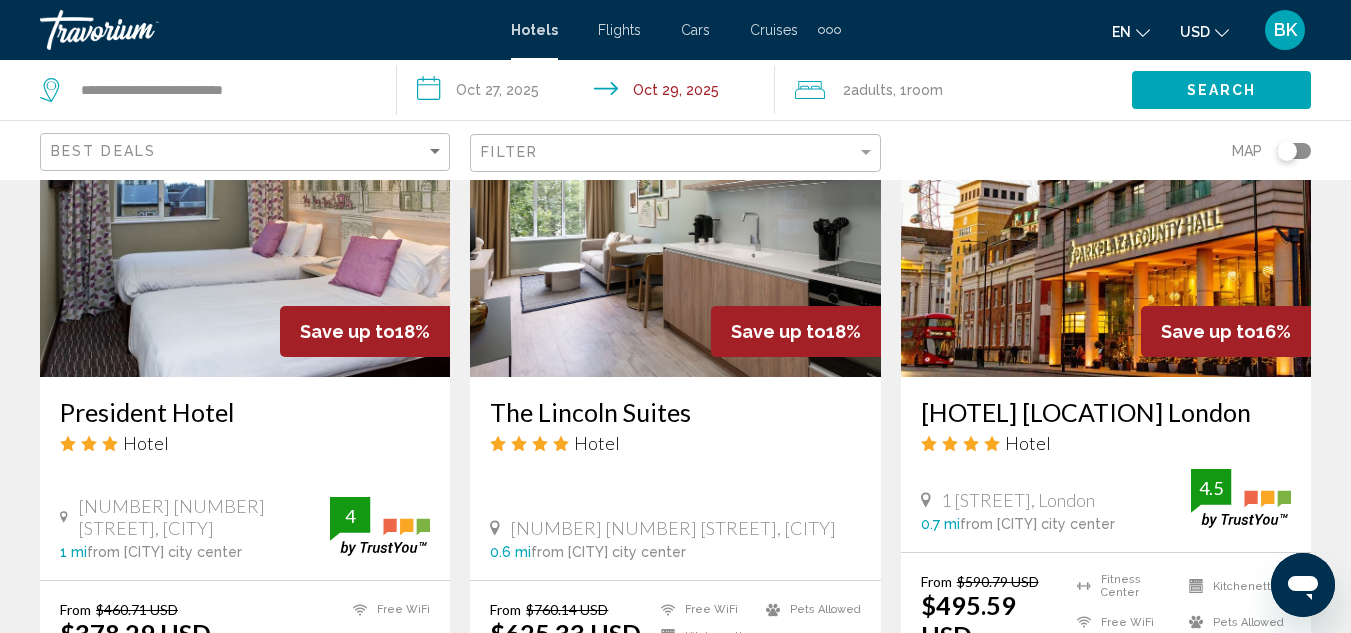 scroll, scrollTop: 919, scrollLeft: 0, axis: vertical 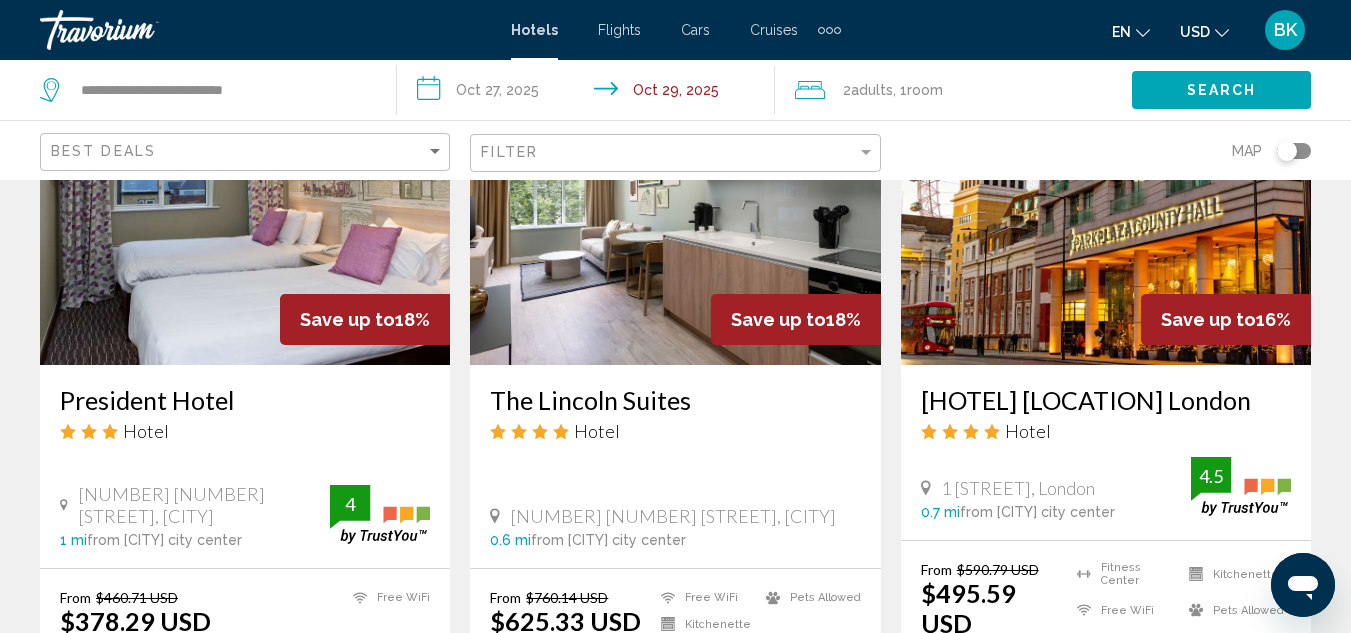 click at bounding box center [245, 205] 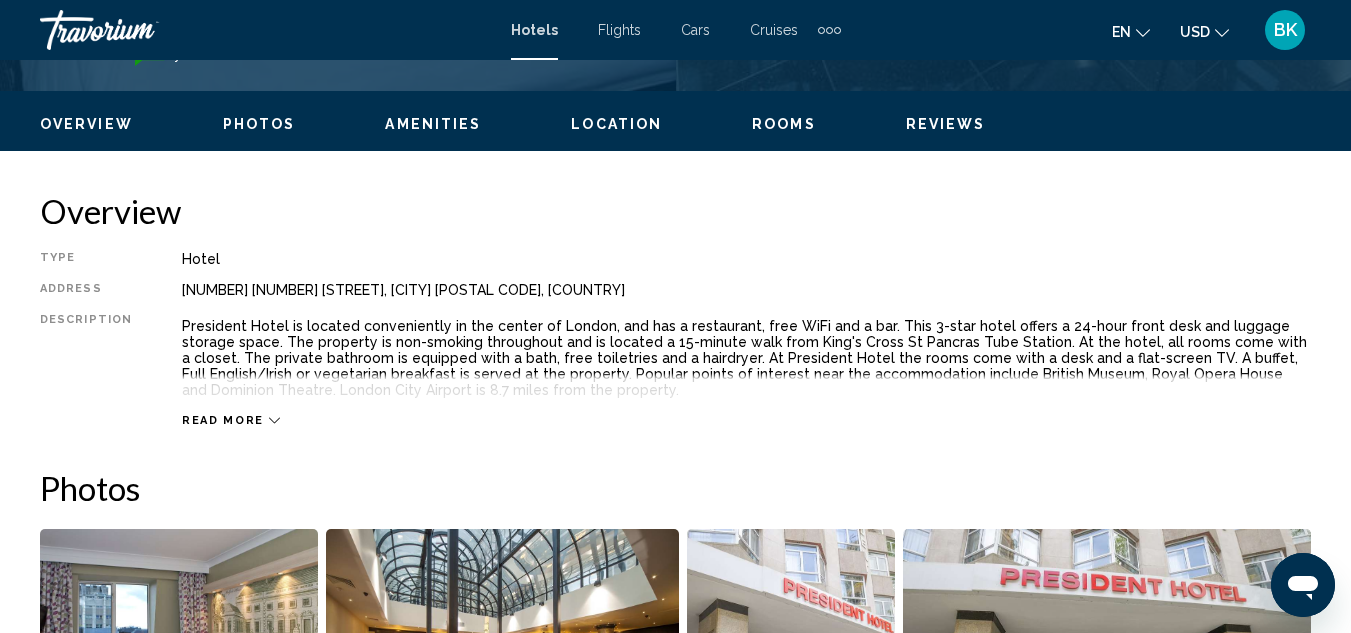 scroll, scrollTop: 219, scrollLeft: 0, axis: vertical 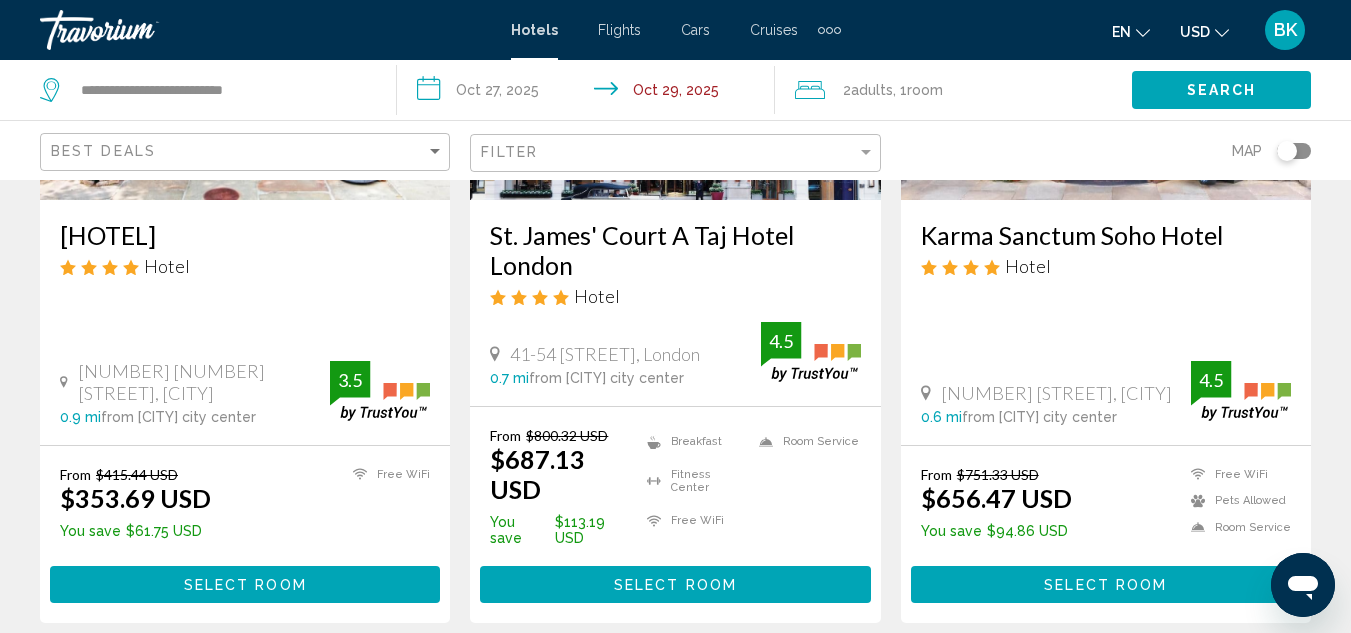 click on "page  2" at bounding box center (535, 683) 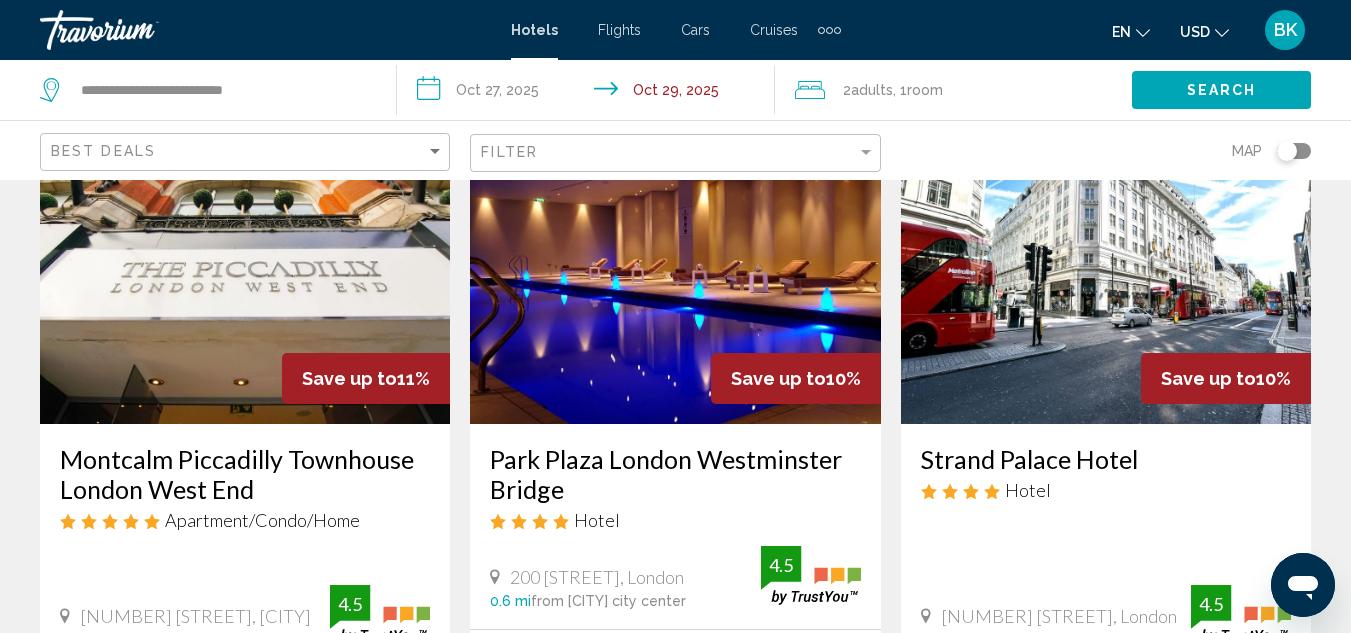 scroll, scrollTop: 0, scrollLeft: 0, axis: both 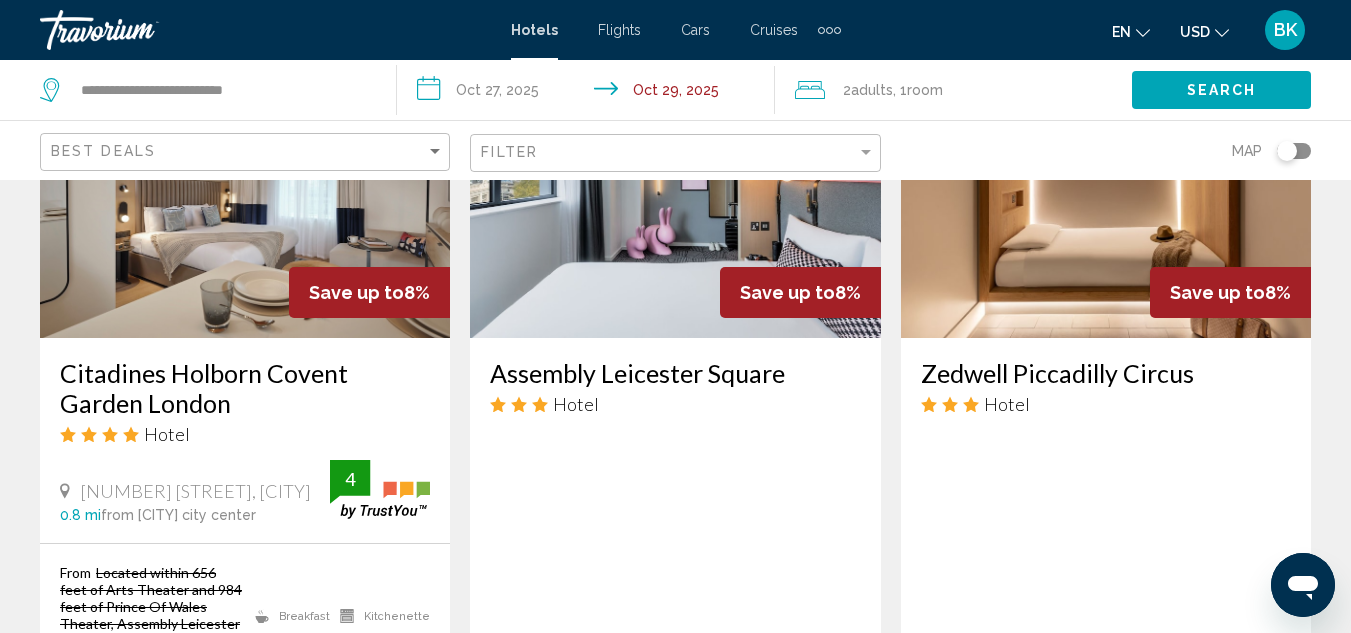 click at bounding box center (675, 178) 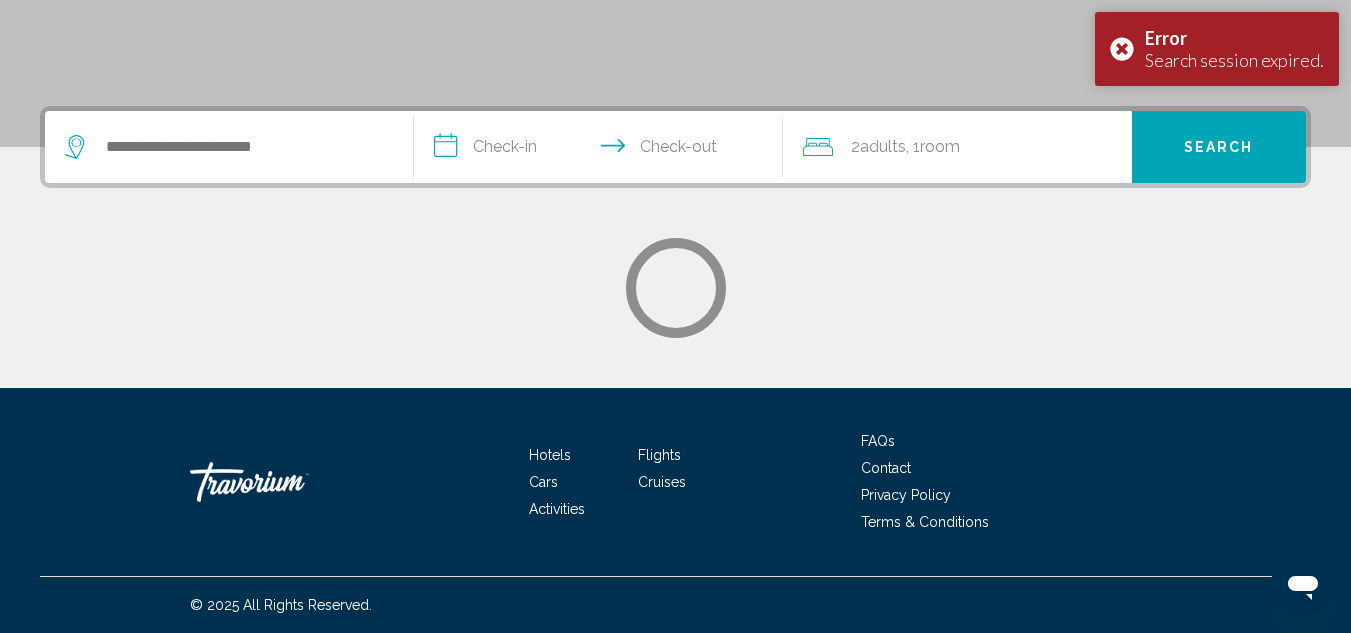 scroll, scrollTop: 0, scrollLeft: 0, axis: both 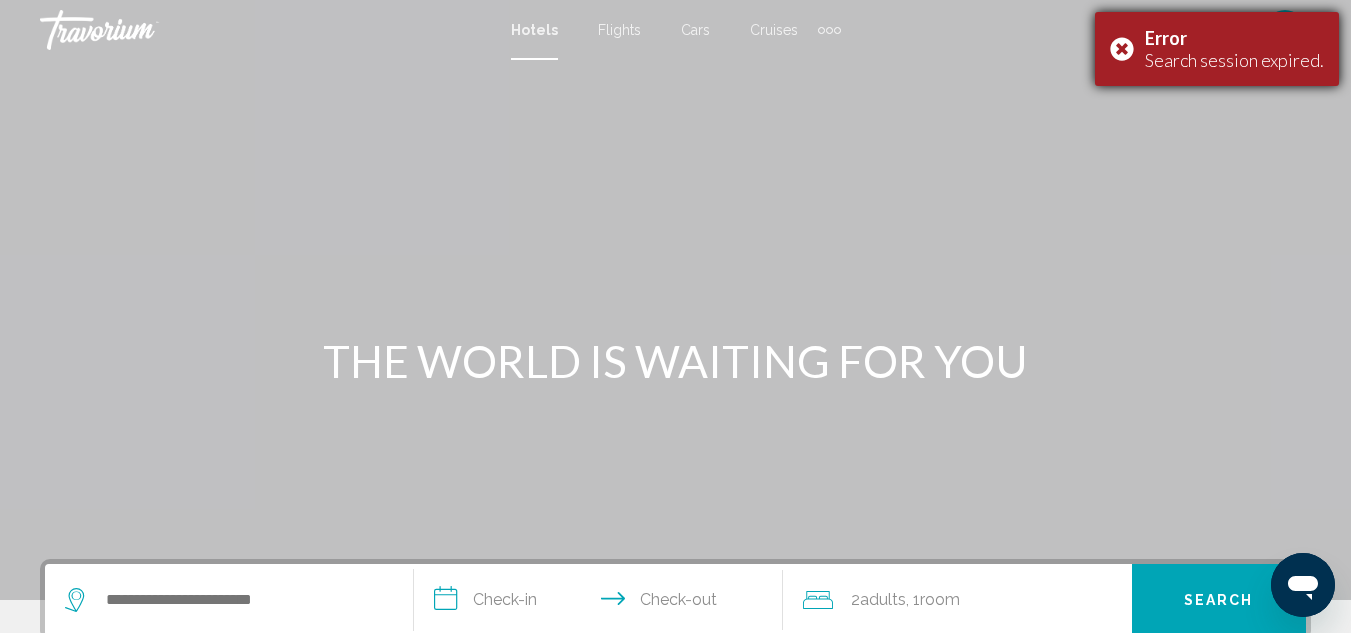 click on "Error   Search session expired." at bounding box center [1217, 49] 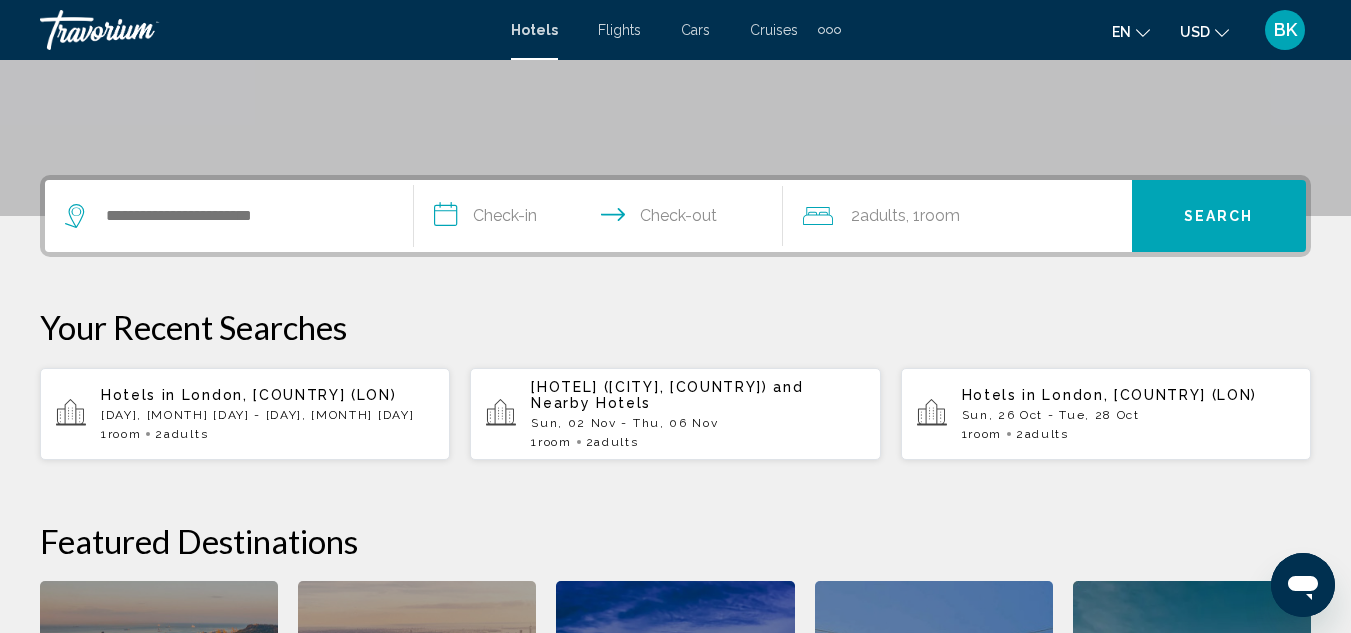scroll, scrollTop: 381, scrollLeft: 0, axis: vertical 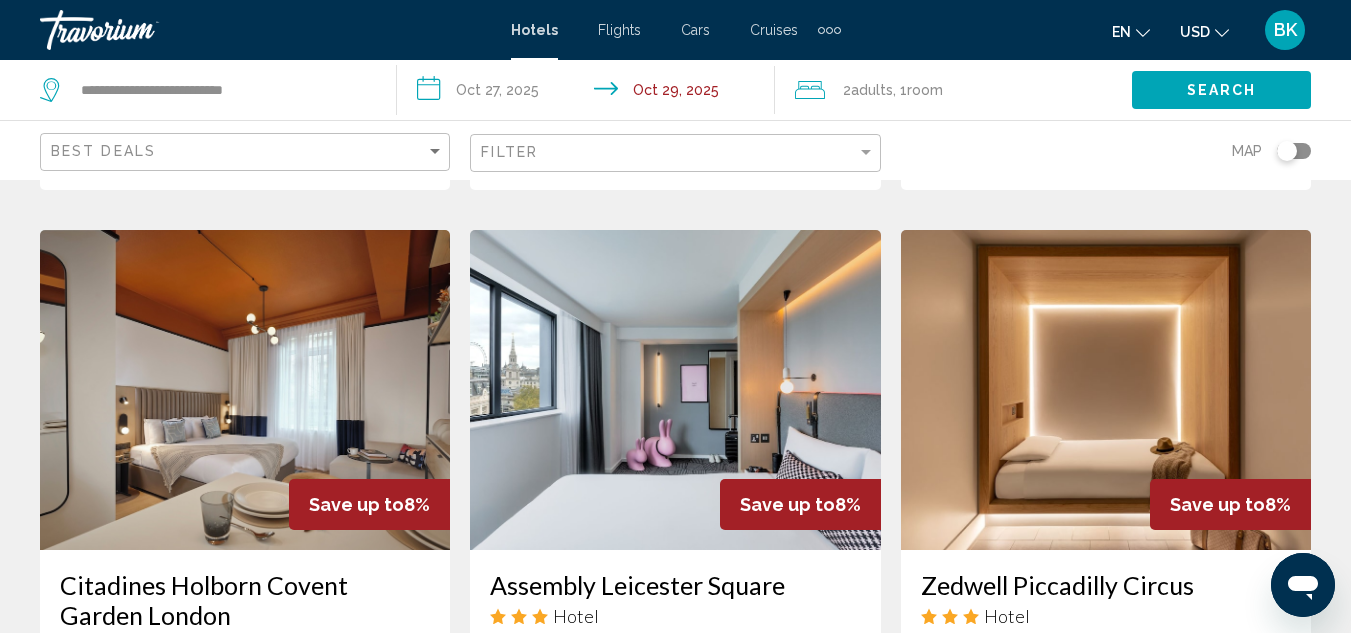 click at bounding box center (675, 390) 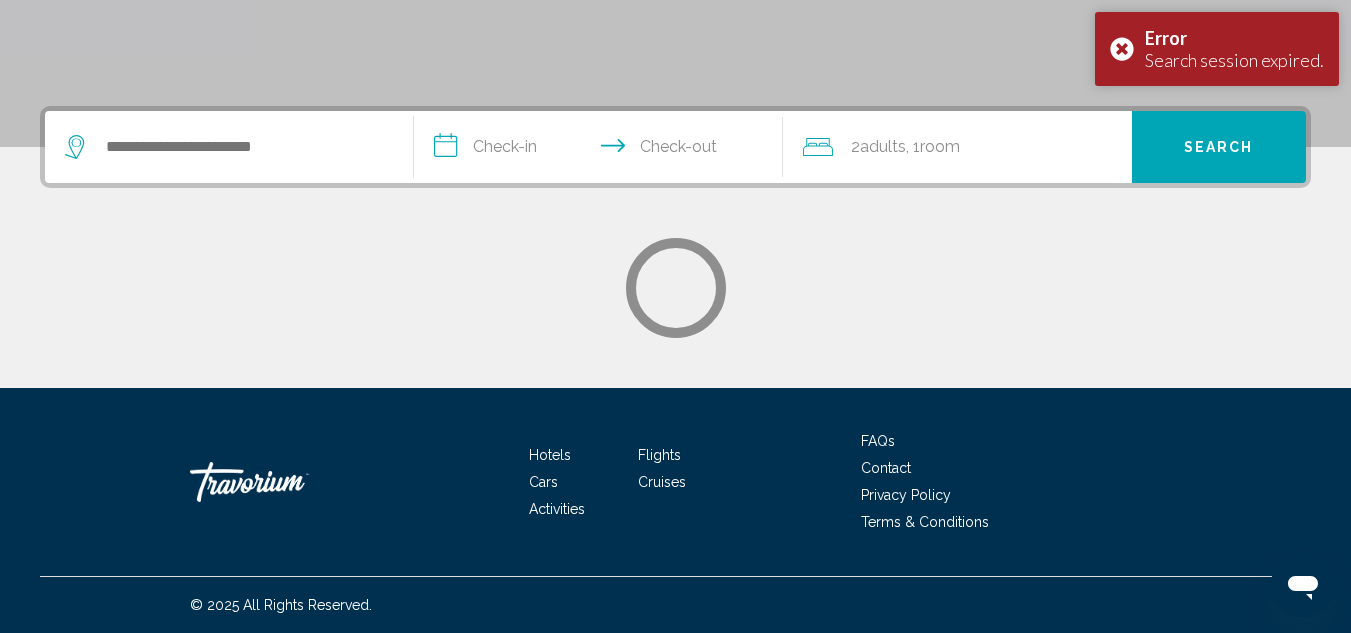 scroll, scrollTop: 0, scrollLeft: 0, axis: both 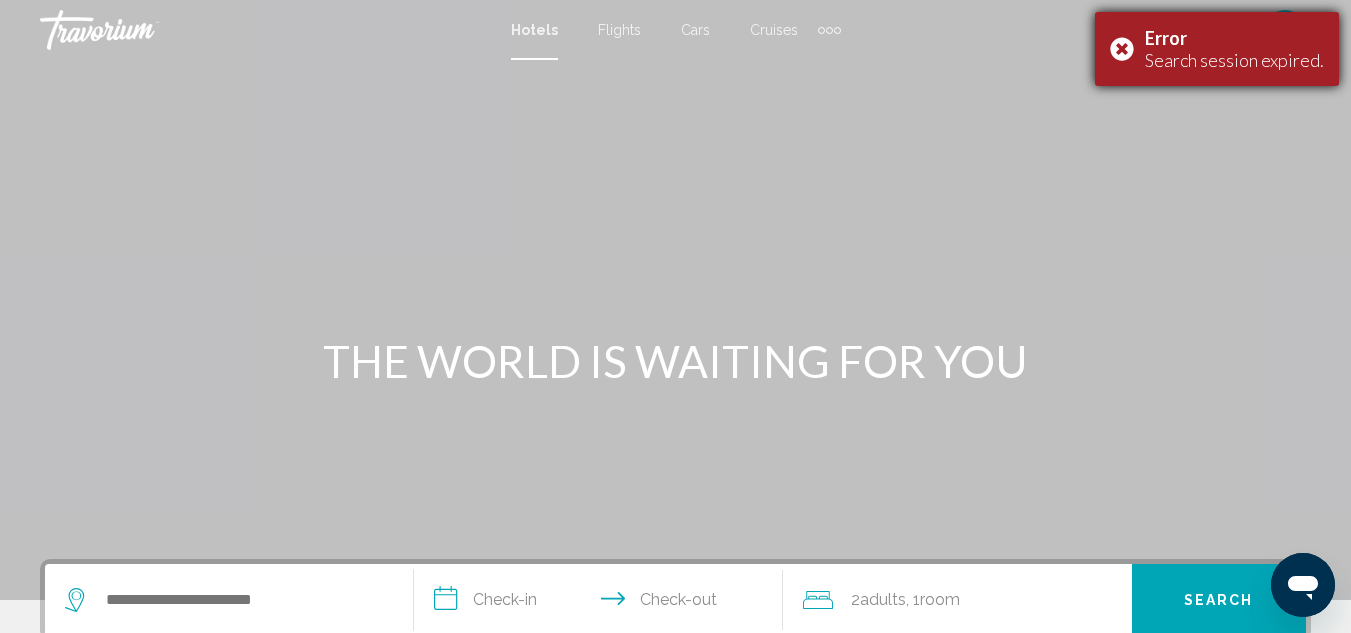 click on "Search session expired." at bounding box center [1234, 60] 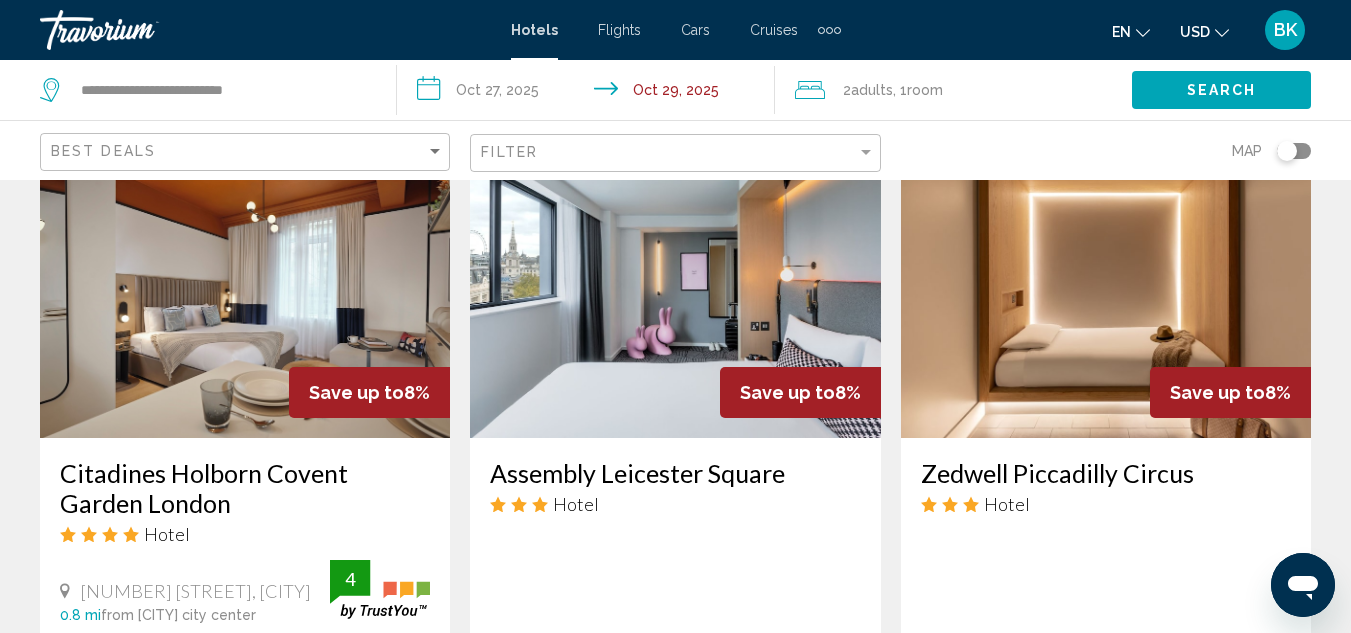 scroll, scrollTop: 1674, scrollLeft: 0, axis: vertical 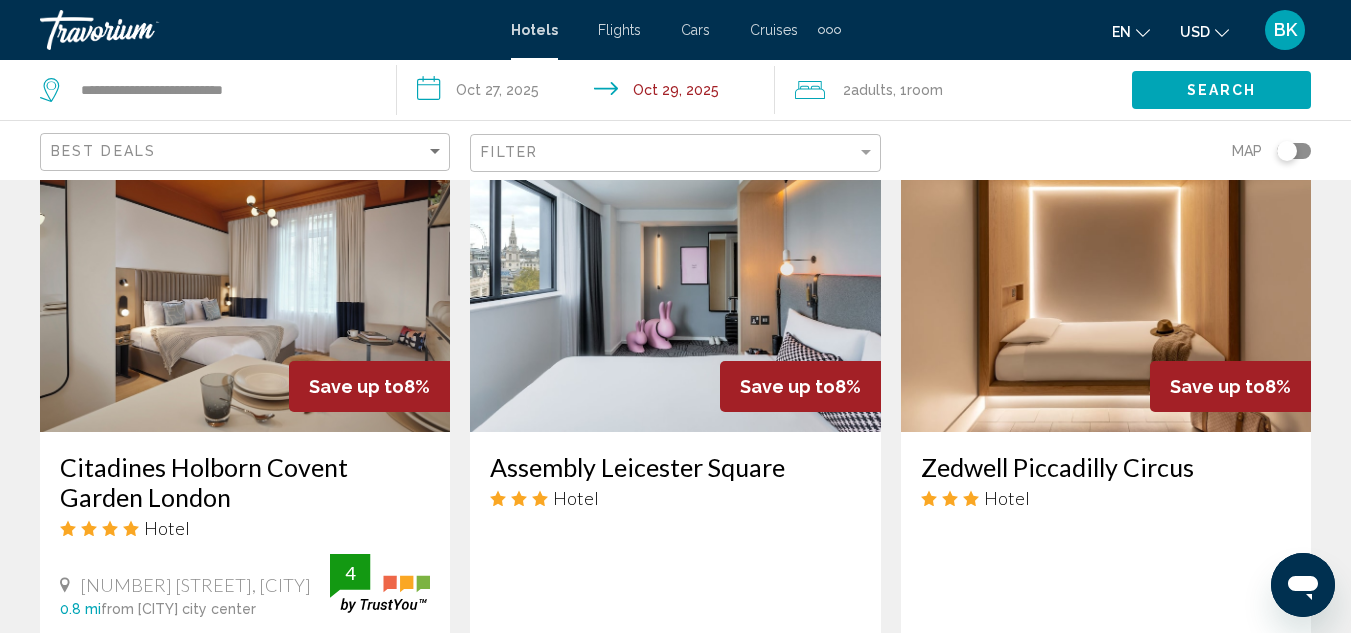 click on "Assembly Leicester Square" at bounding box center [675, 467] 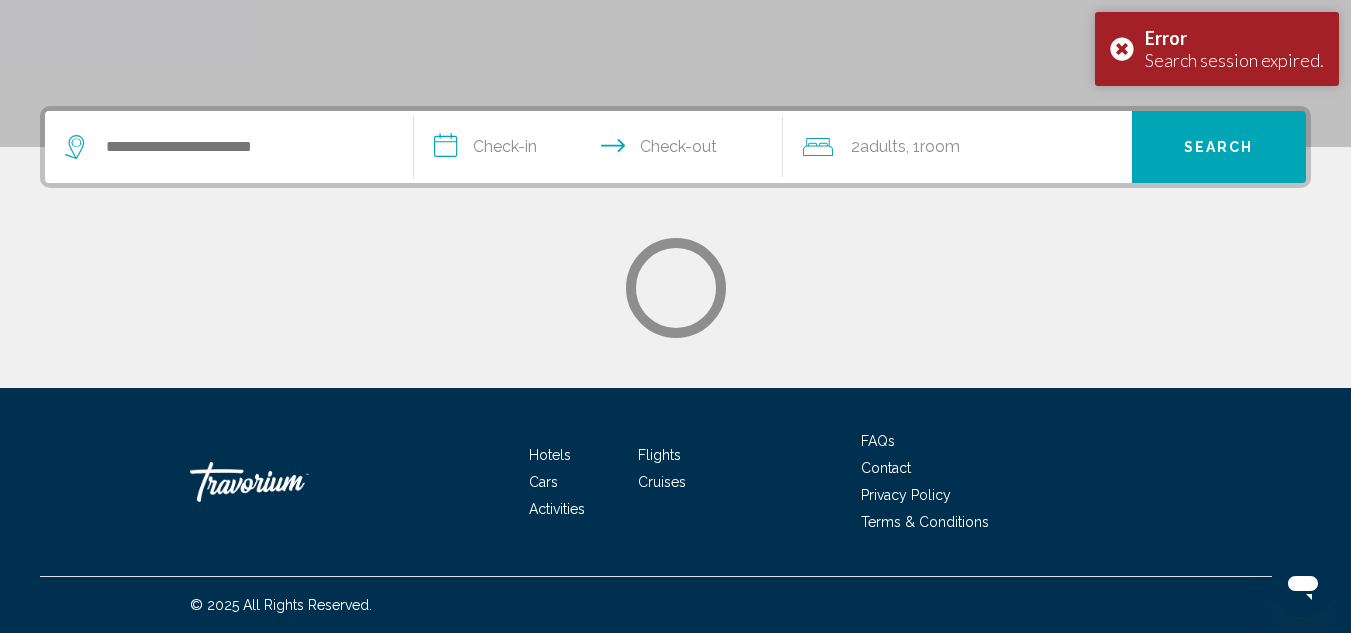 scroll, scrollTop: 0, scrollLeft: 0, axis: both 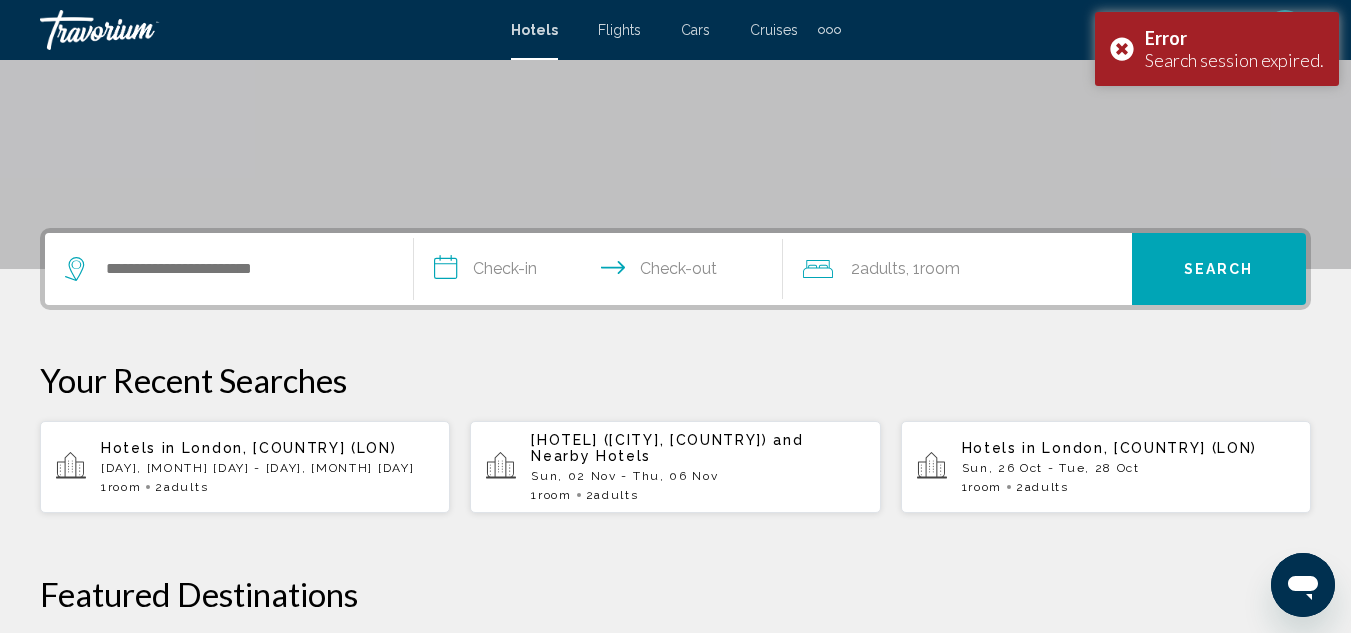 click on "Hotels in    London, [COUNTRY] (LON)  Mon, 27 Oct - Wed, 29 Oct  1  Room rooms 2  Adult Adults" at bounding box center [267, 467] 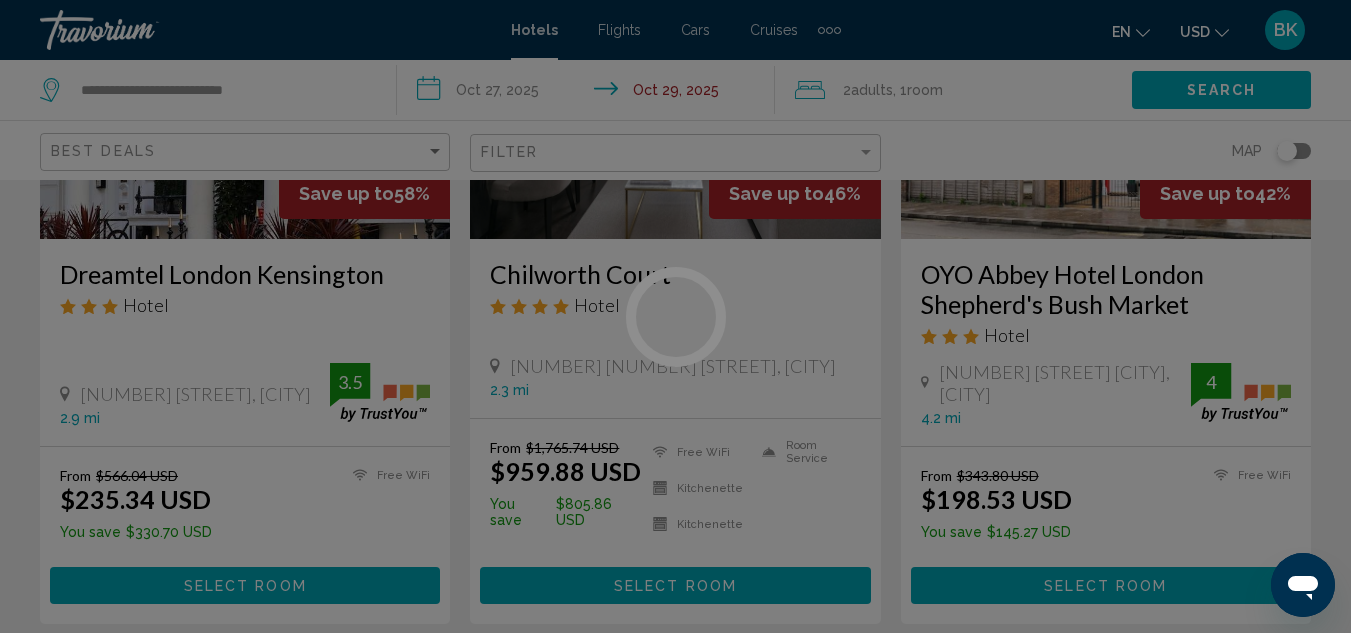 scroll, scrollTop: 0, scrollLeft: 0, axis: both 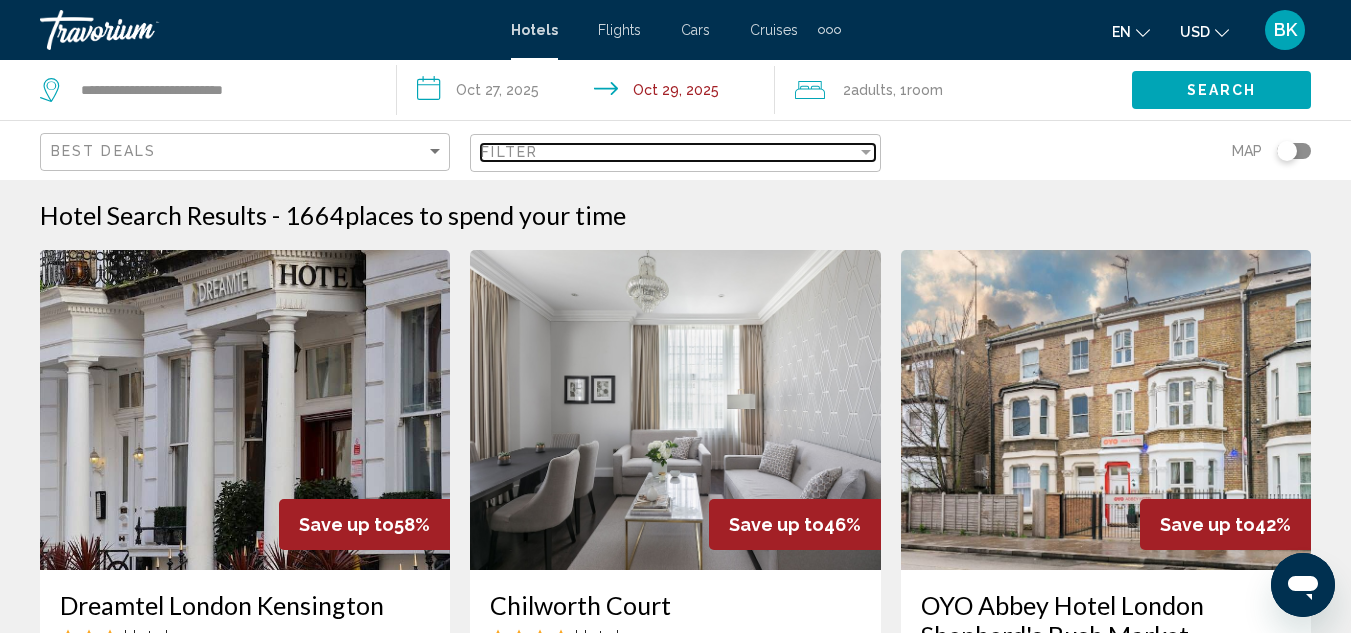click on "Filter" at bounding box center [668, 152] 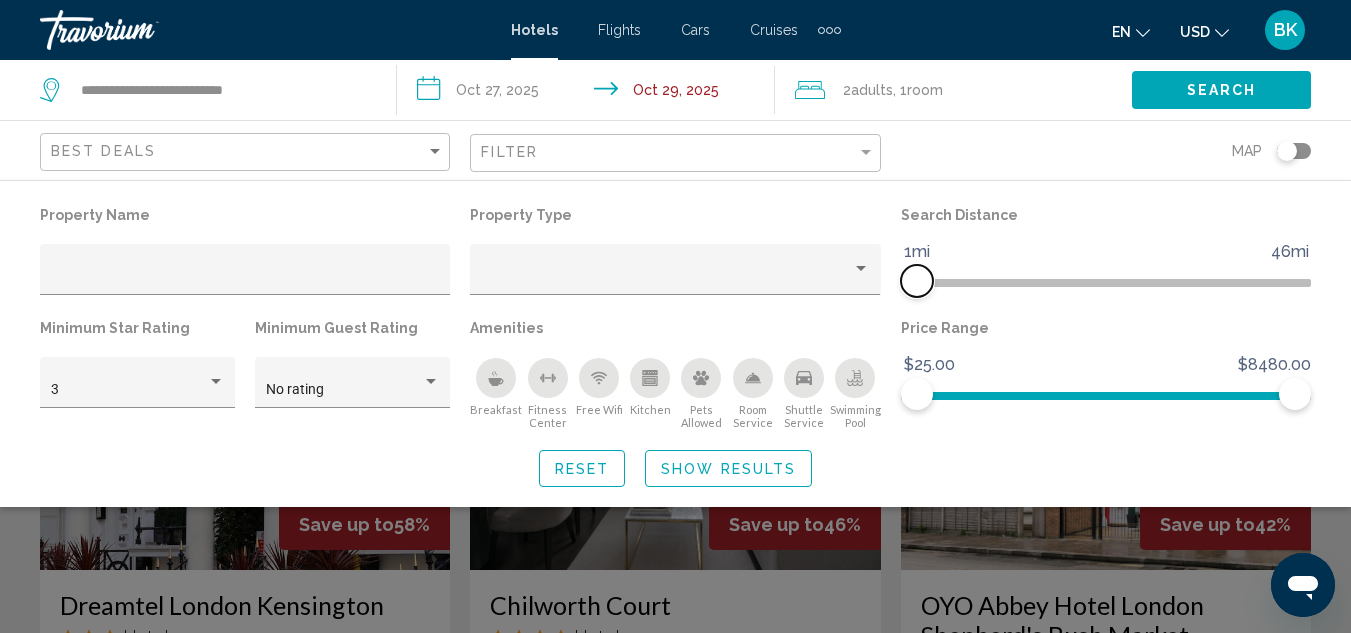 drag, startPoint x: 1158, startPoint y: 280, endPoint x: 846, endPoint y: 300, distance: 312.64038 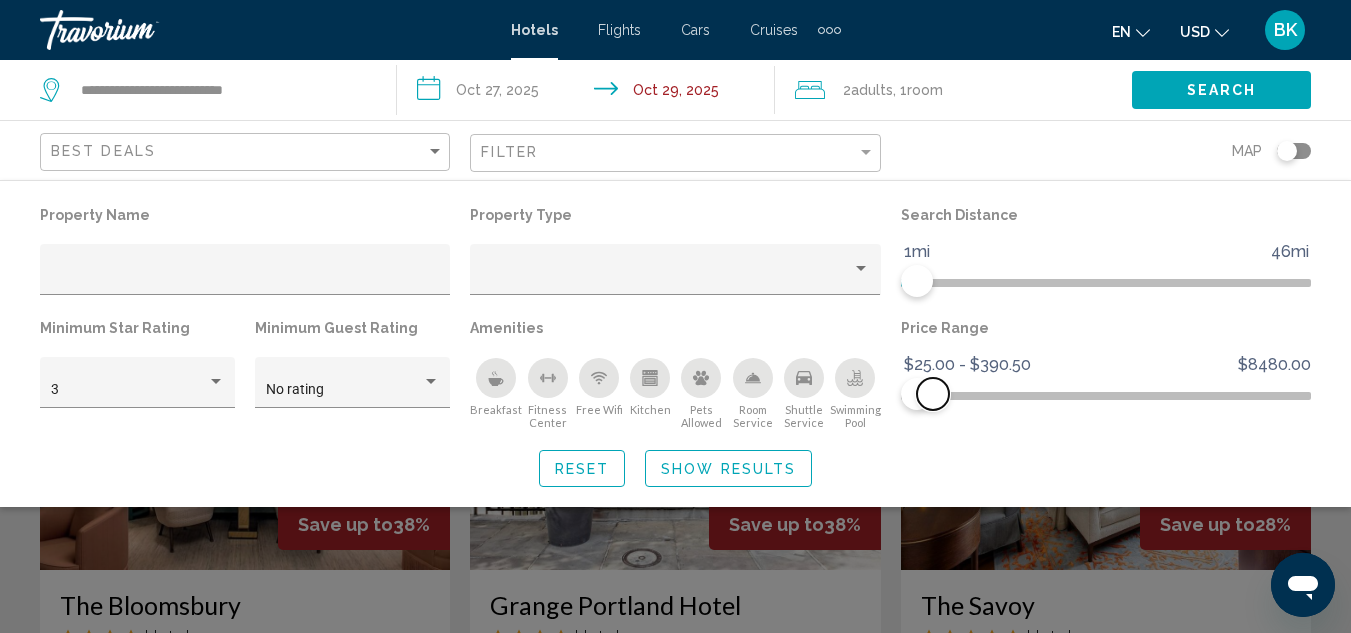drag, startPoint x: 1296, startPoint y: 397, endPoint x: 933, endPoint y: 409, distance: 363.1983 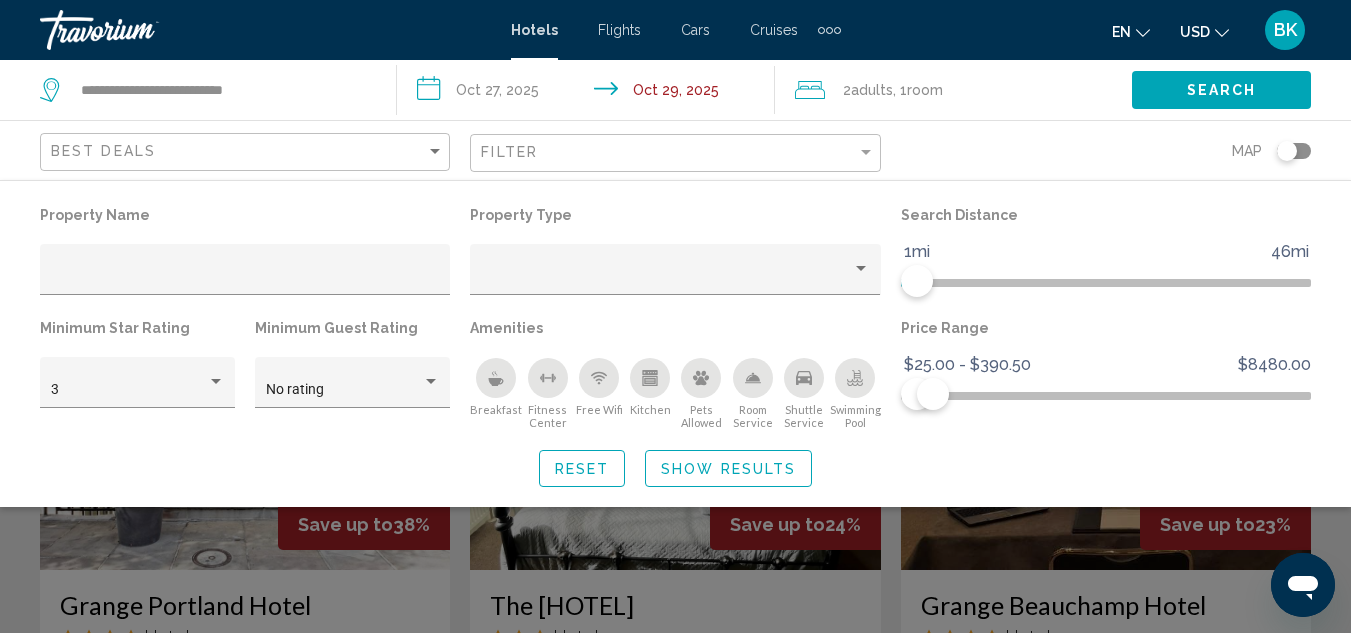 click on "Search" 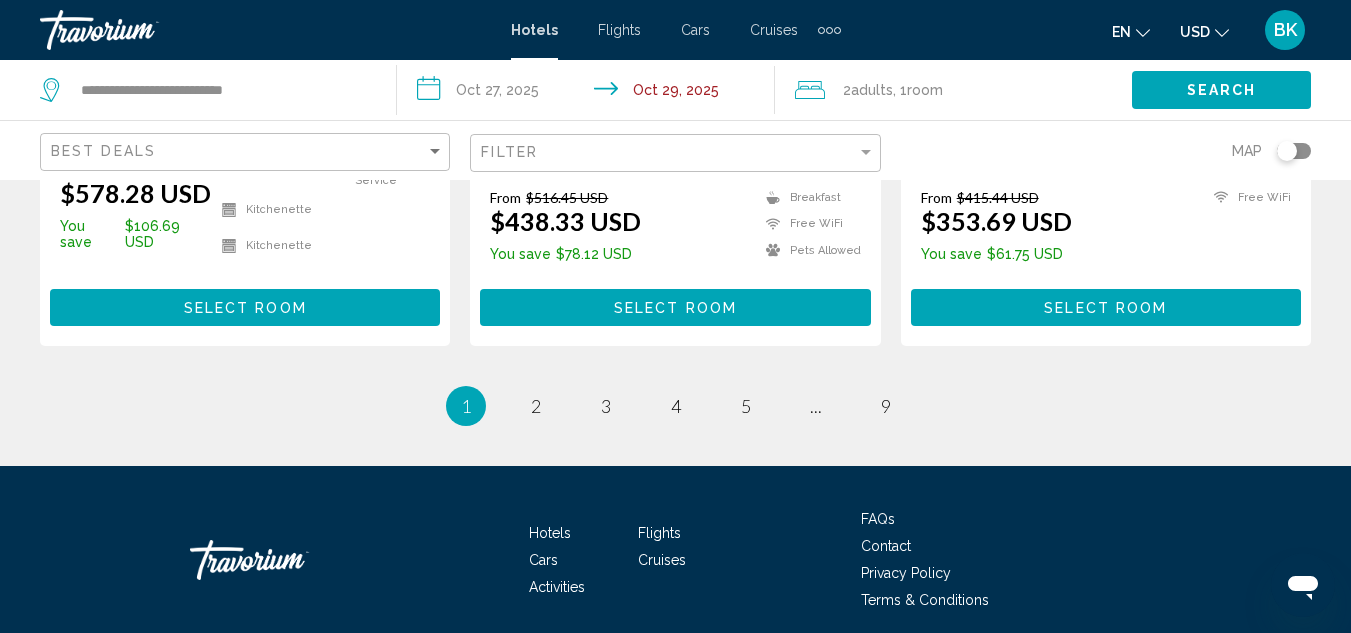 scroll, scrollTop: 2885, scrollLeft: 0, axis: vertical 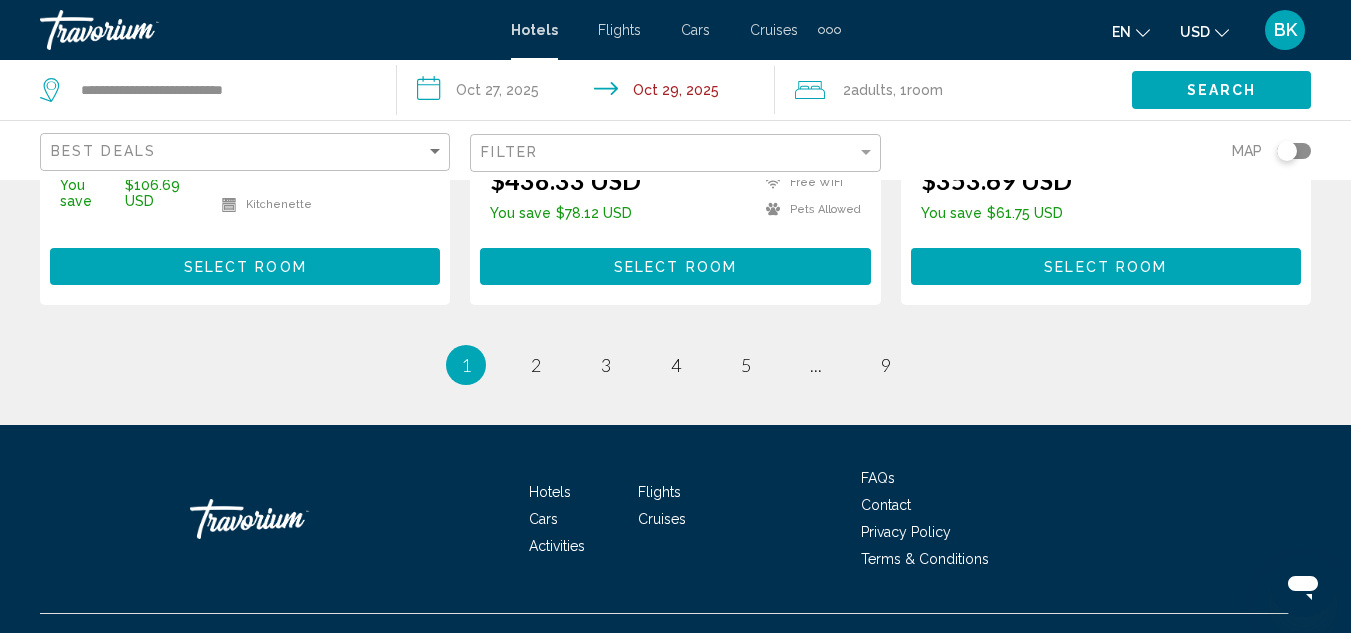 drag, startPoint x: 1365, startPoint y: 62, endPoint x: 28, endPoint y: 6, distance: 1338.1722 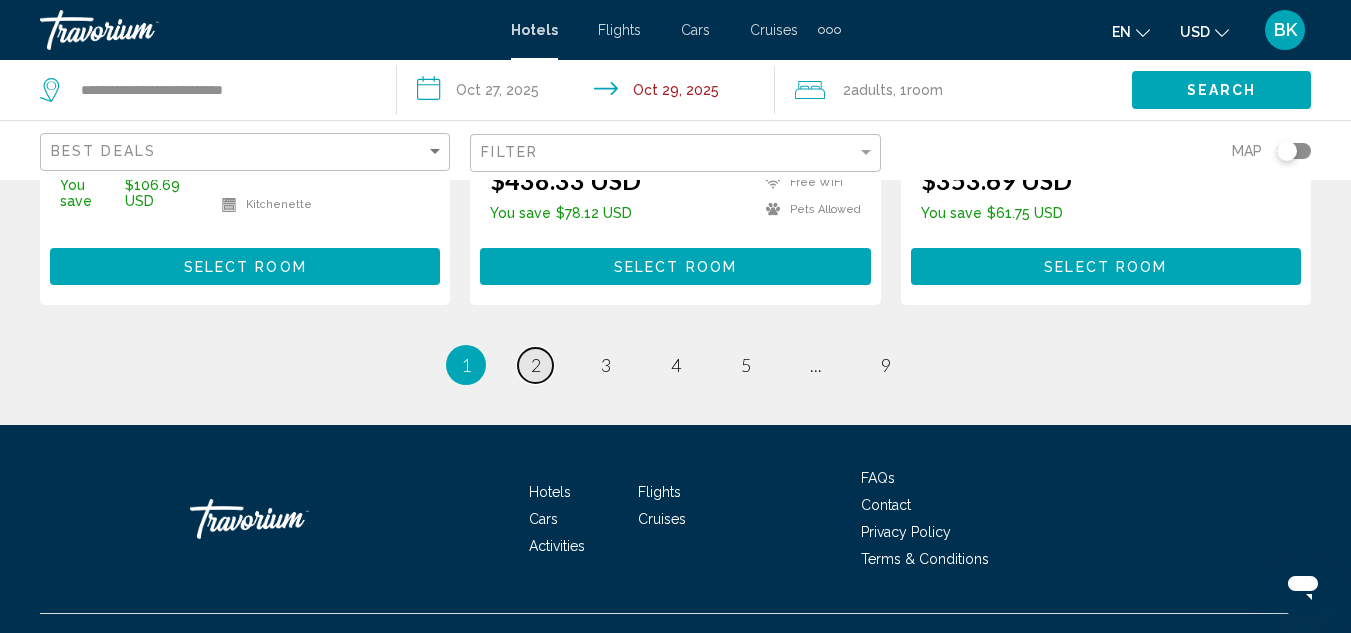 click on "2" at bounding box center [536, 365] 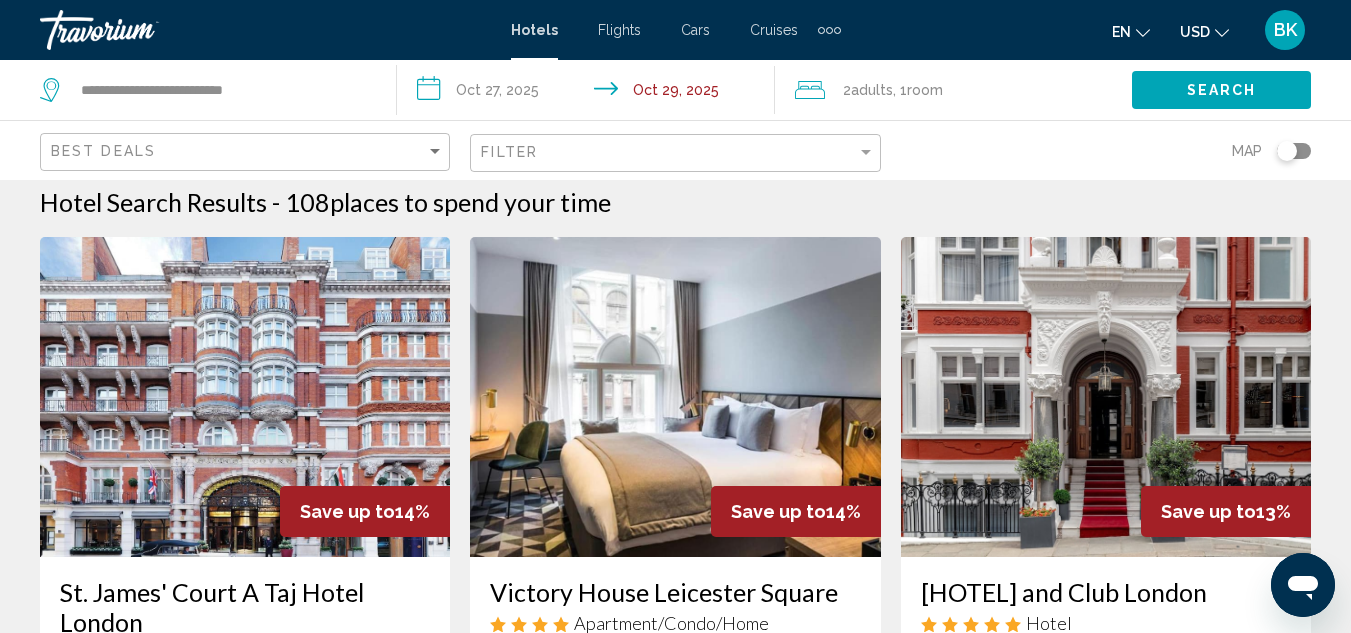 scroll, scrollTop: 0, scrollLeft: 0, axis: both 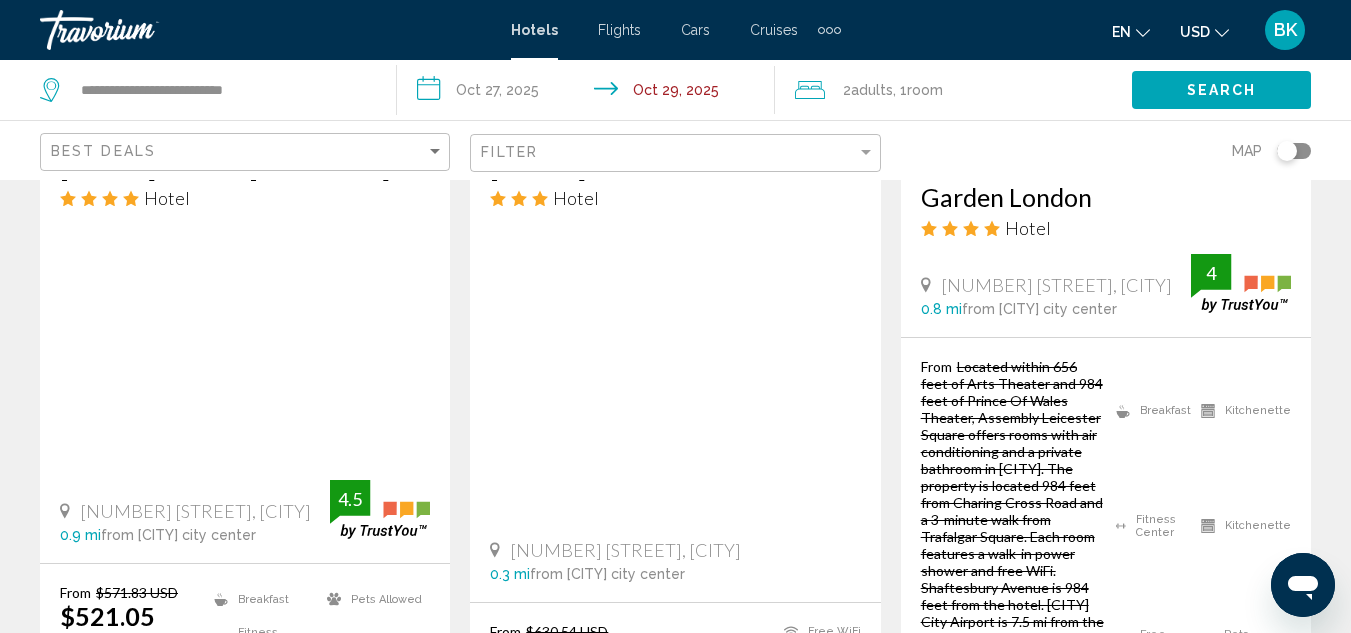 click on "1" at bounding box center [466, 841] 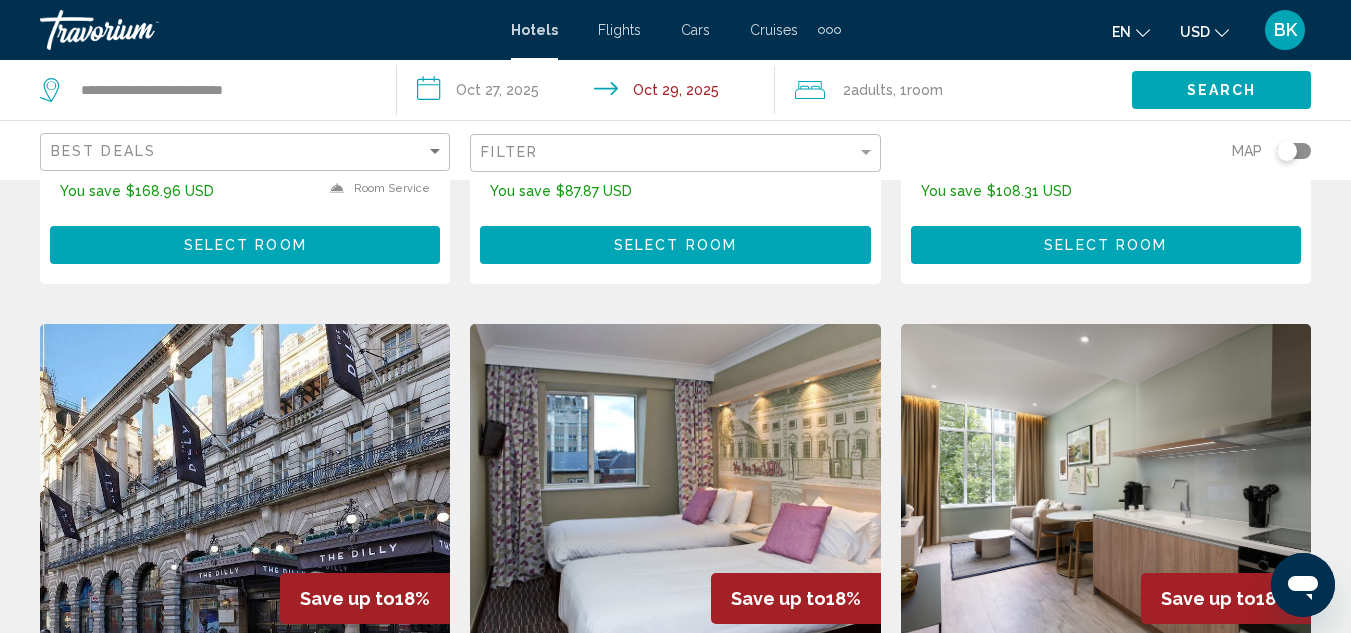 scroll, scrollTop: 0, scrollLeft: 0, axis: both 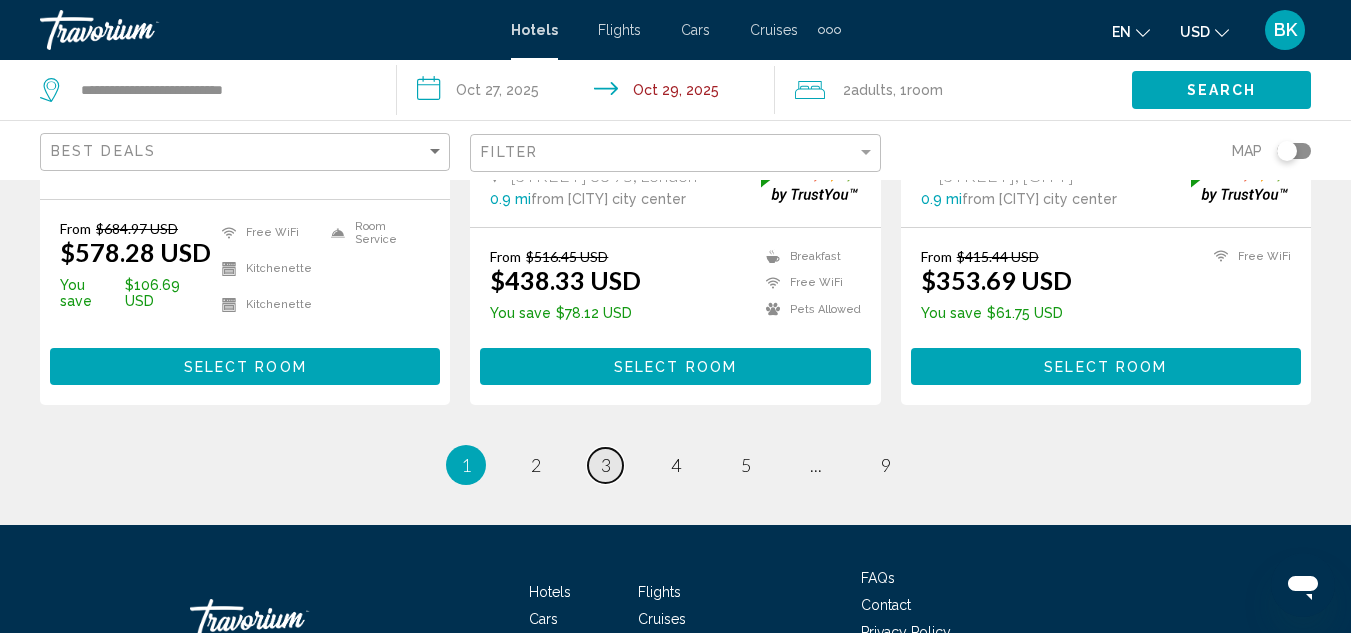 click on "3" at bounding box center (606, 465) 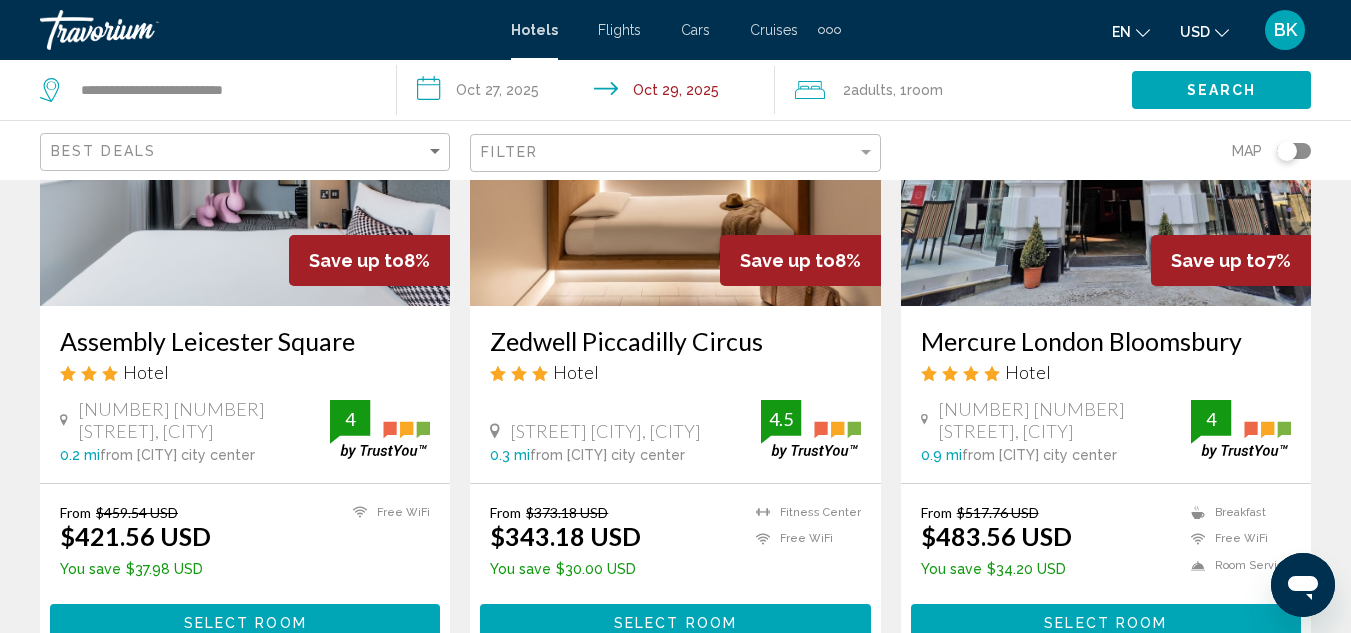 scroll, scrollTop: 0, scrollLeft: 0, axis: both 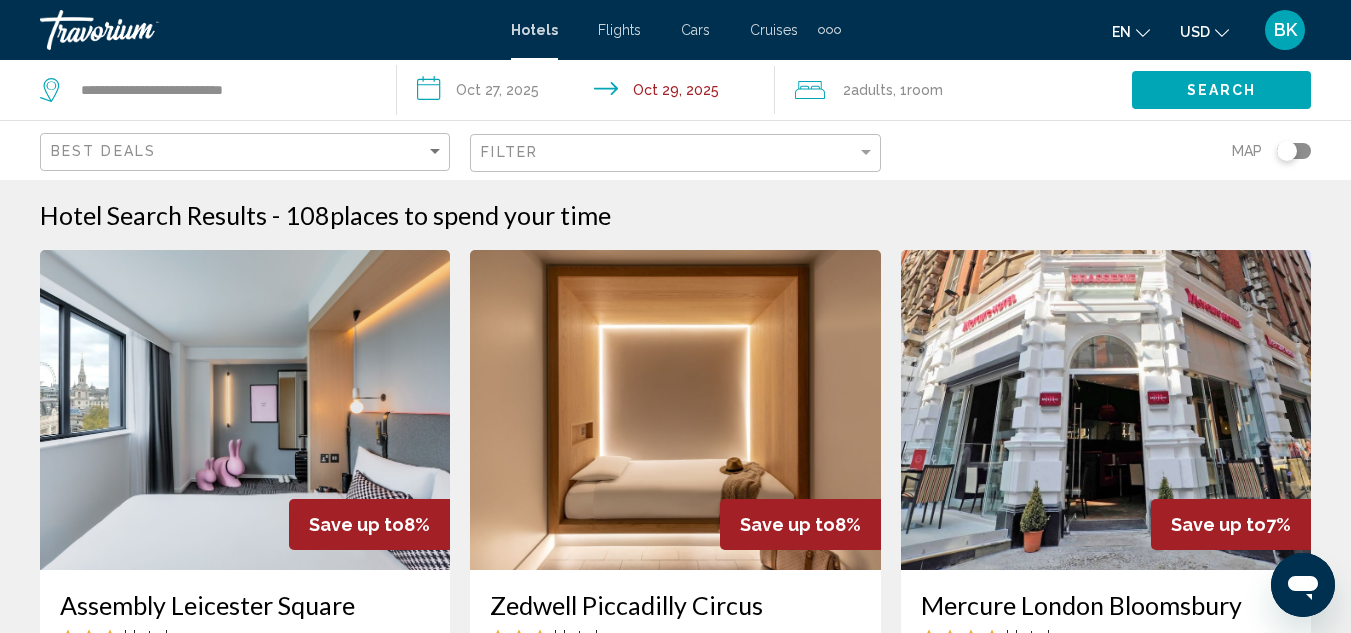 click at bounding box center (245, 410) 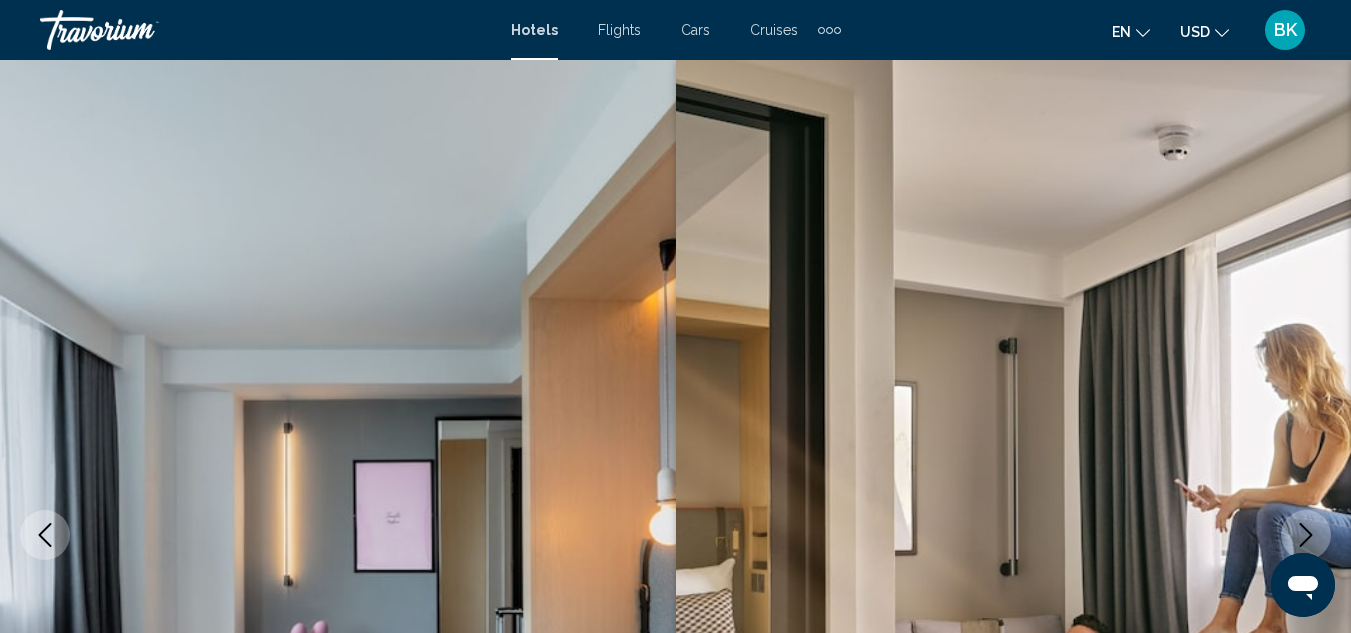 scroll, scrollTop: 218, scrollLeft: 0, axis: vertical 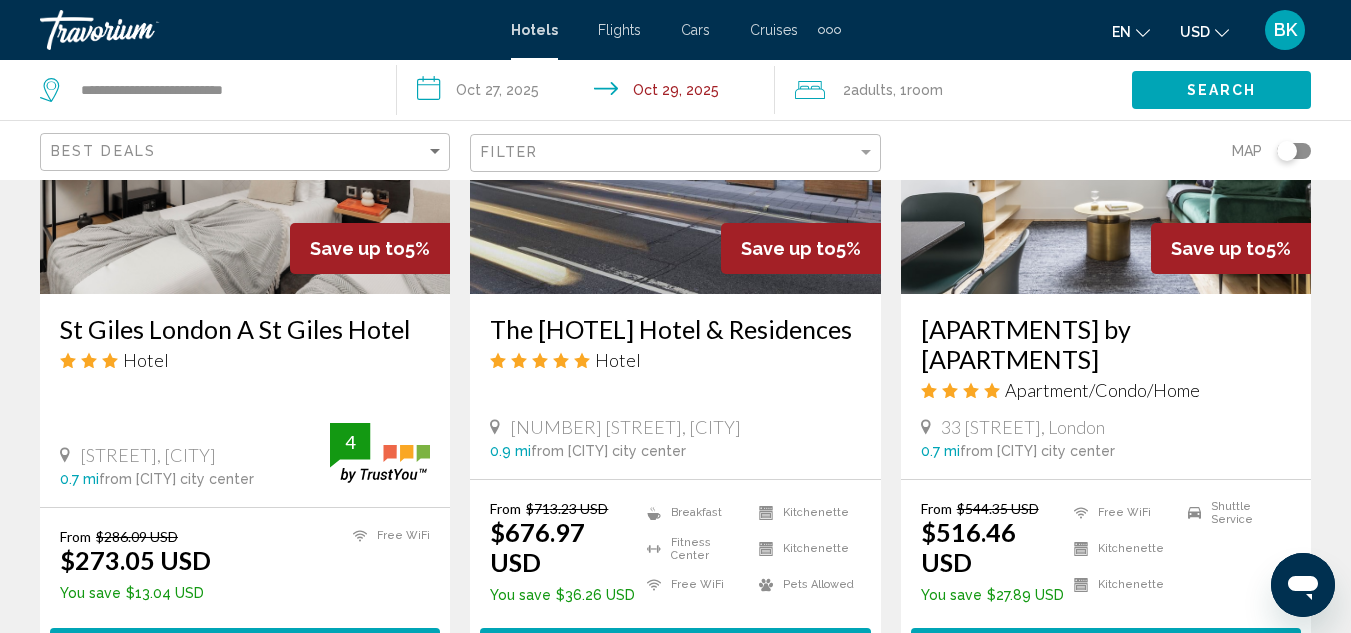 click on "Save up to  5%   [APARTMENTS] by [APARTMENTS]
Apartment/Condo/Home
33 [STREET], London 0.7 mi  from London city center from hotel From $544.35 USD $516.46 USD  You save  $27.89 USD
Free WiFi
Kitchenette
Kitchenette
Shuttle Service  Select Room" at bounding box center (1106, 329) 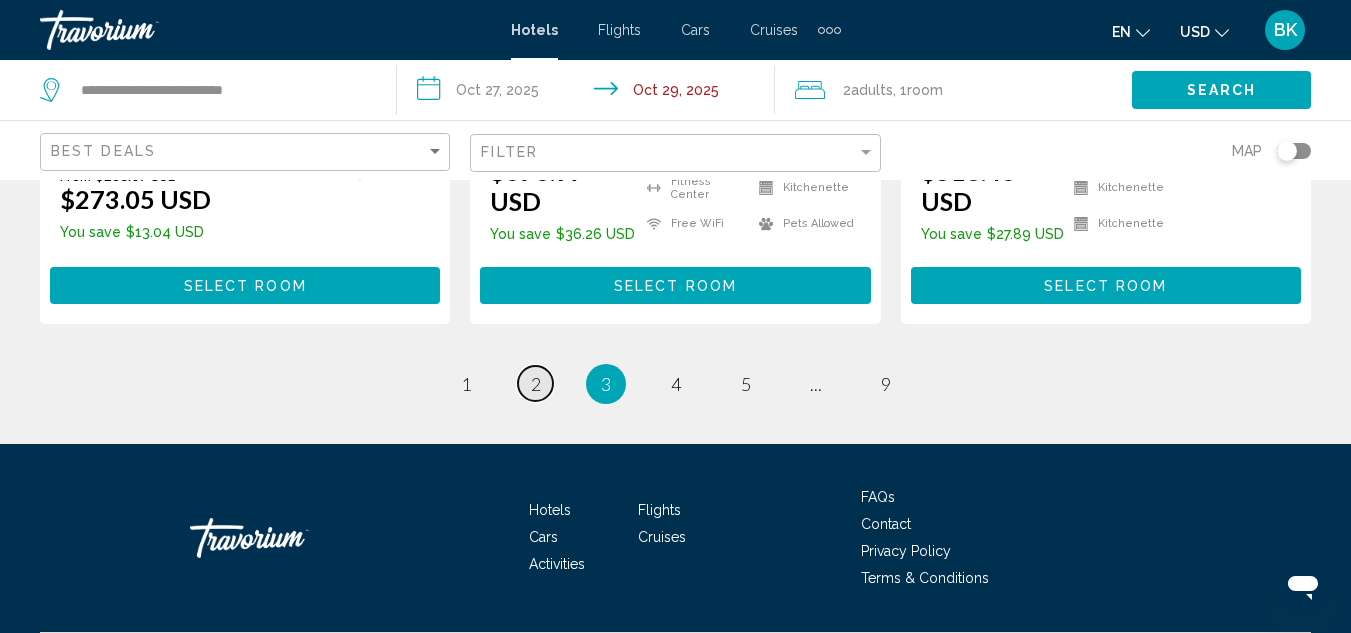 click on "page  2" at bounding box center [535, 383] 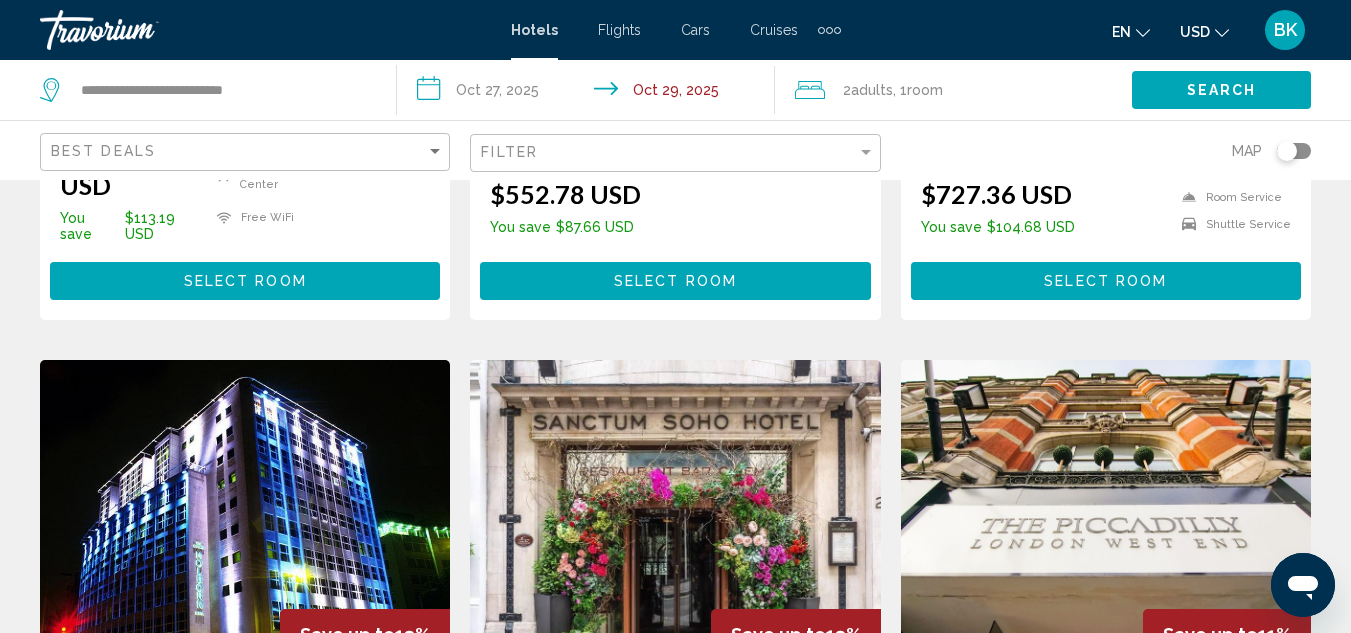 scroll, scrollTop: 0, scrollLeft: 0, axis: both 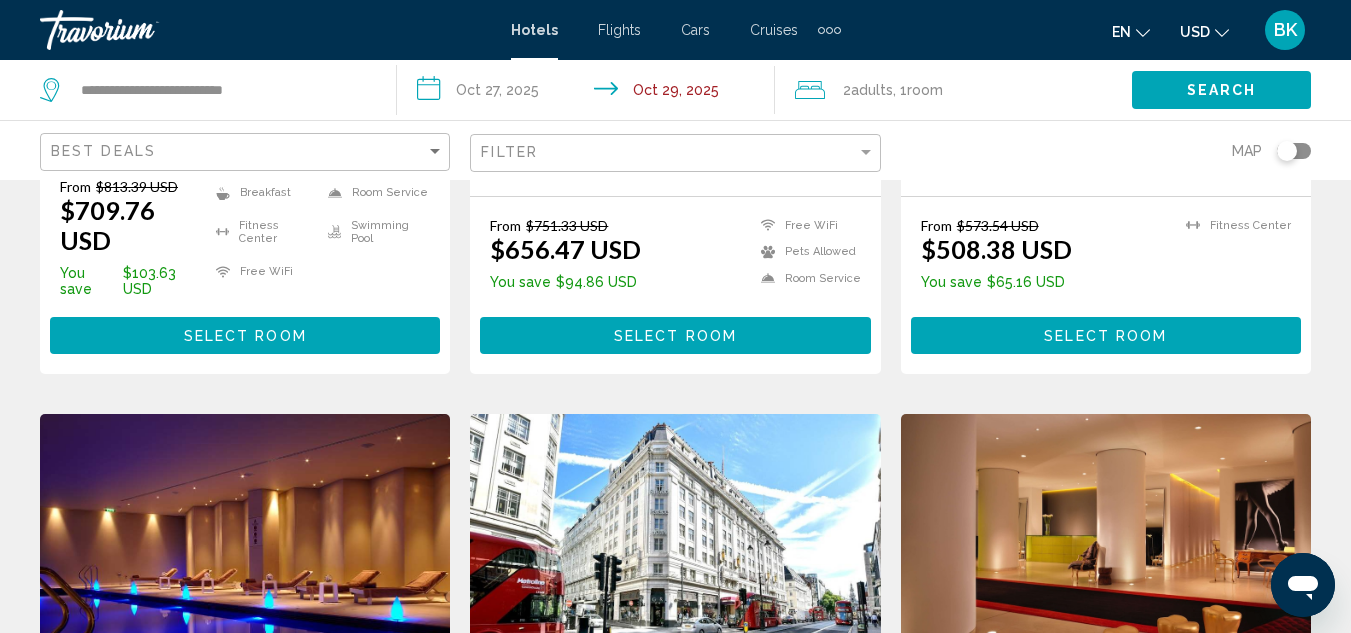click at bounding box center (675, 574) 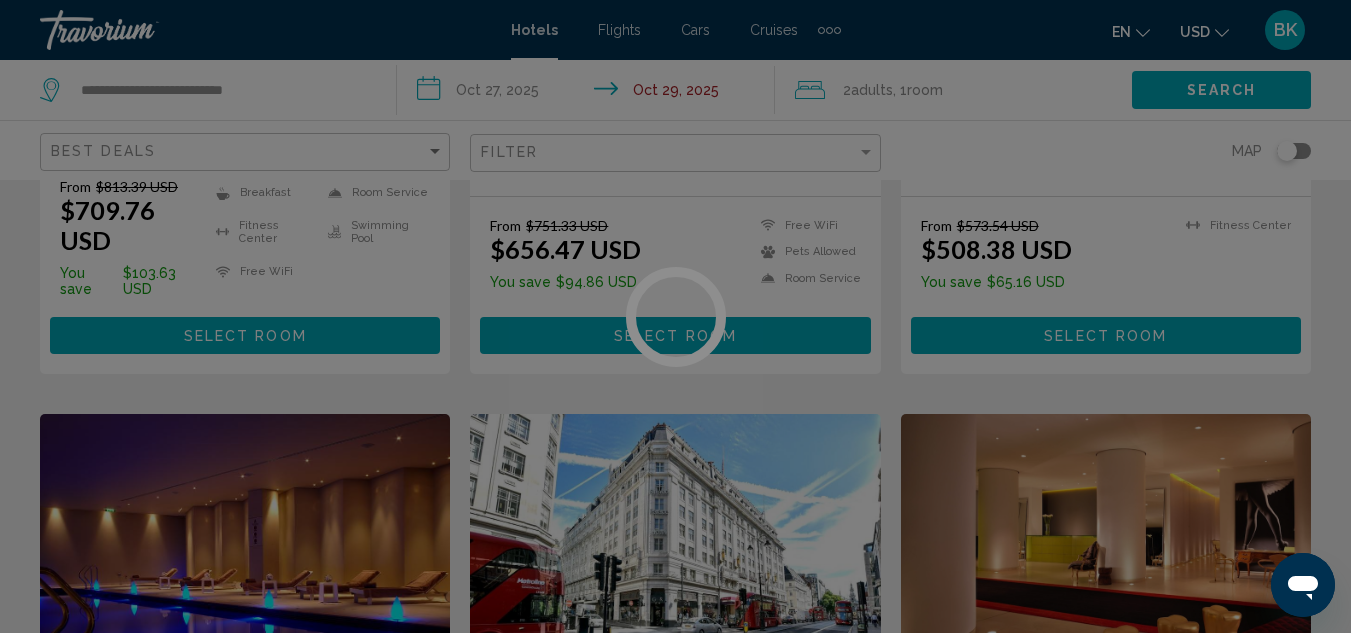 scroll, scrollTop: 218, scrollLeft: 0, axis: vertical 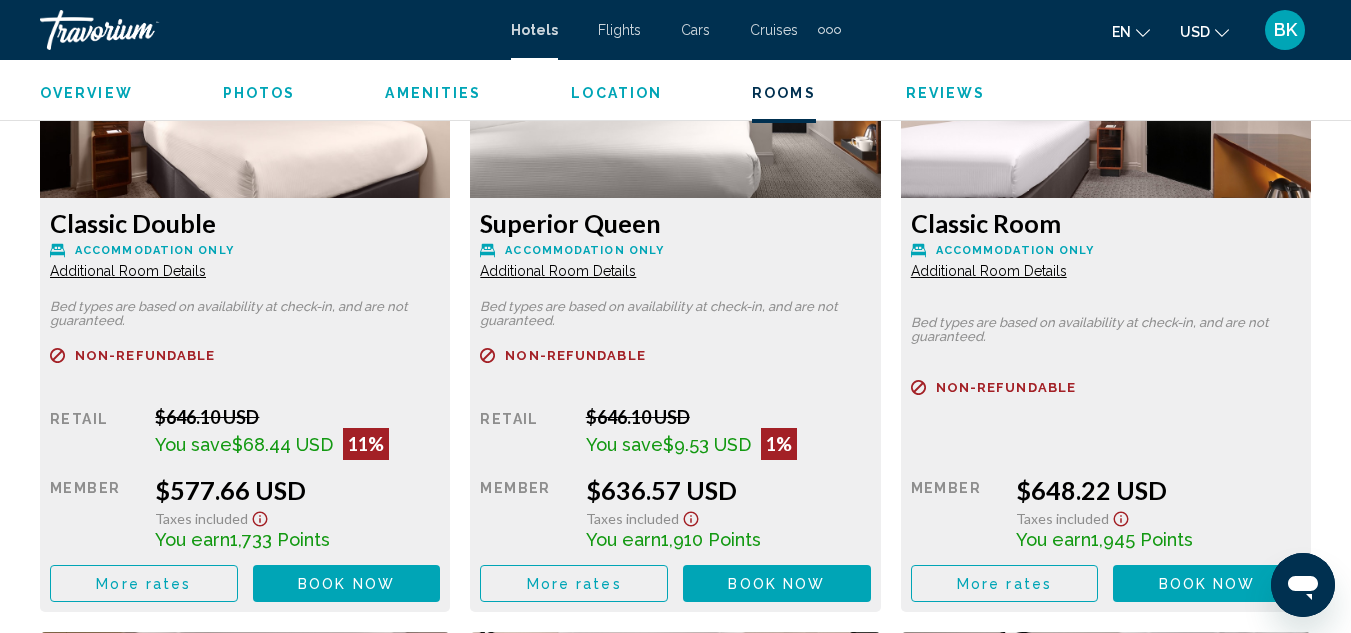 click on "Book now" at bounding box center [346, 584] 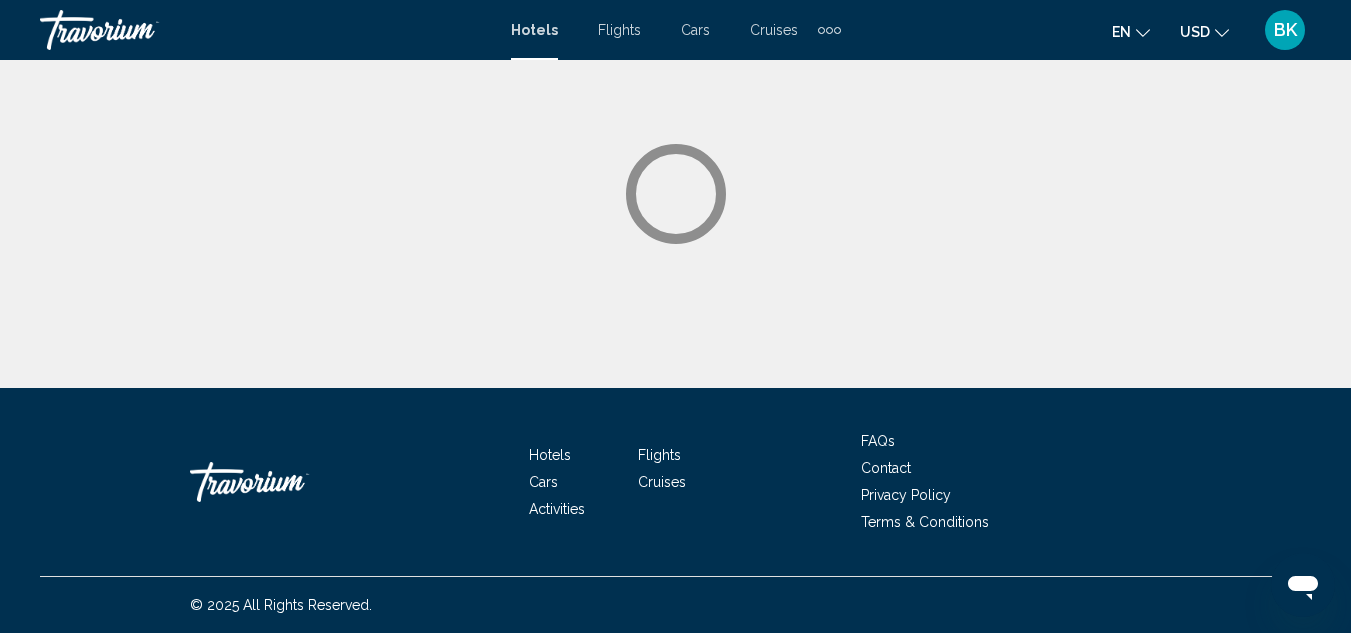 scroll, scrollTop: 0, scrollLeft: 0, axis: both 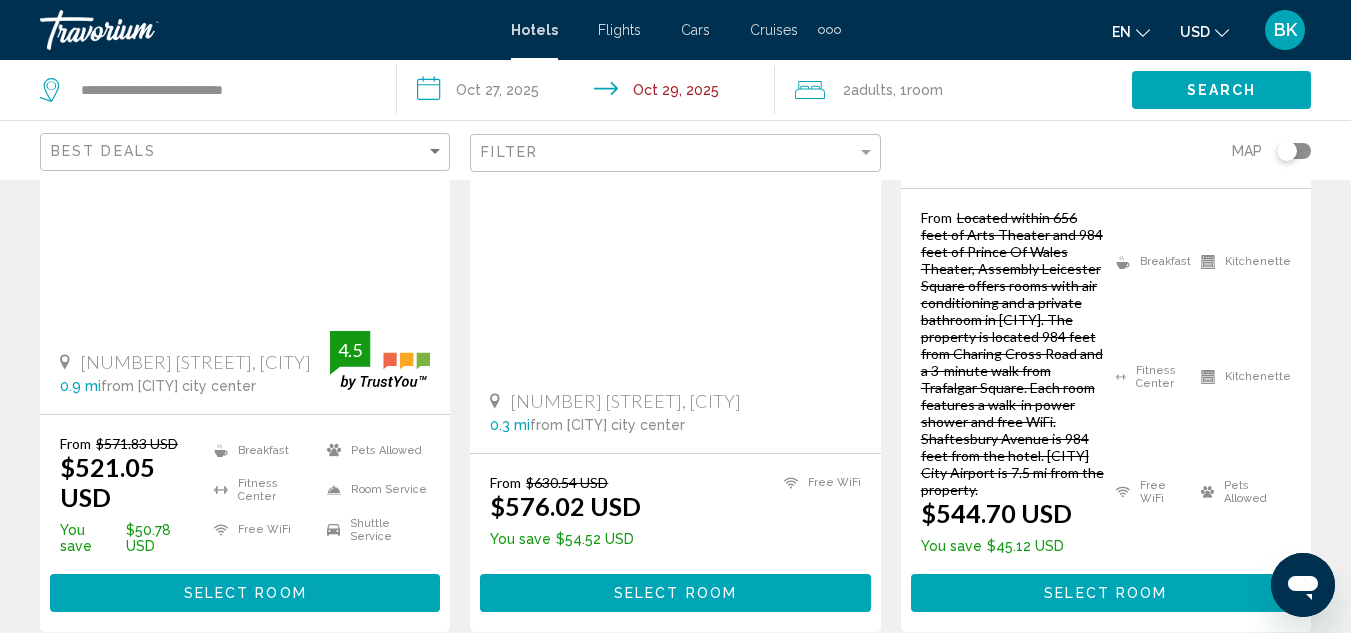 click on "page  1" at bounding box center [465, 691] 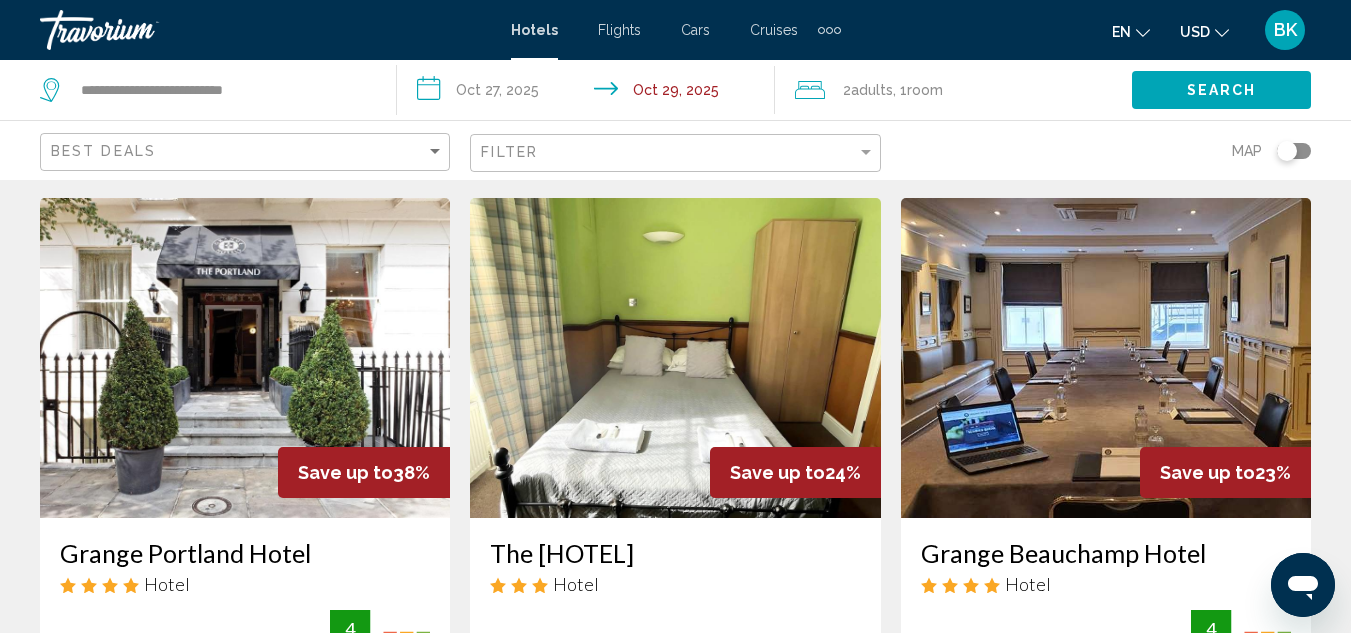 scroll, scrollTop: 0, scrollLeft: 0, axis: both 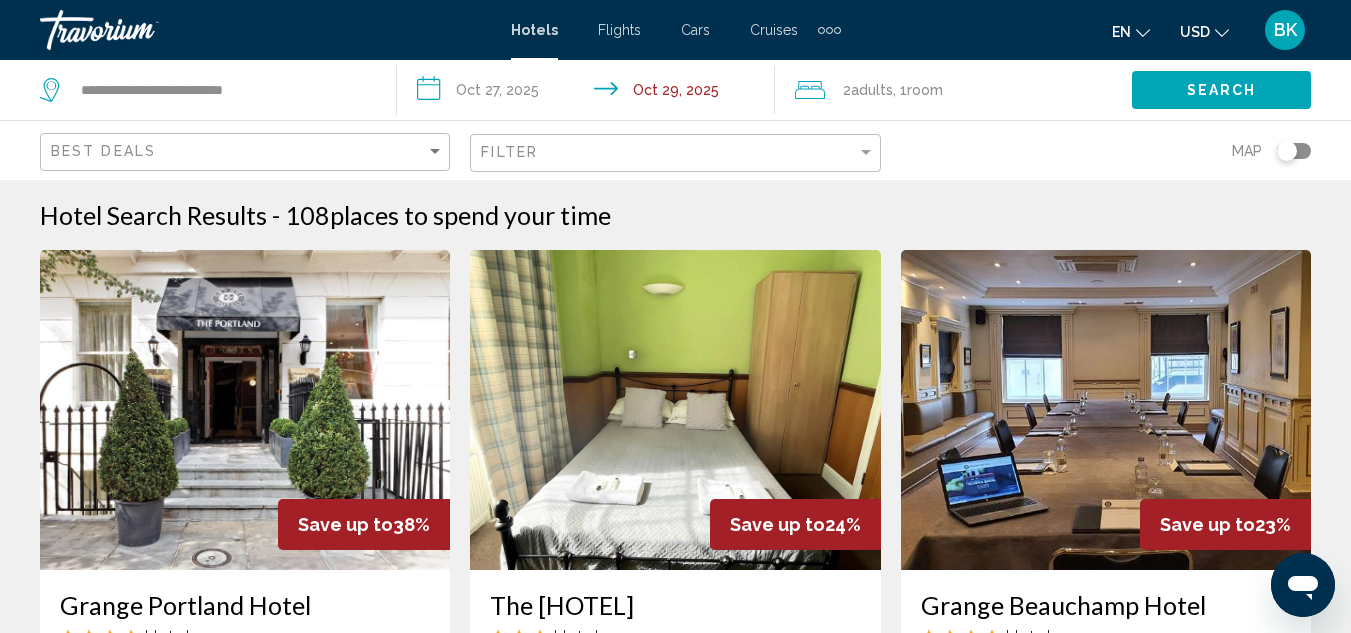 click at bounding box center (245, 410) 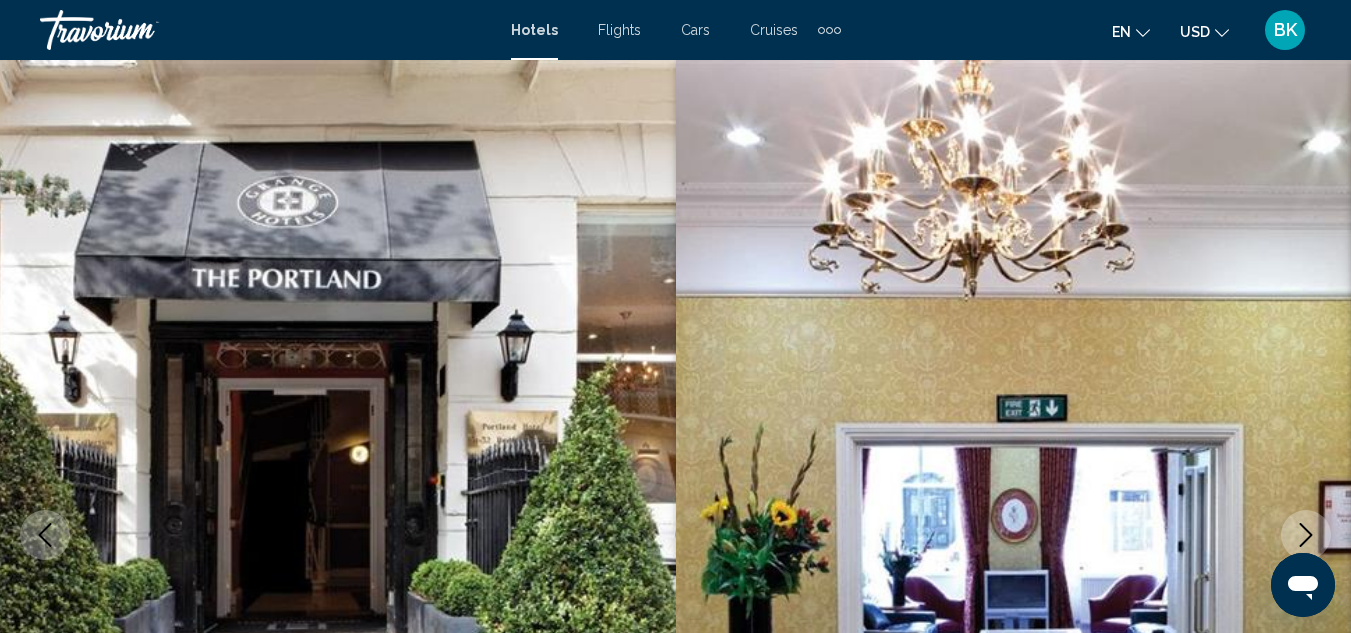 scroll, scrollTop: 218, scrollLeft: 0, axis: vertical 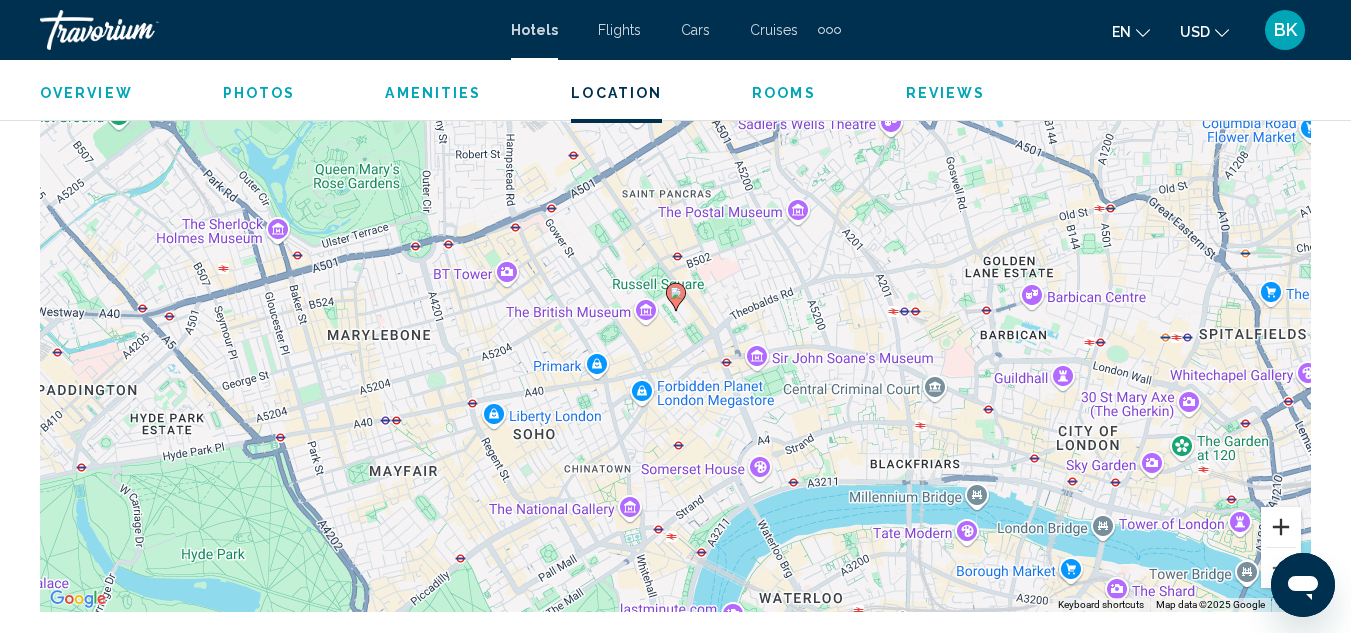 click at bounding box center (1281, 527) 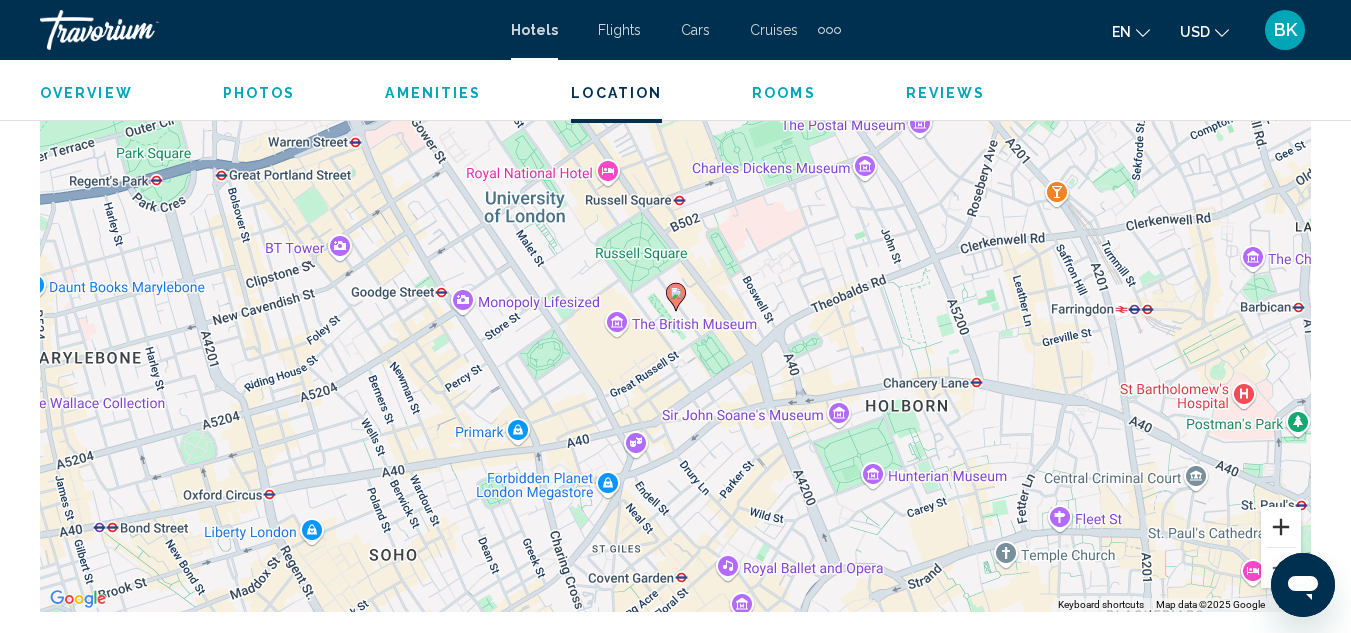 click at bounding box center [1281, 527] 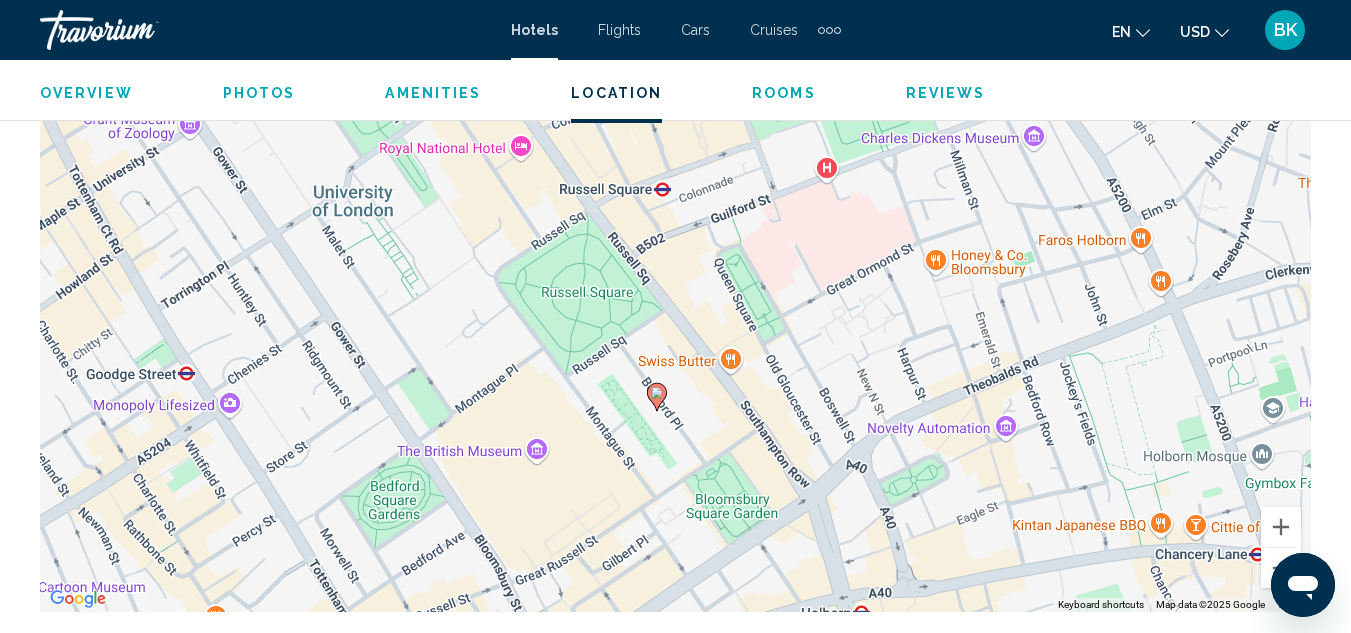 drag, startPoint x: 764, startPoint y: 314, endPoint x: 744, endPoint y: 420, distance: 107.87029 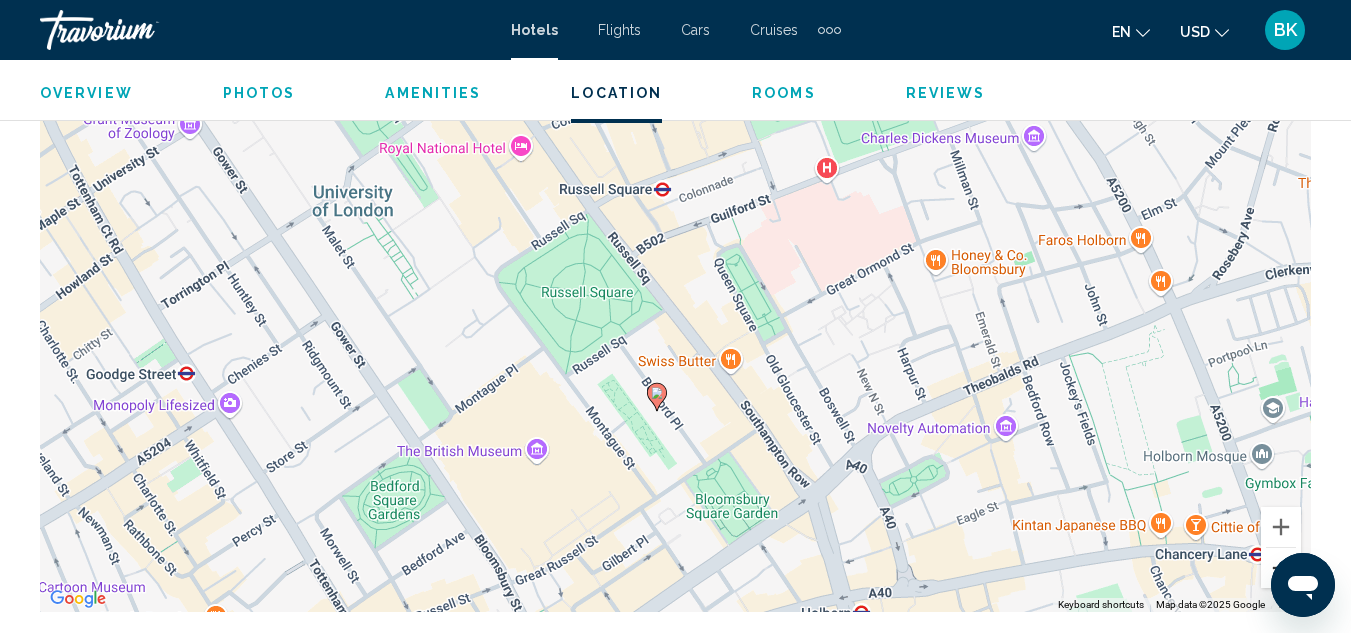 click at bounding box center [1281, 568] 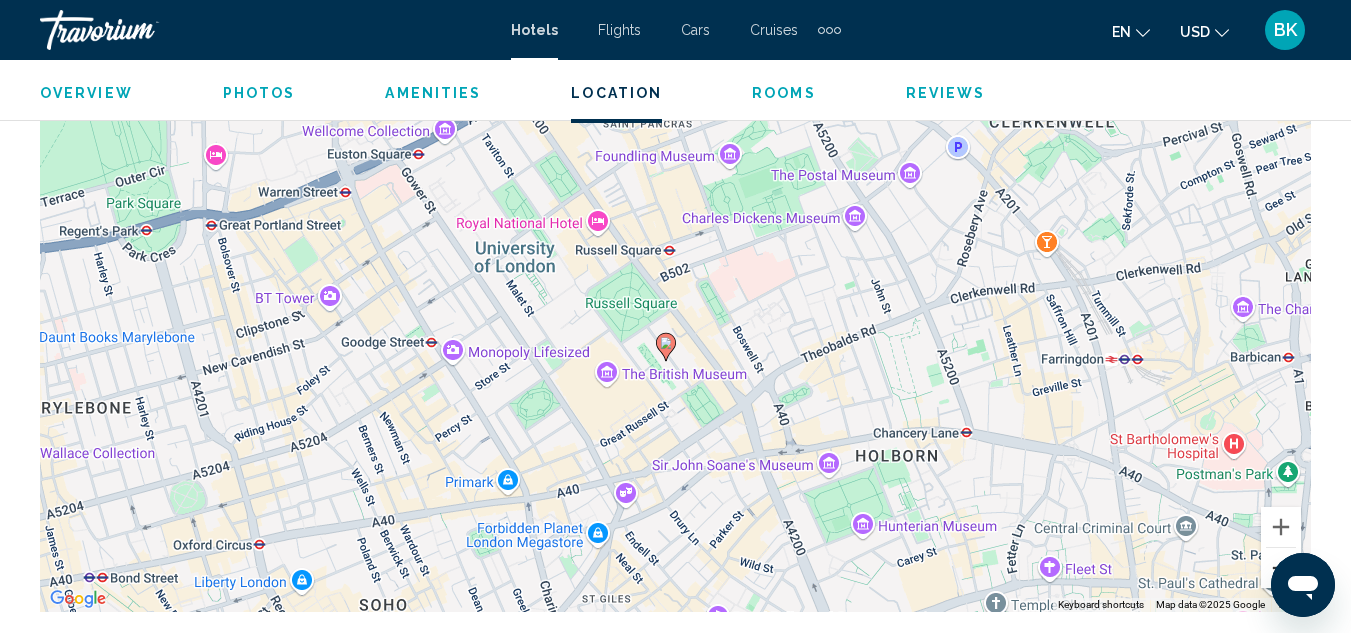 click at bounding box center [1281, 568] 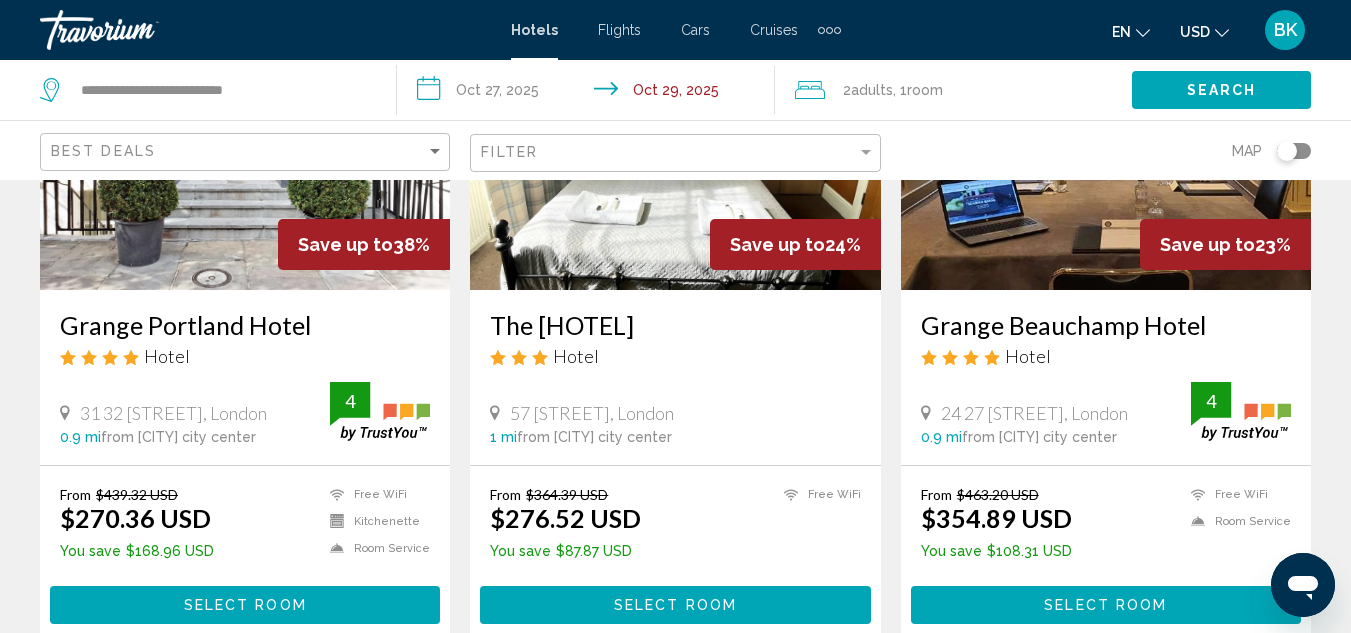 scroll, scrollTop: 240, scrollLeft: 0, axis: vertical 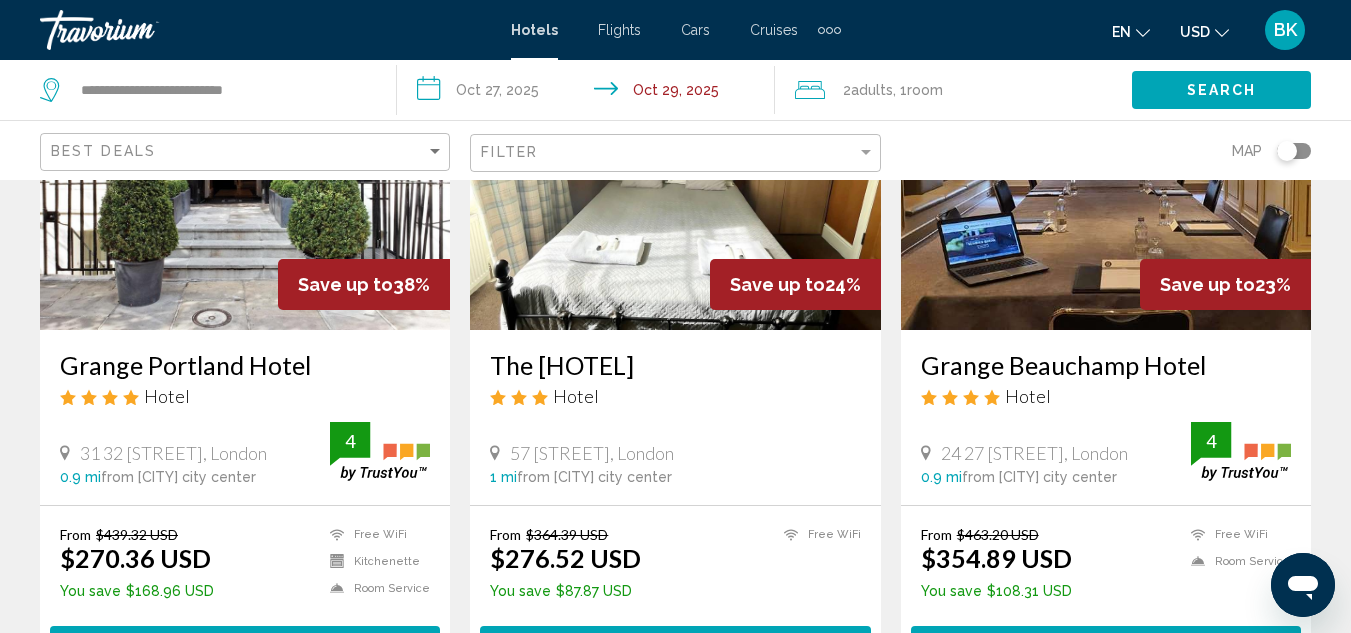click at bounding box center [245, 170] 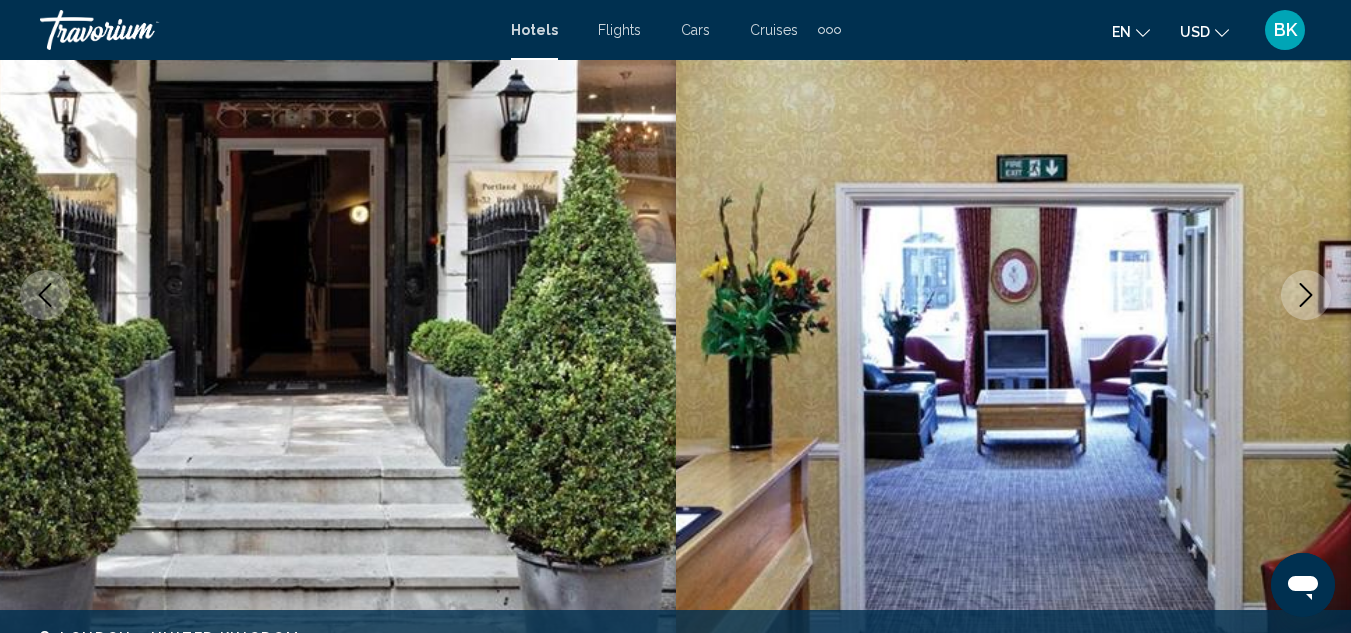 scroll, scrollTop: 218, scrollLeft: 0, axis: vertical 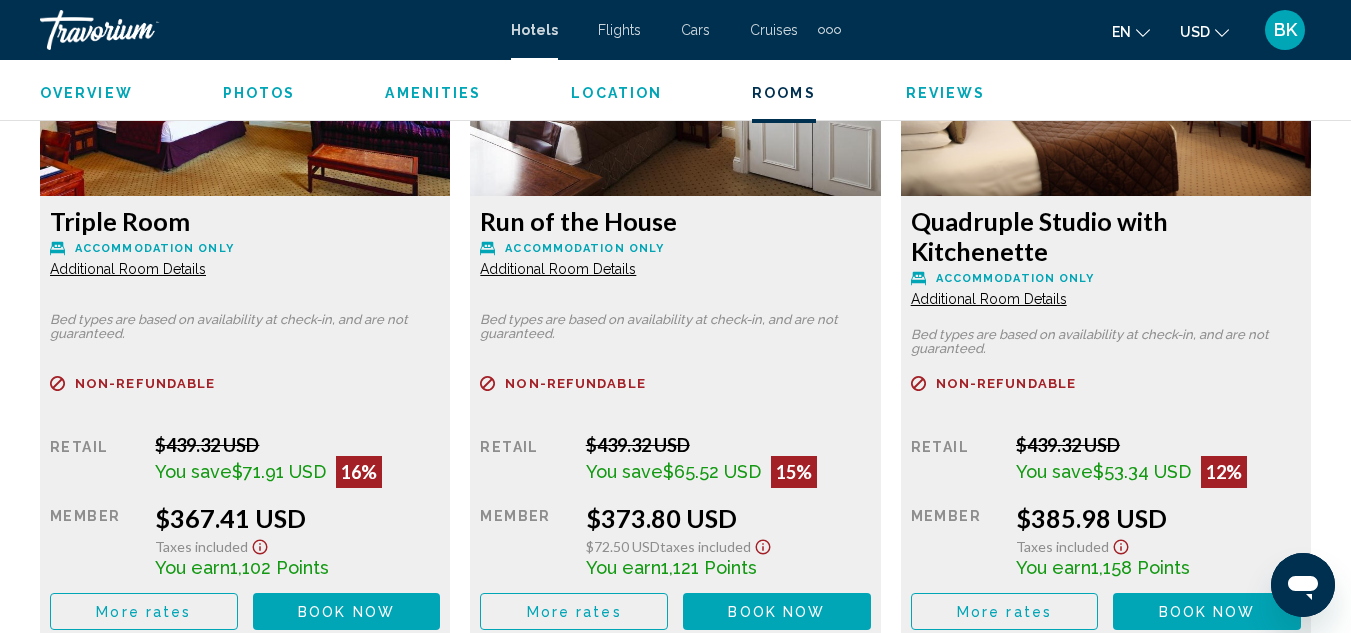 type 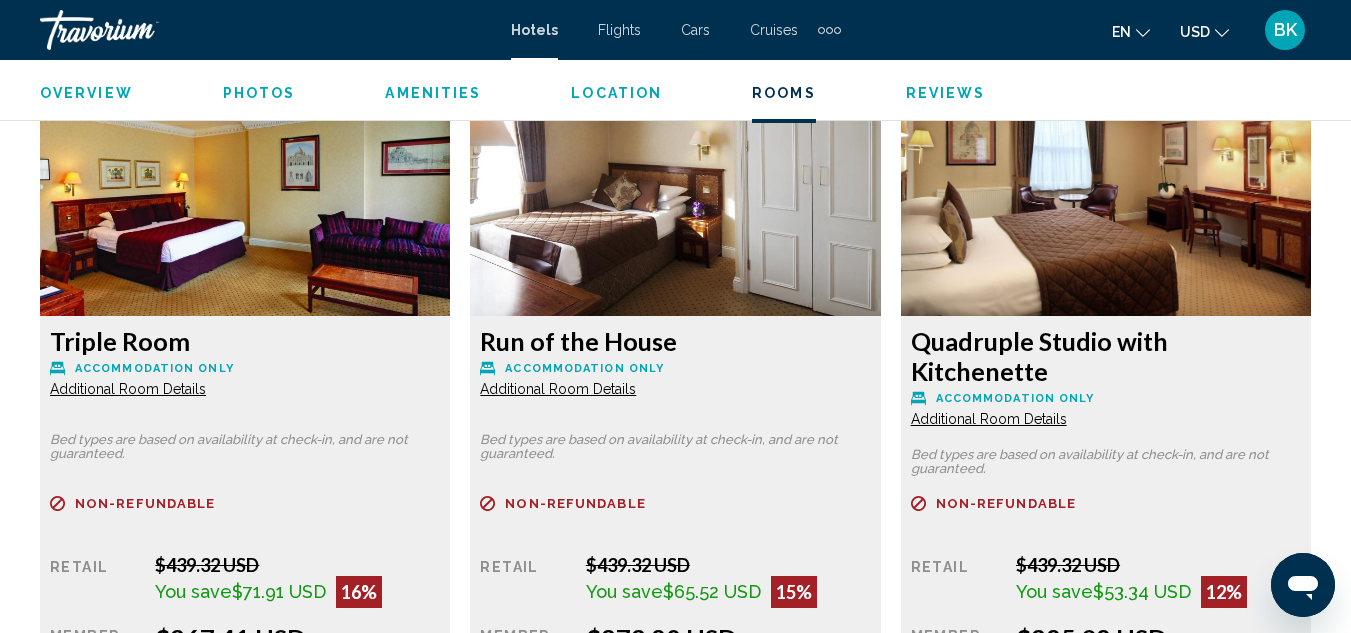 scroll, scrollTop: 4449, scrollLeft: 0, axis: vertical 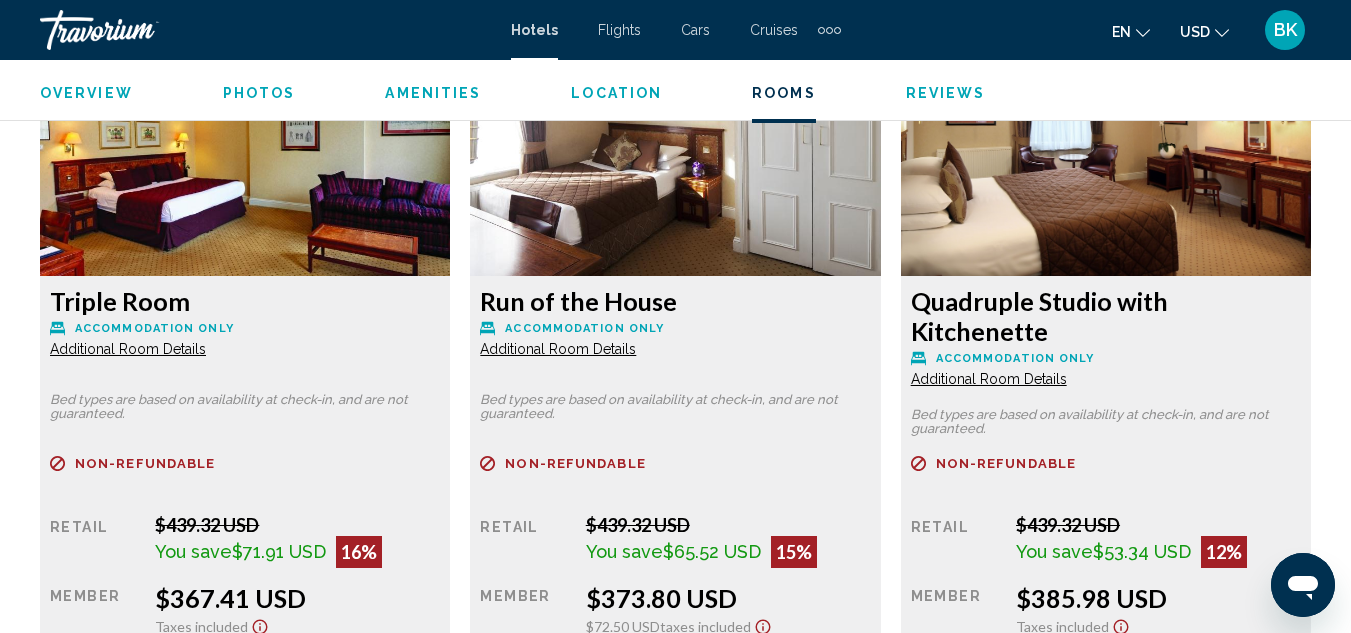 click at bounding box center [245, -1218] 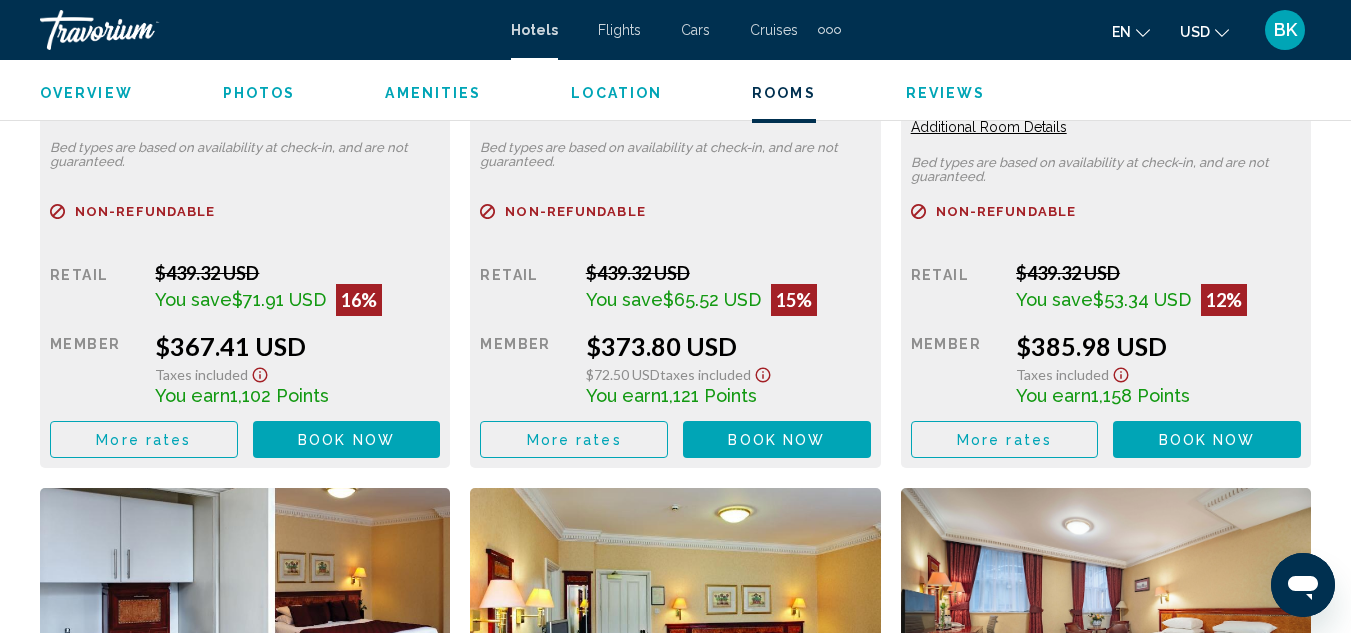 scroll, scrollTop: 4665, scrollLeft: 0, axis: vertical 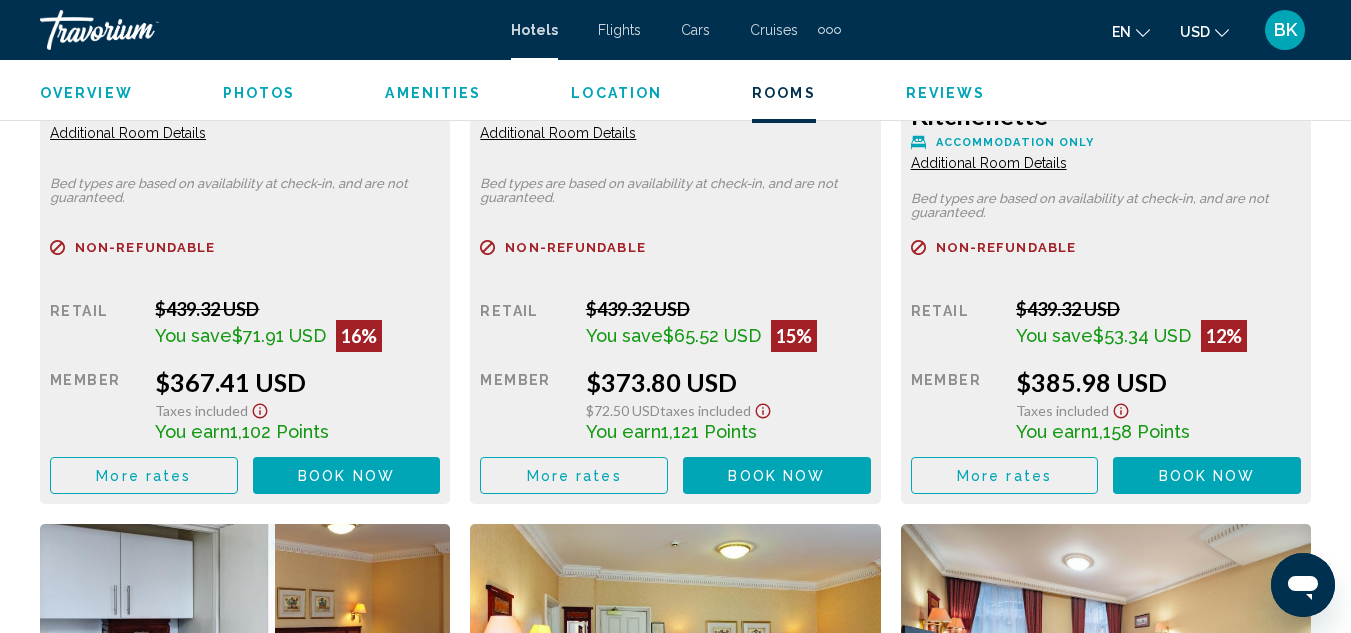 click on "Run of the House
Accommodation Only Additional Room Details Bed types are based on availability at check-in, and are not guaranteed.
Refundable
Non-refundable
Non-refundable     Retail  [PRICE] USD  You save  [PRICE] USD  15%  when you redeem    Member  [PRICE] USD  [PRICE] USD  Taxes included
You earn  1,121  Points  More rates Book now No longer available" at bounding box center [245, -1102] 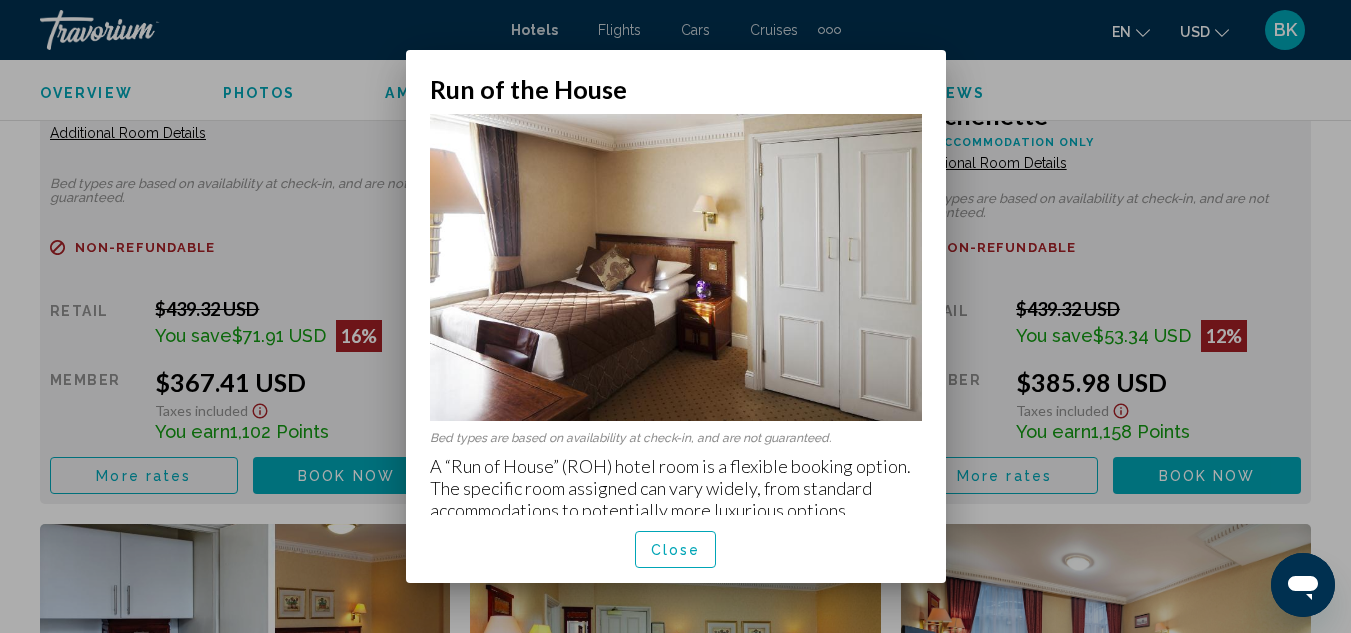 scroll, scrollTop: 0, scrollLeft: 0, axis: both 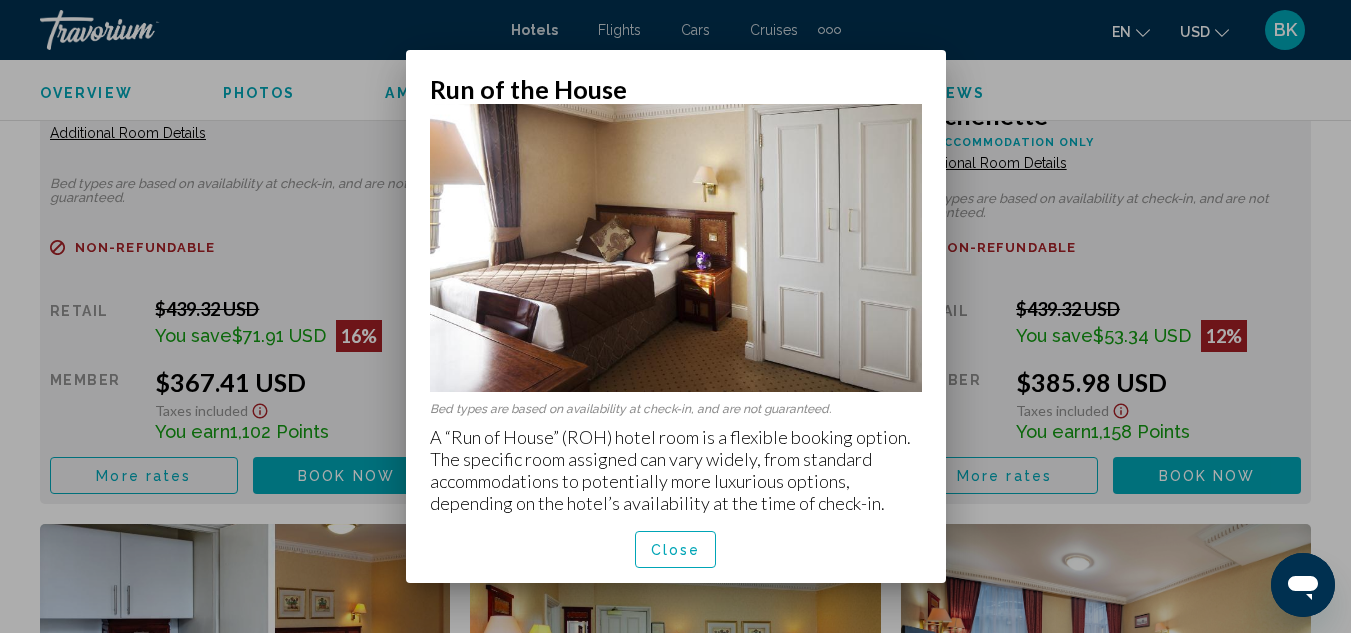 click at bounding box center [675, 316] 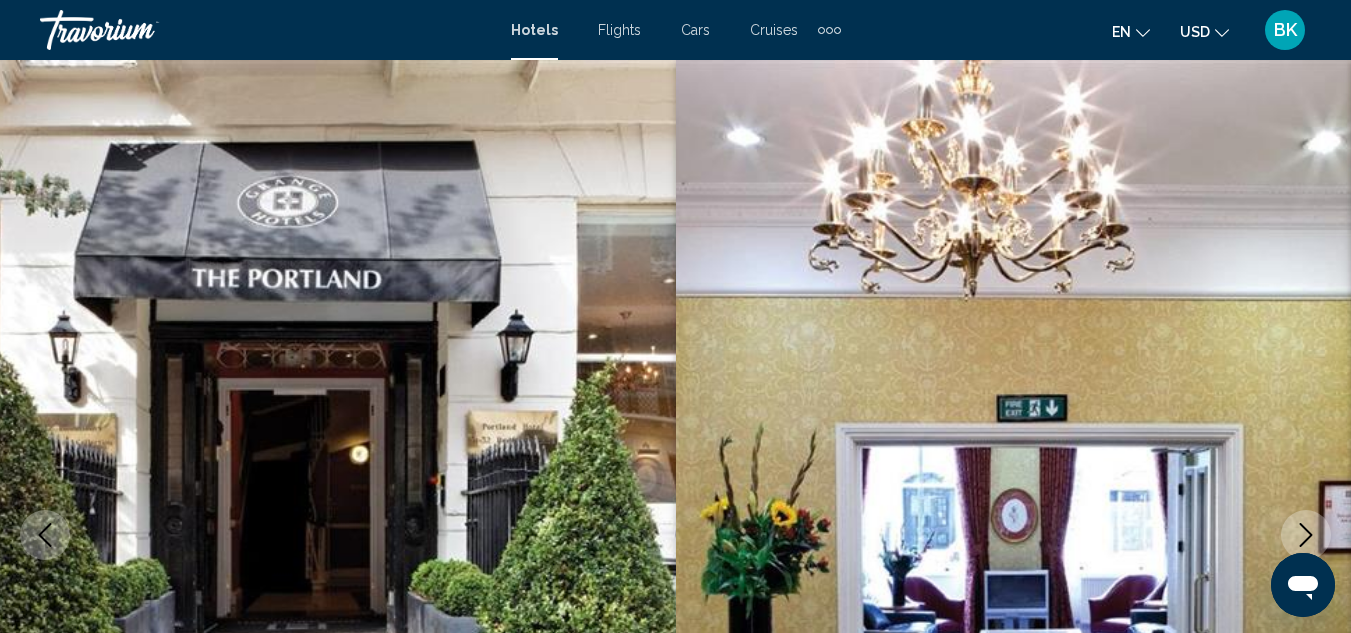 scroll, scrollTop: 4665, scrollLeft: 0, axis: vertical 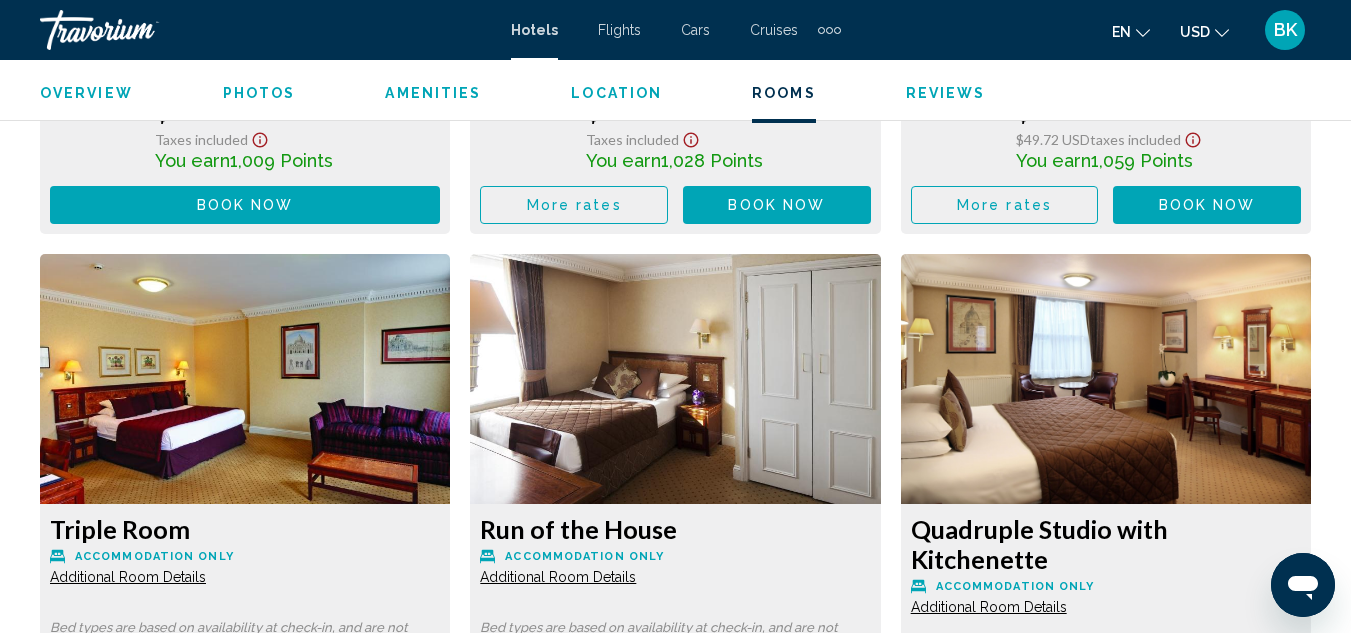 click on "Run of the House
Accommodation Only Additional Room Details" at bounding box center (245, -819) 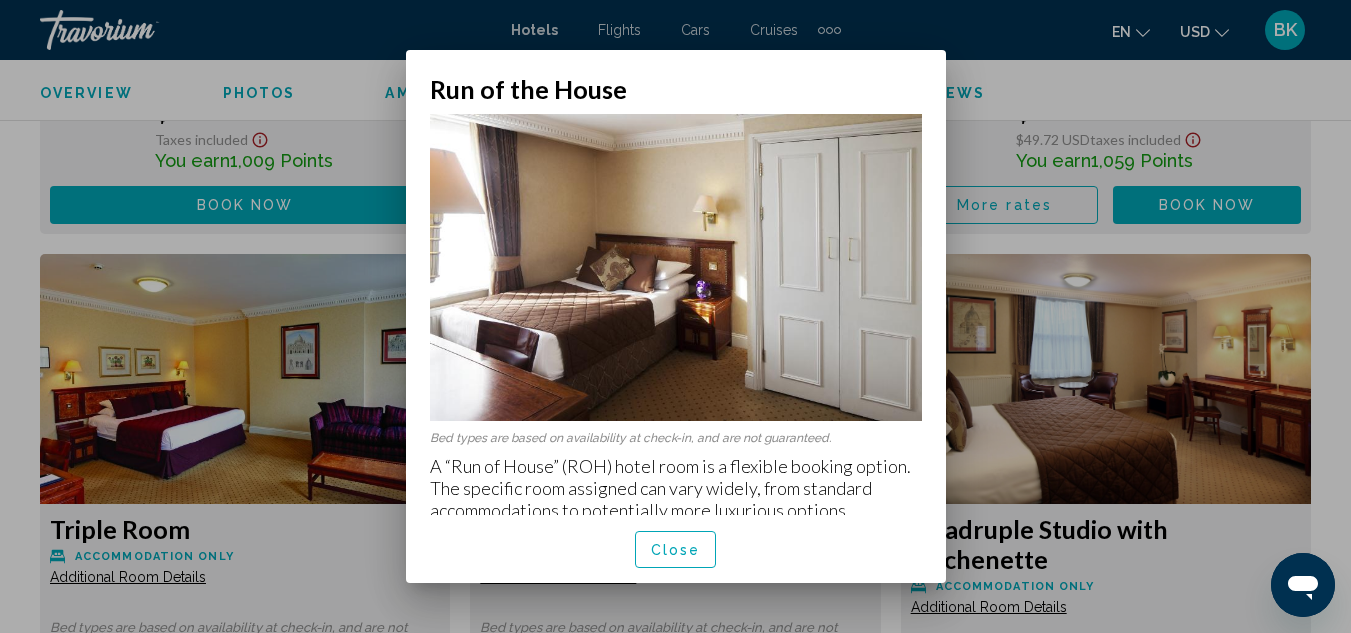 scroll, scrollTop: 0, scrollLeft: 0, axis: both 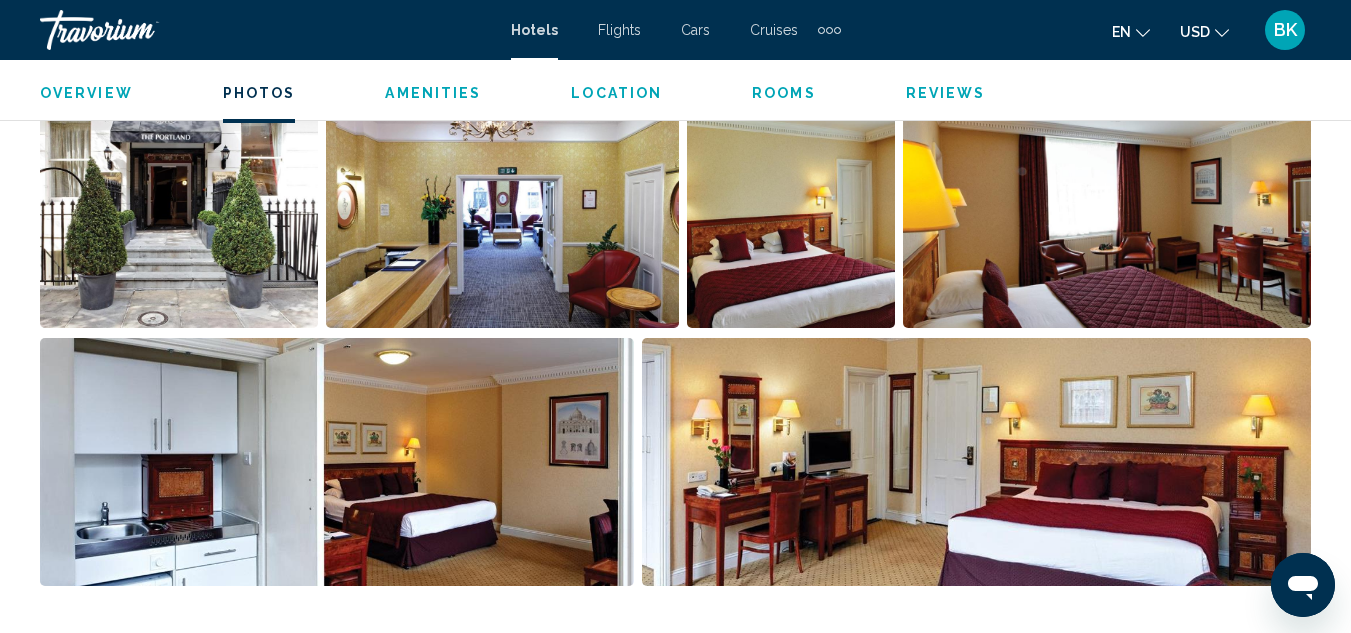 click at bounding box center [179, 204] 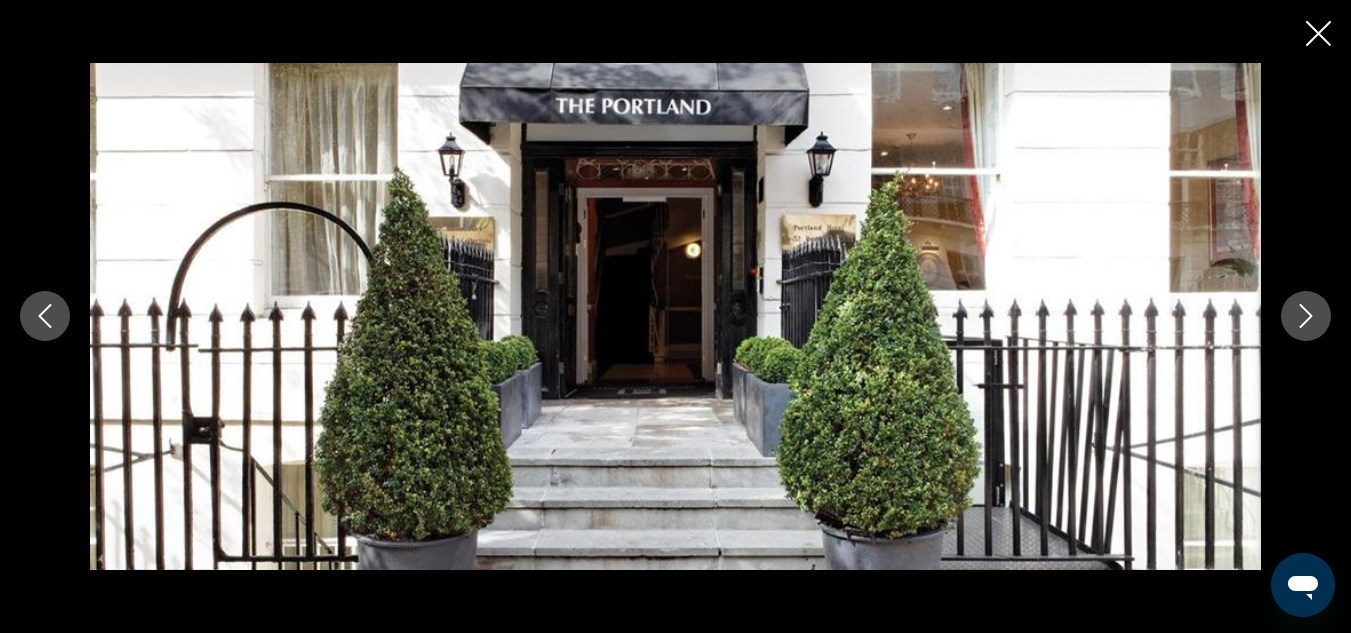 click 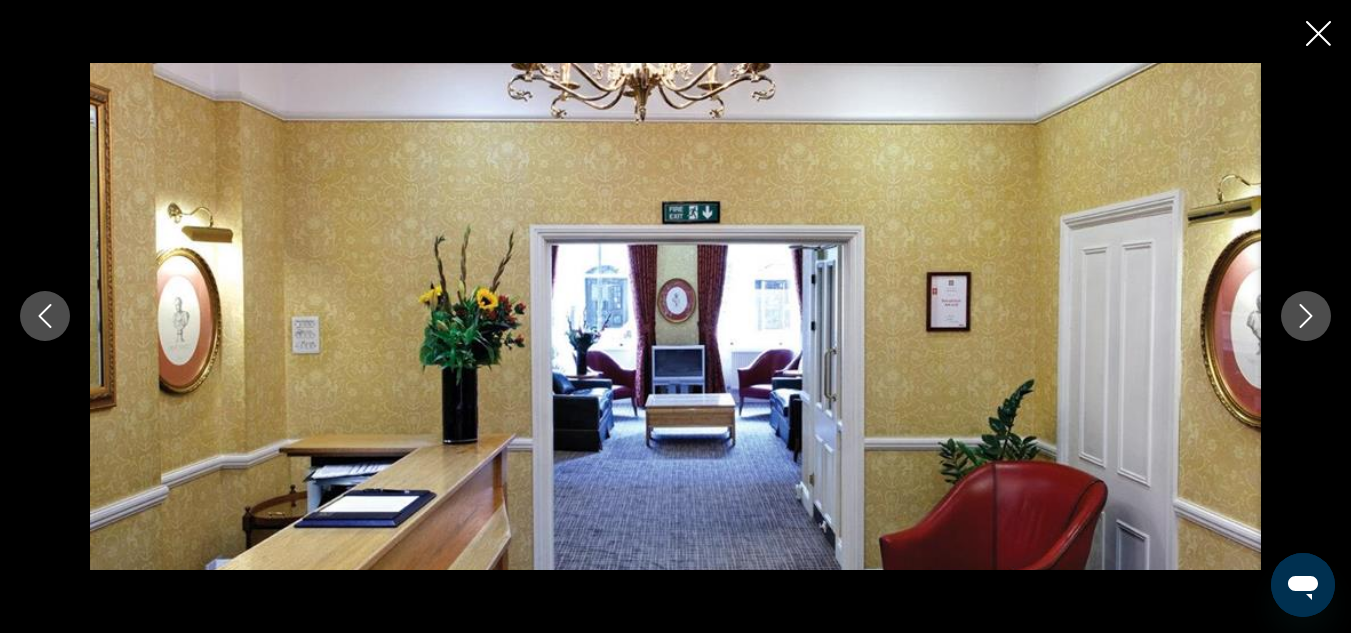 click 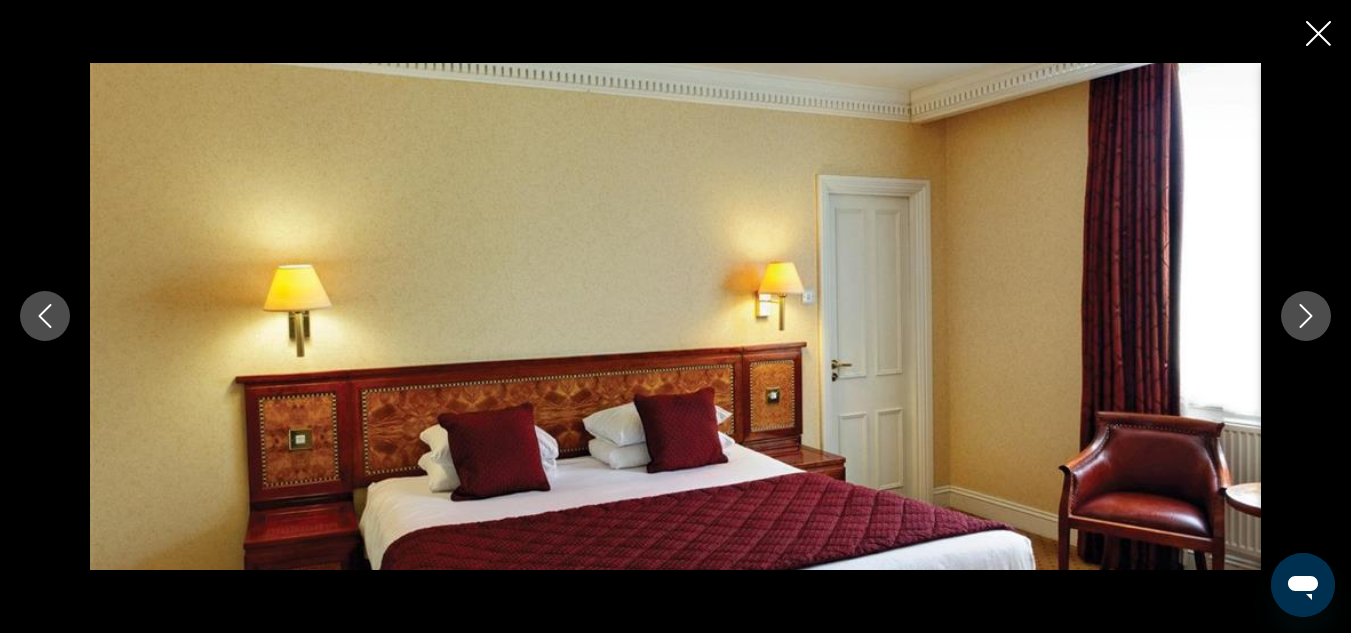 click 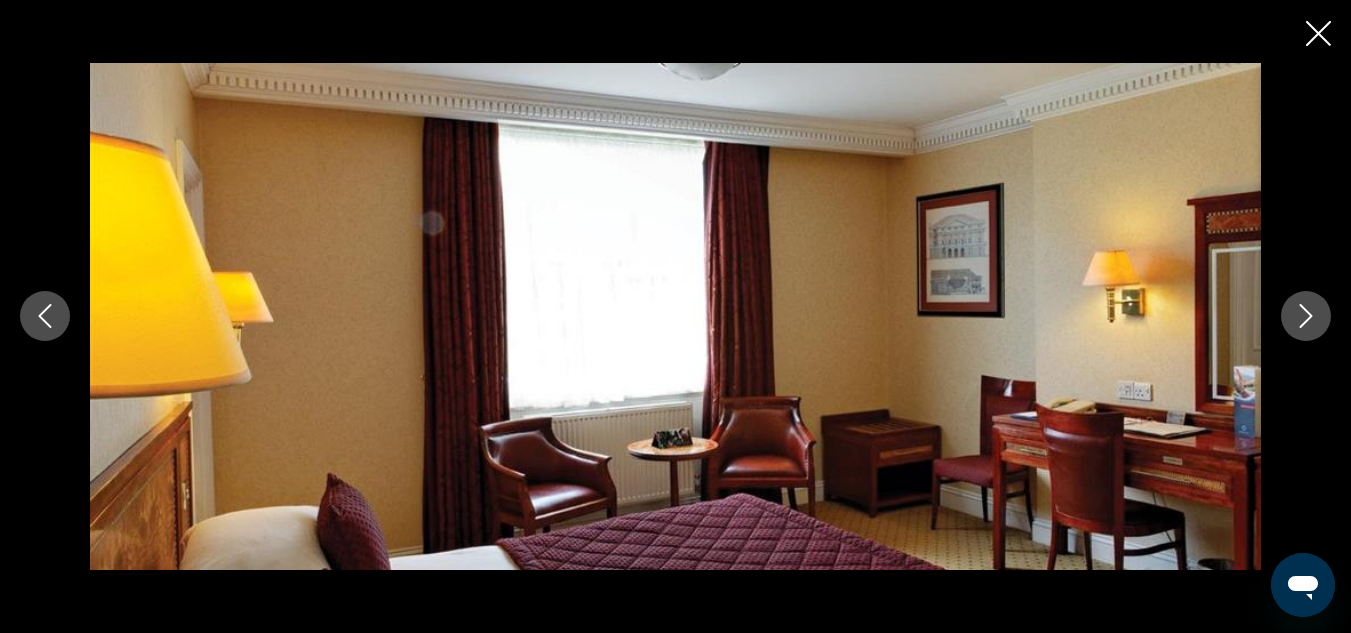 click 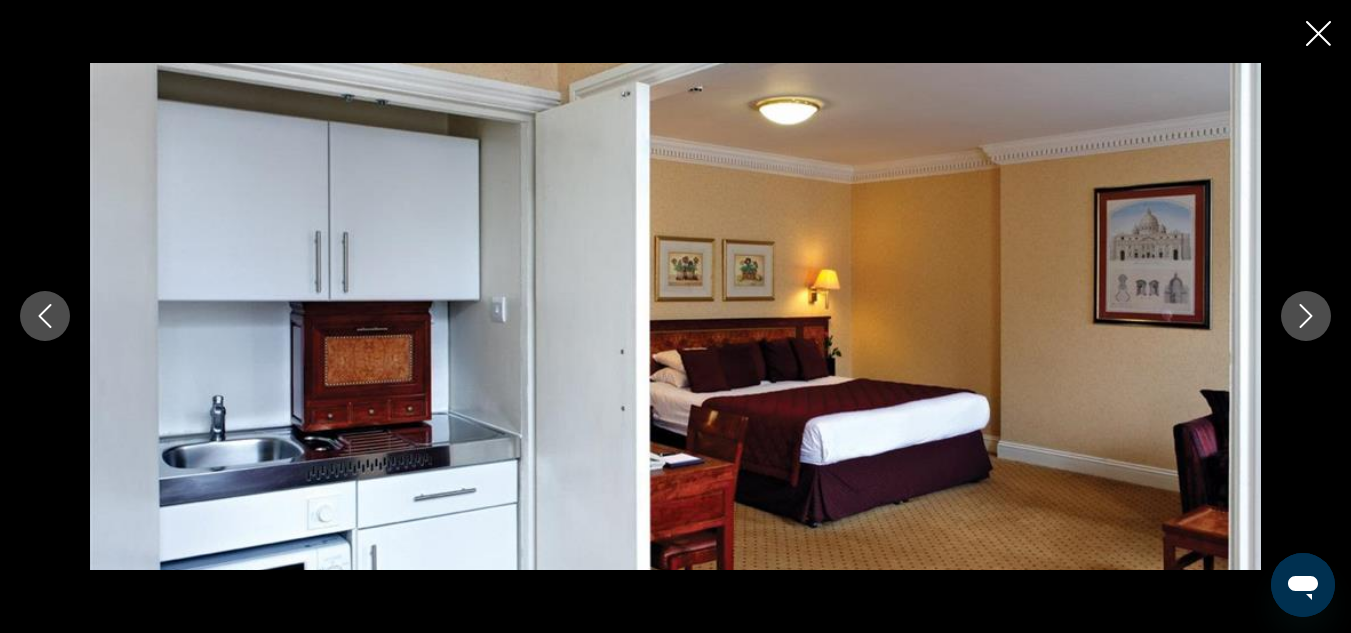 click 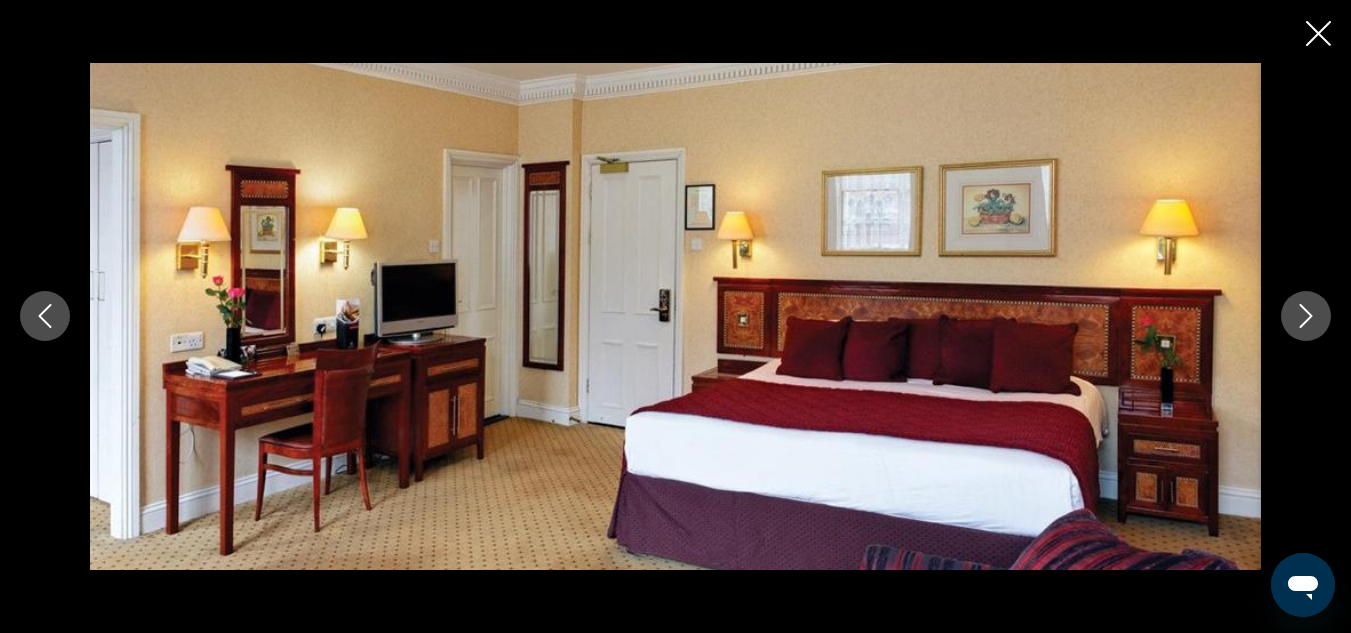 click 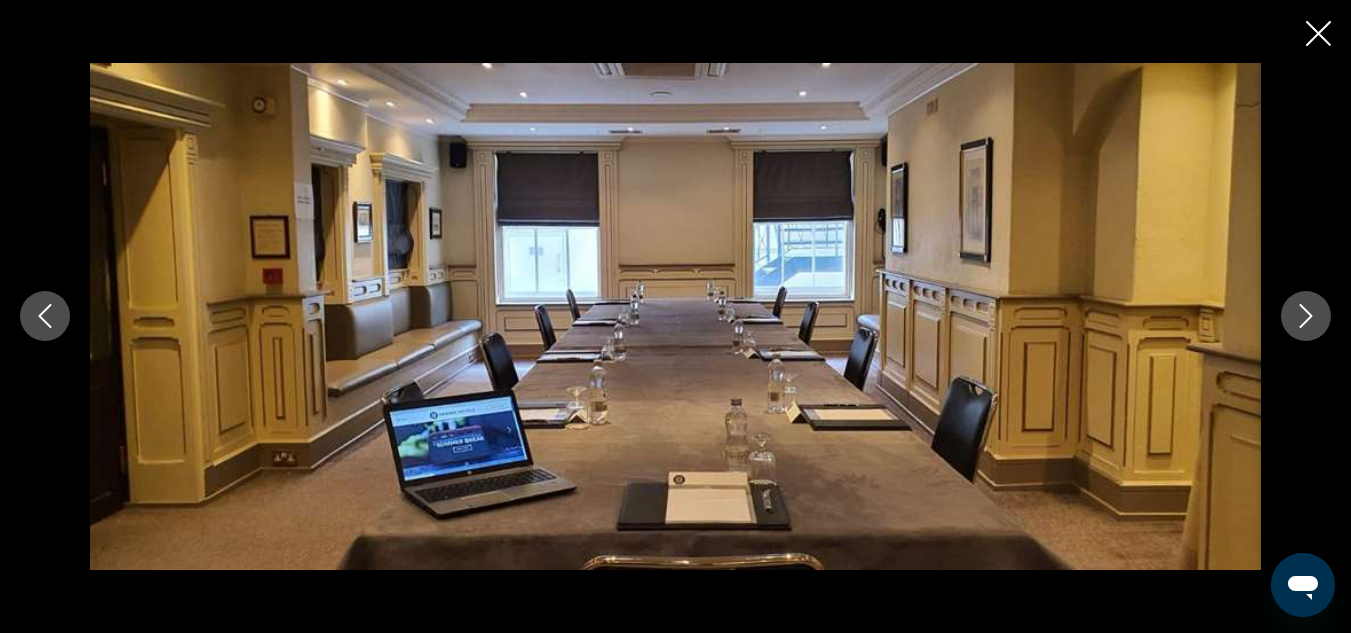 click 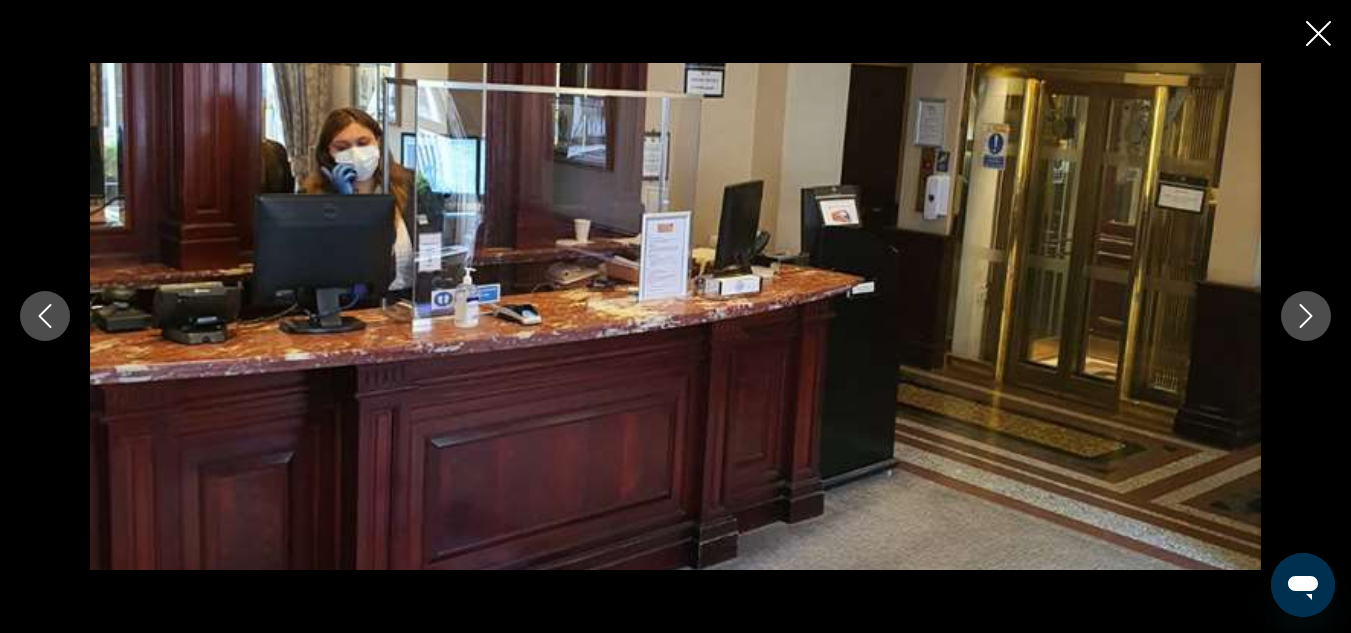 click 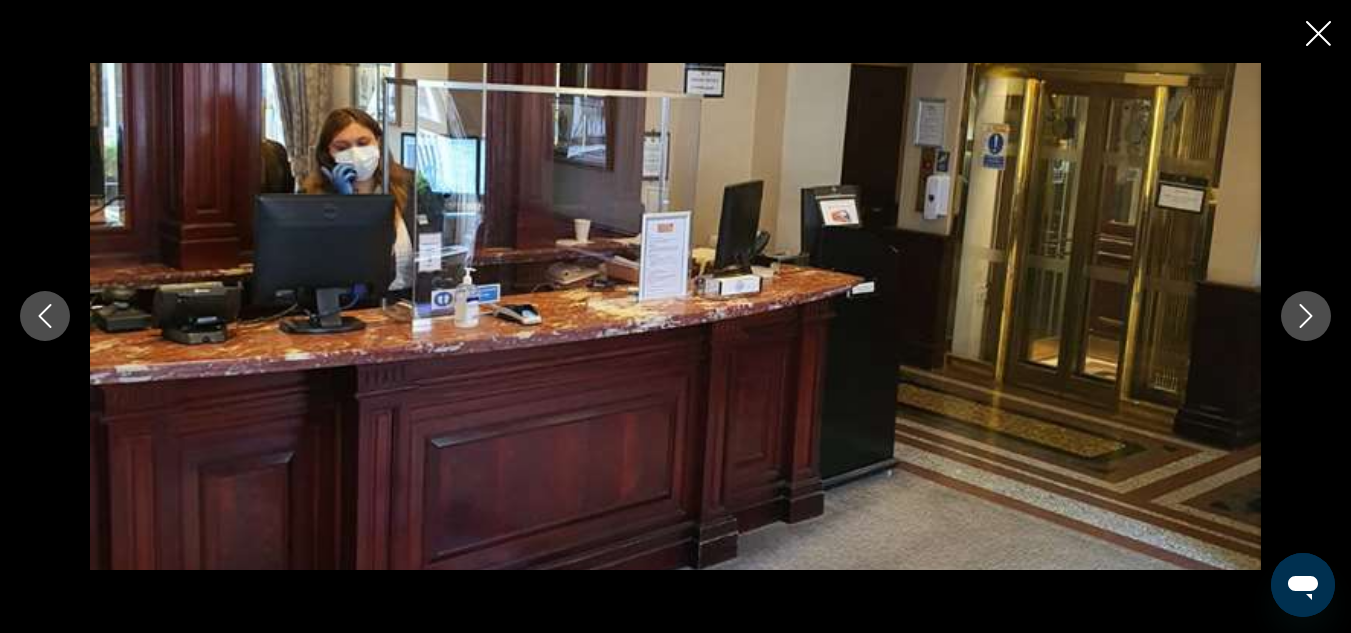 click 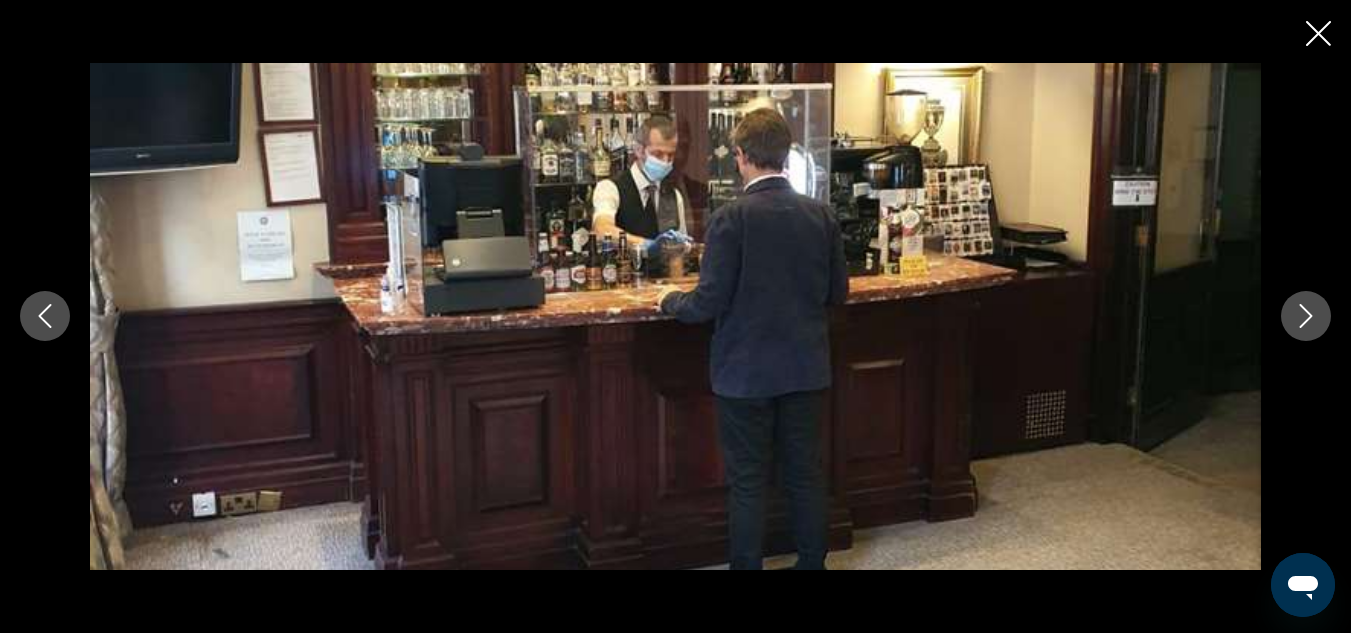 click 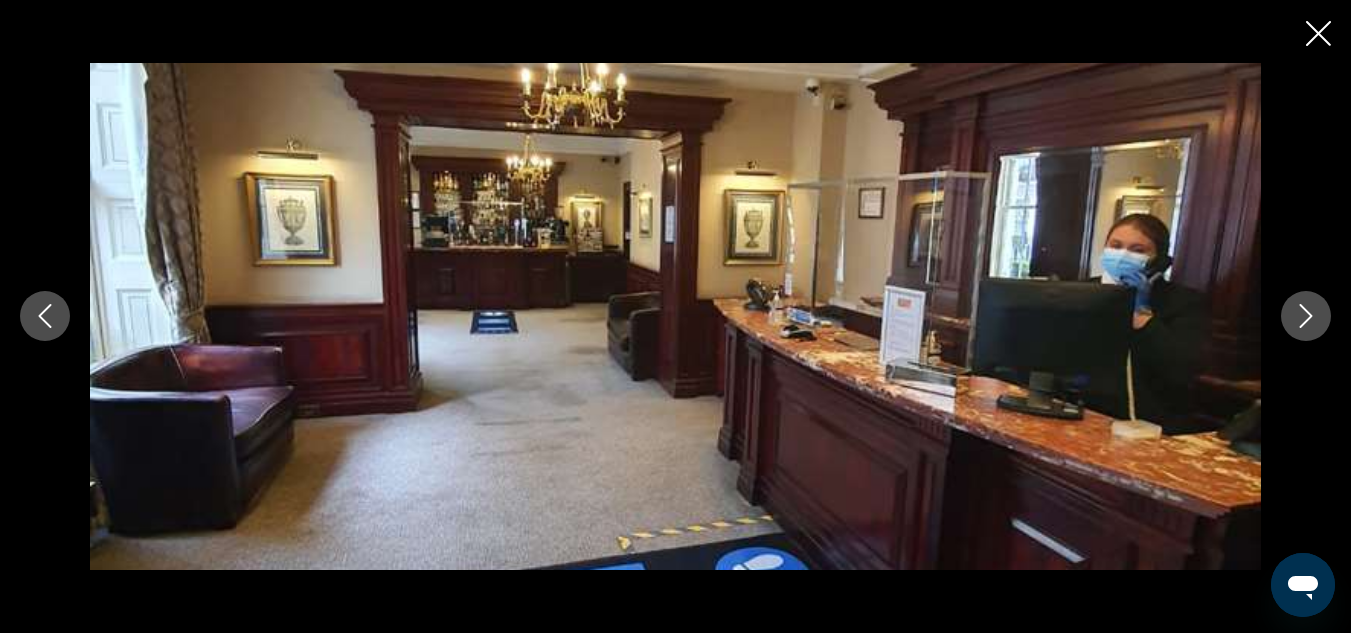click 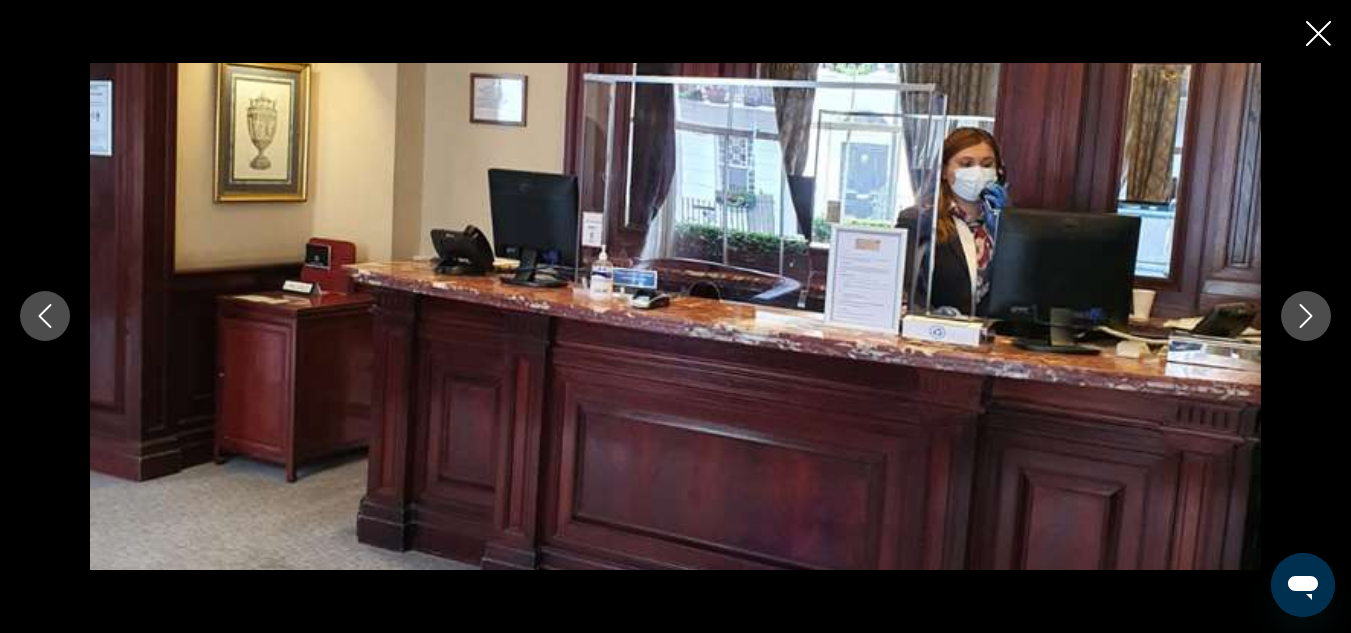 click 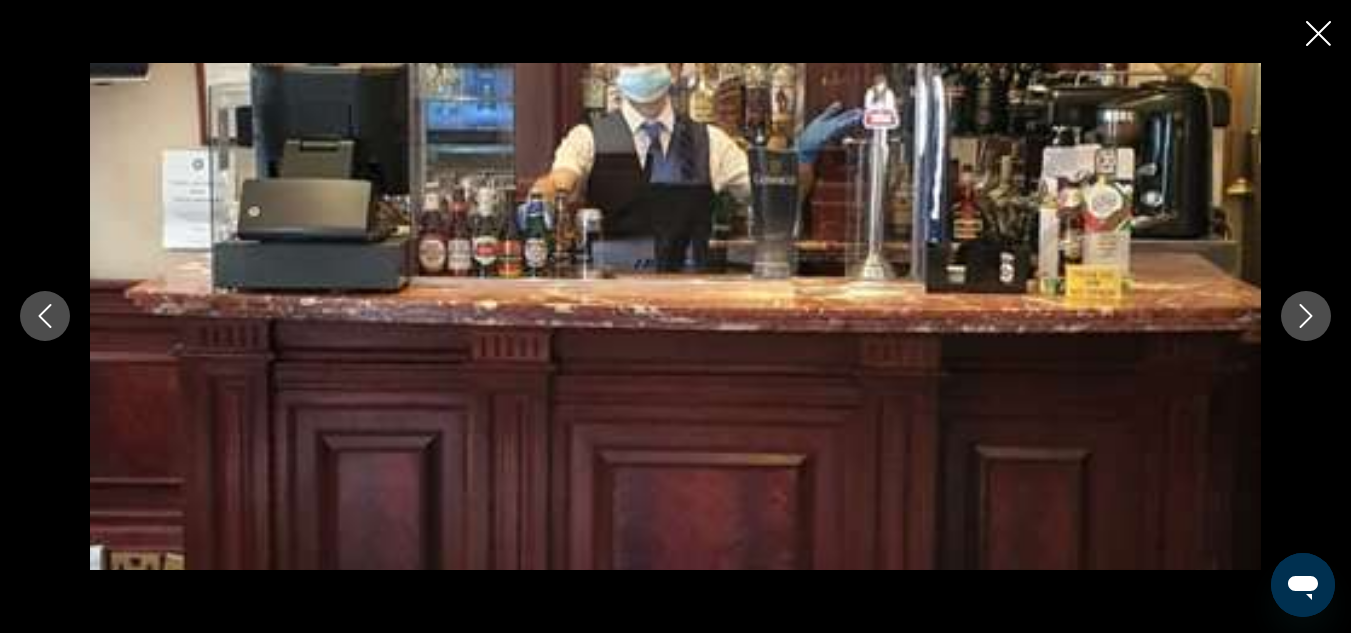 click 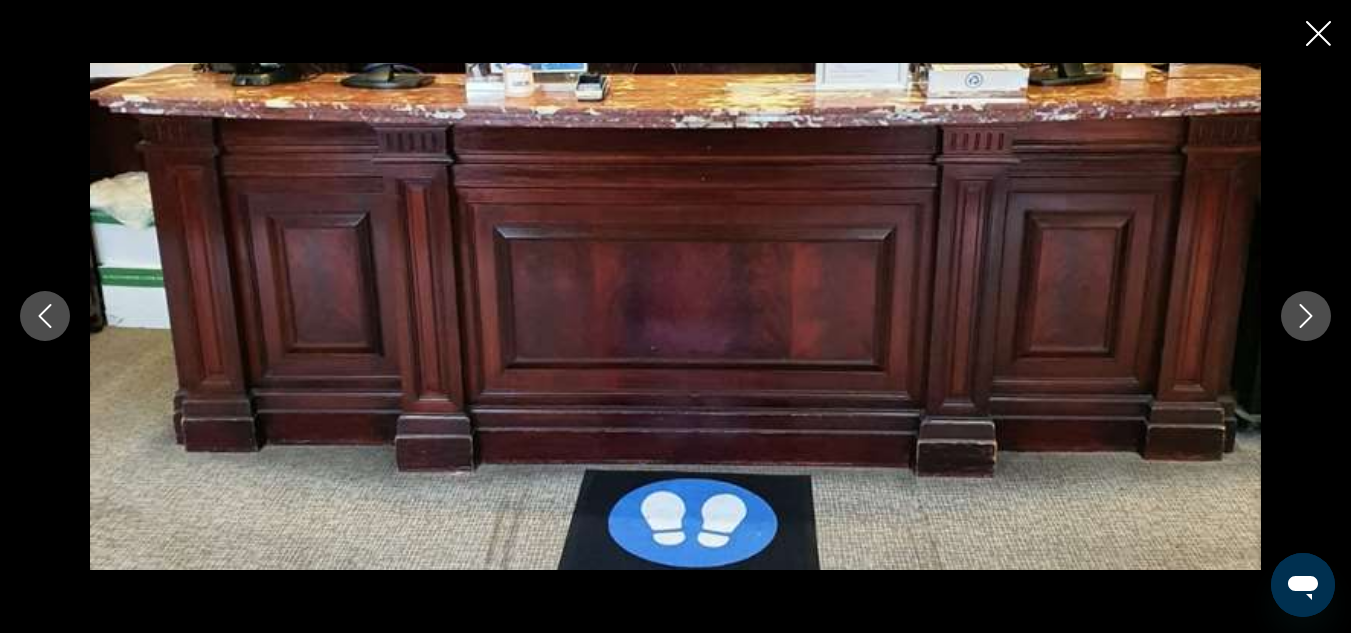 click 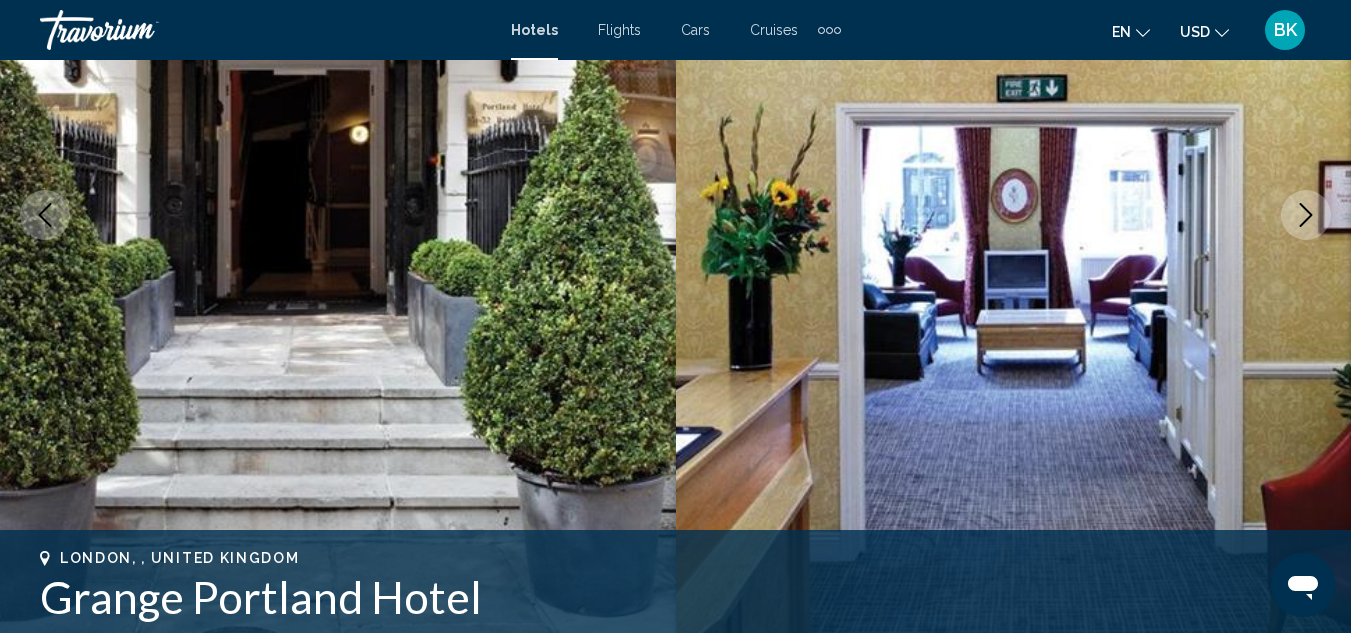 scroll, scrollTop: 0, scrollLeft: 0, axis: both 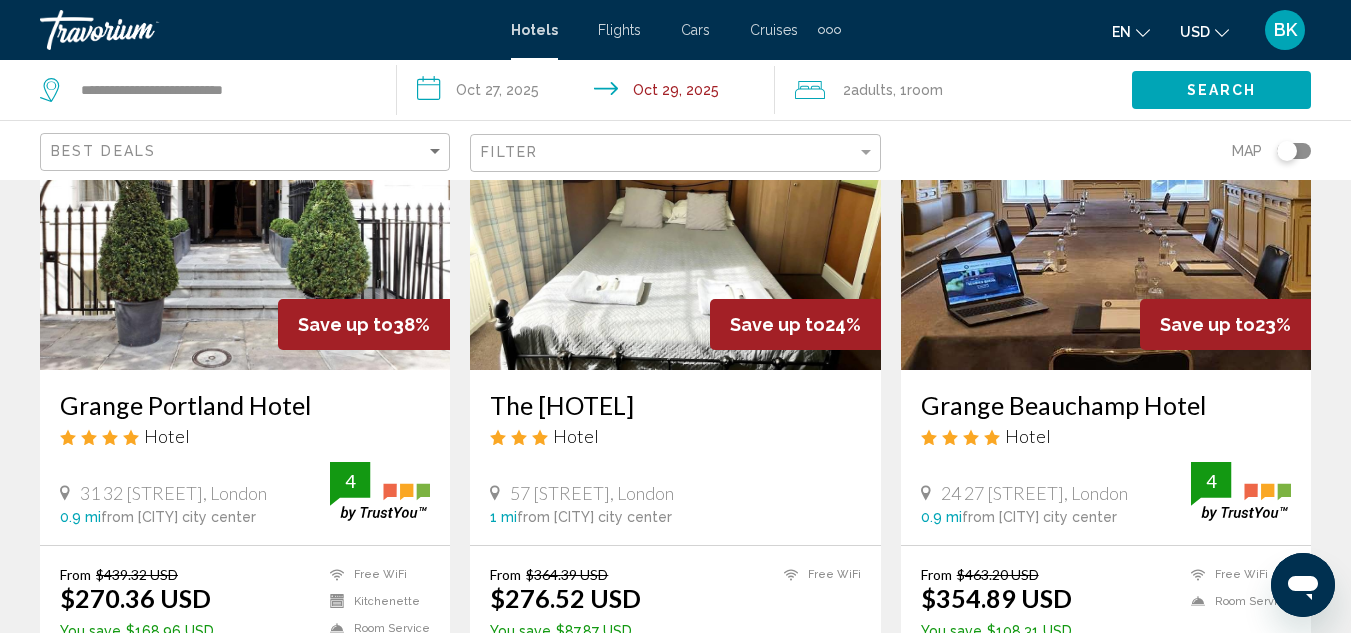 click at bounding box center [245, 210] 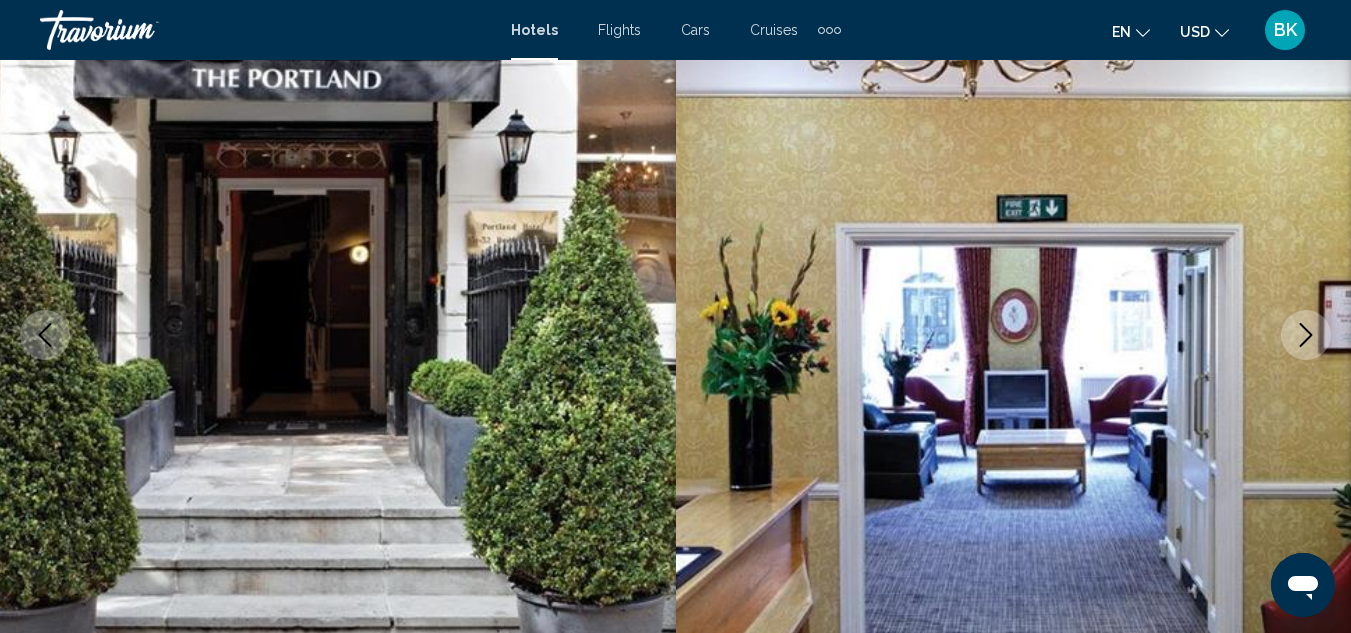 scroll, scrollTop: 218, scrollLeft: 0, axis: vertical 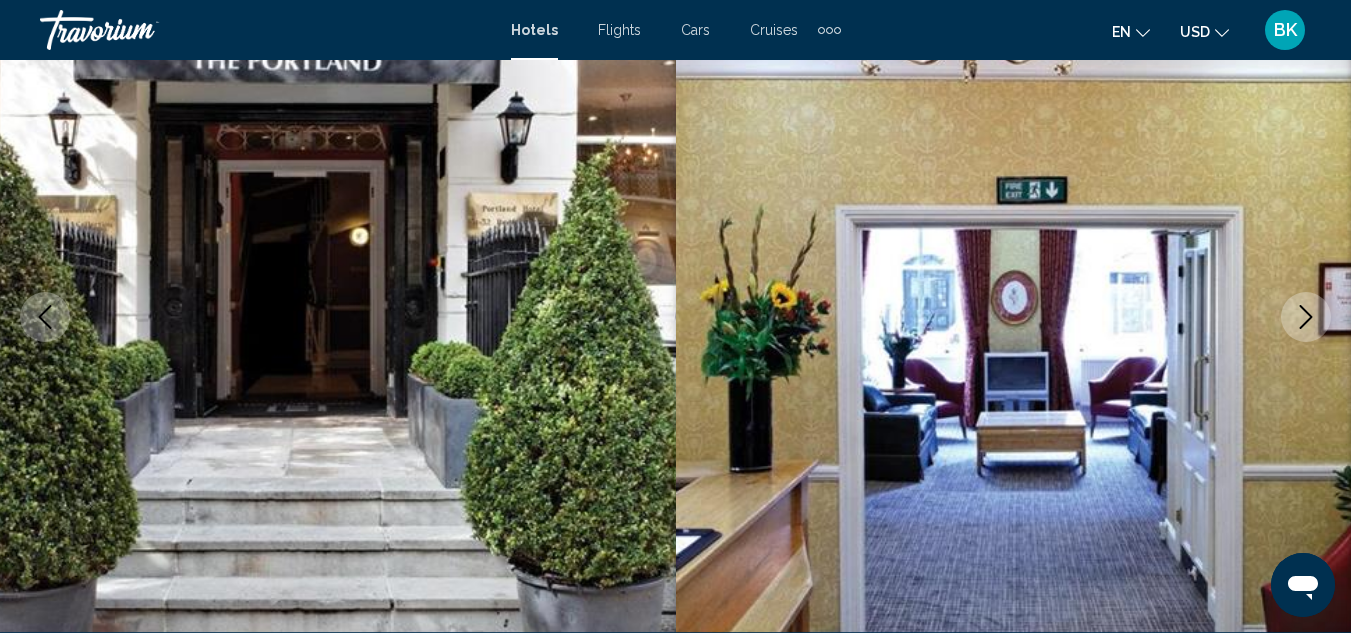 type 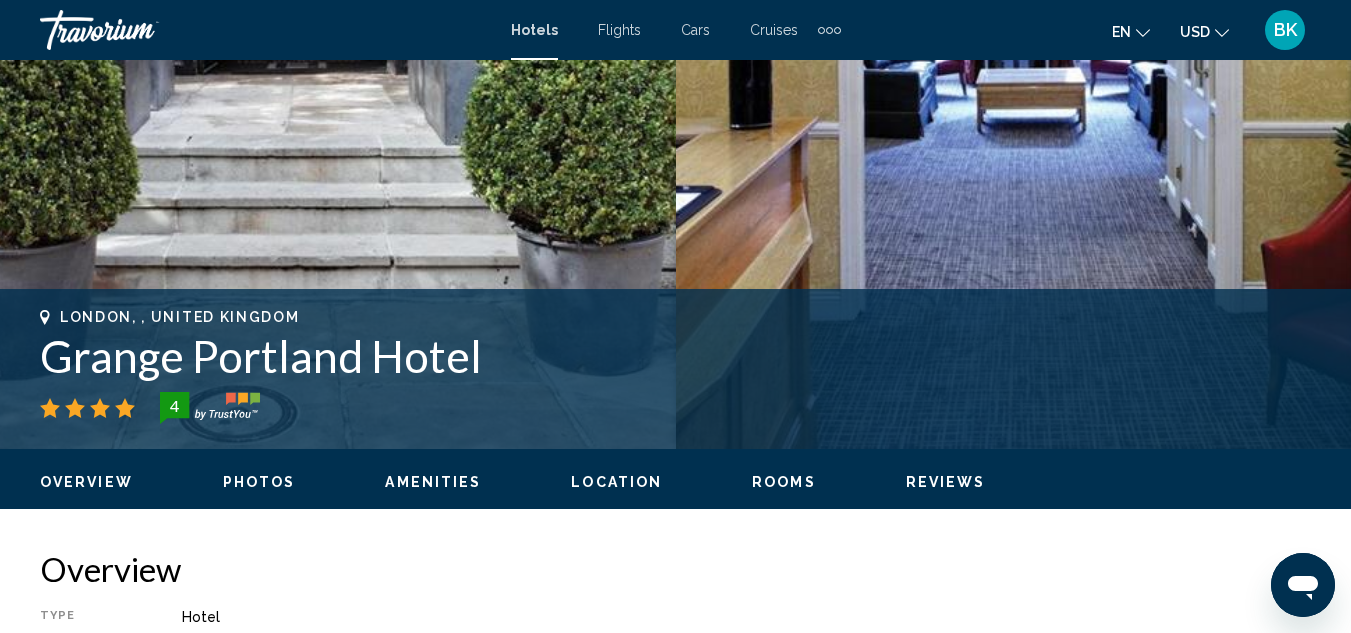 scroll, scrollTop: 578, scrollLeft: 0, axis: vertical 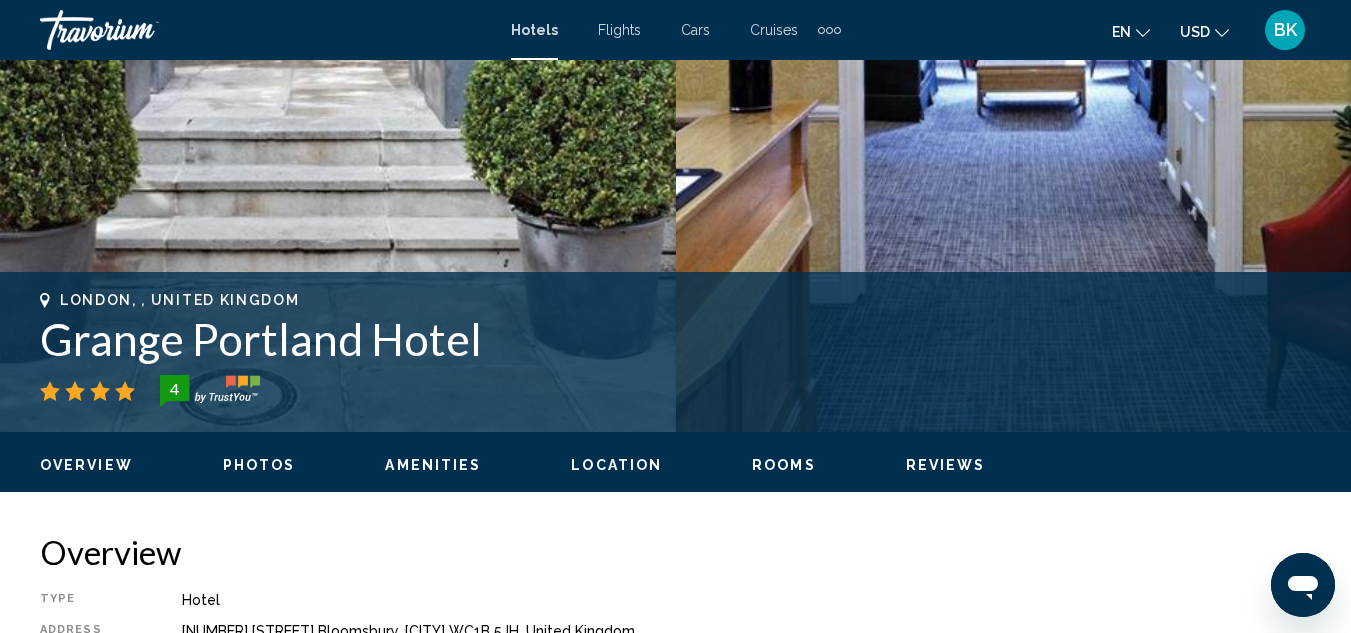 click on "Overview" at bounding box center (86, 465) 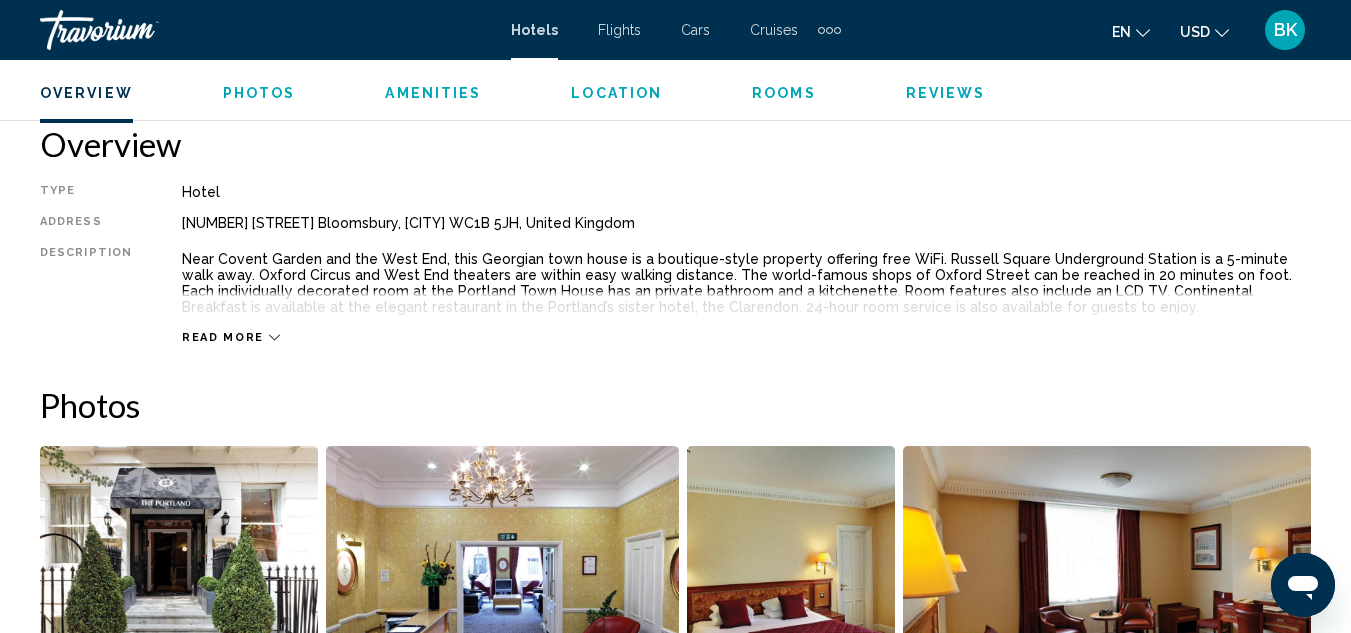 scroll, scrollTop: 990, scrollLeft: 0, axis: vertical 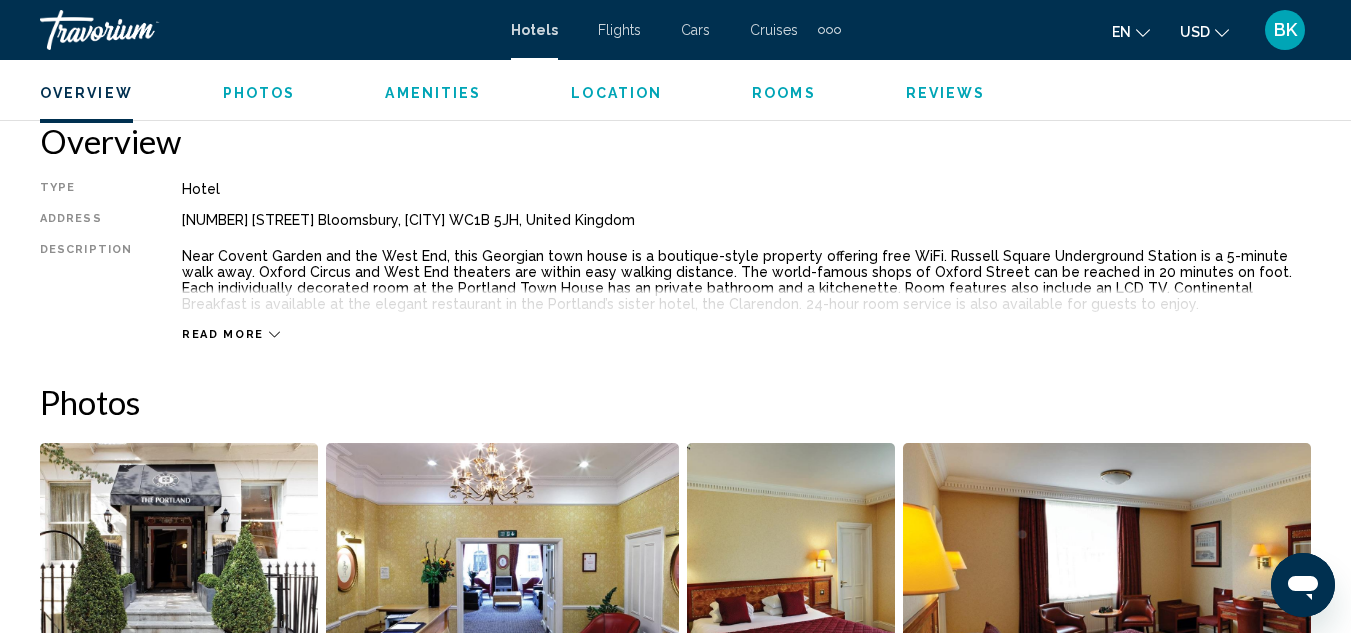 type 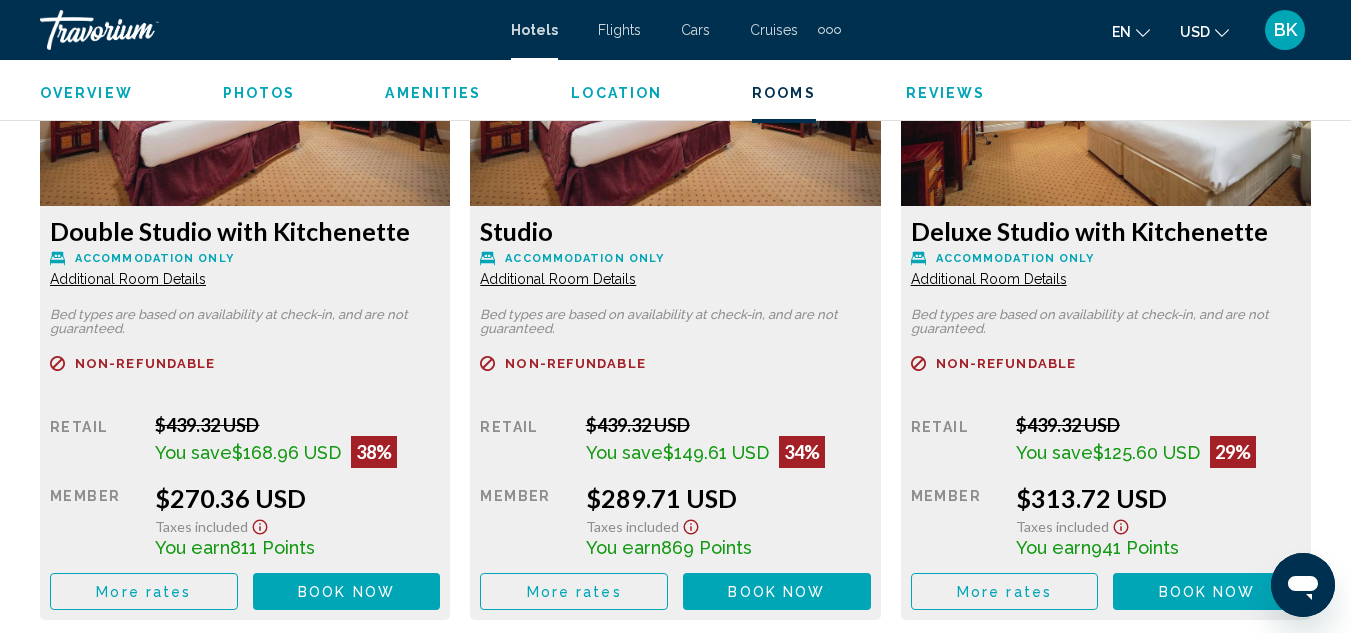 scroll, scrollTop: 3190, scrollLeft: 0, axis: vertical 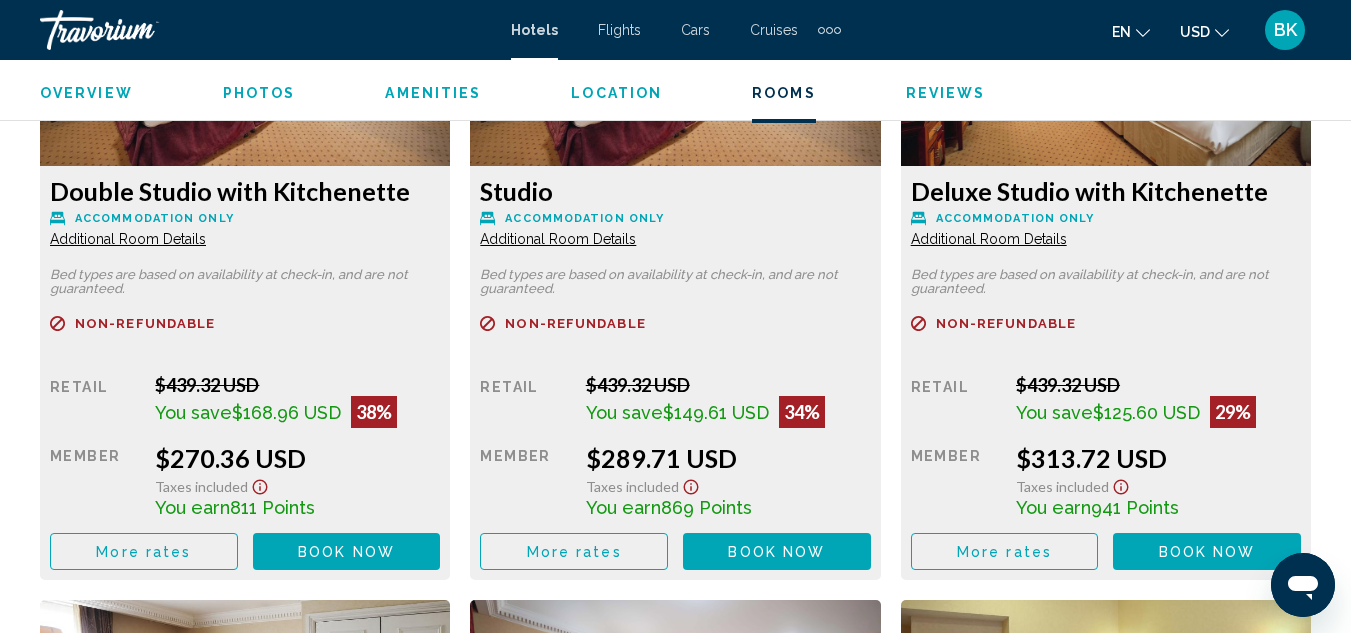 click on "Studio" at bounding box center (245, 191) 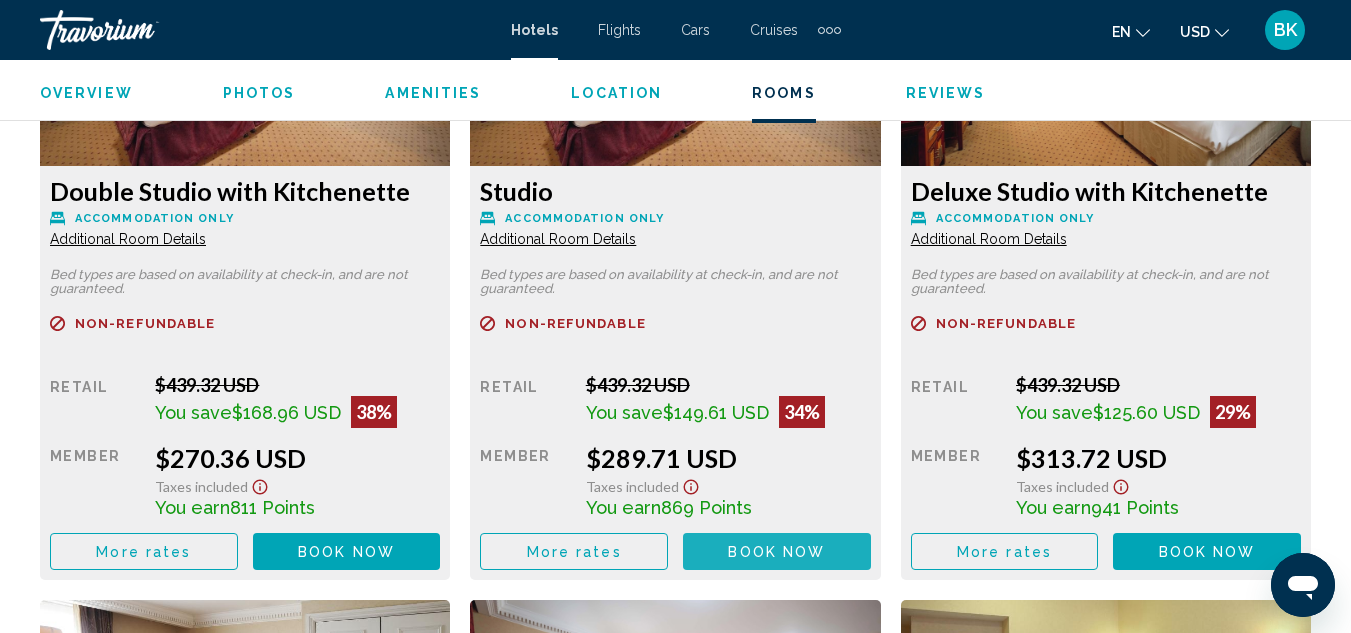 click on "Book now No longer available" at bounding box center (777, 551) 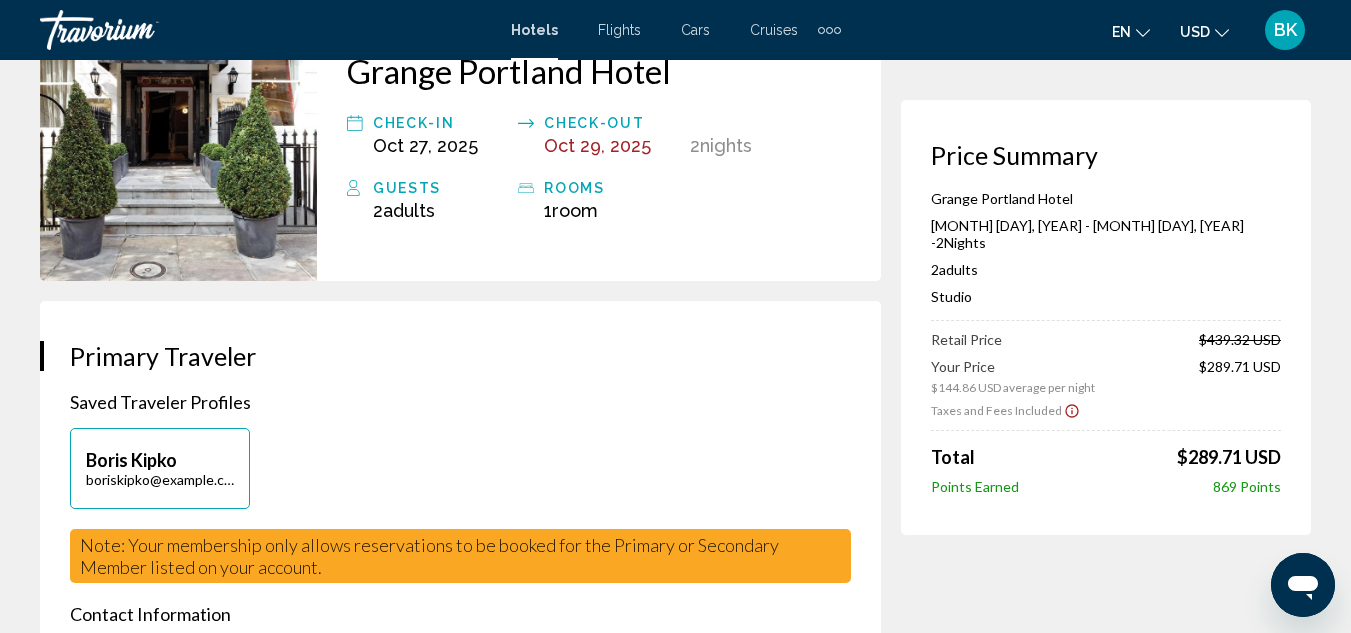 scroll, scrollTop: 0, scrollLeft: 0, axis: both 